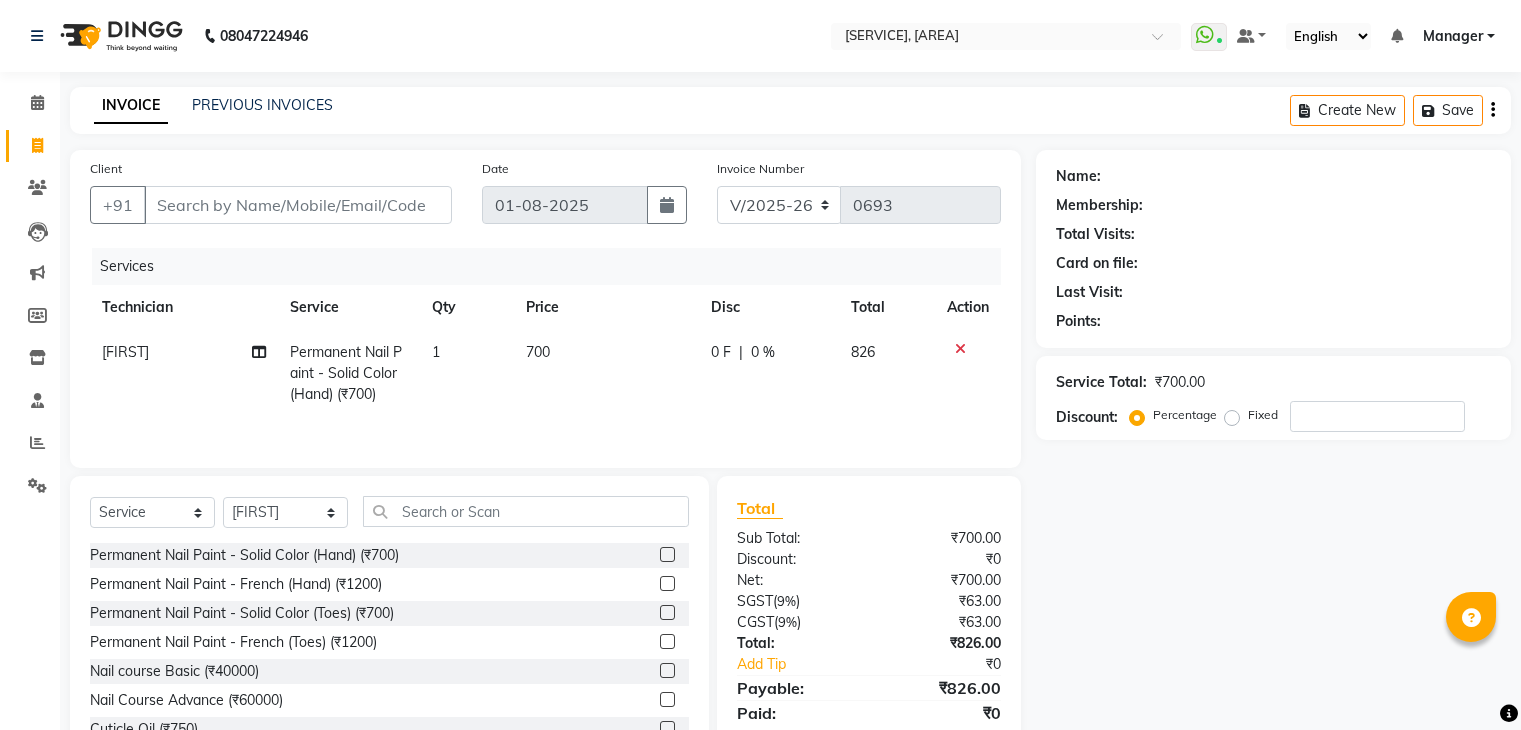 select on "6318" 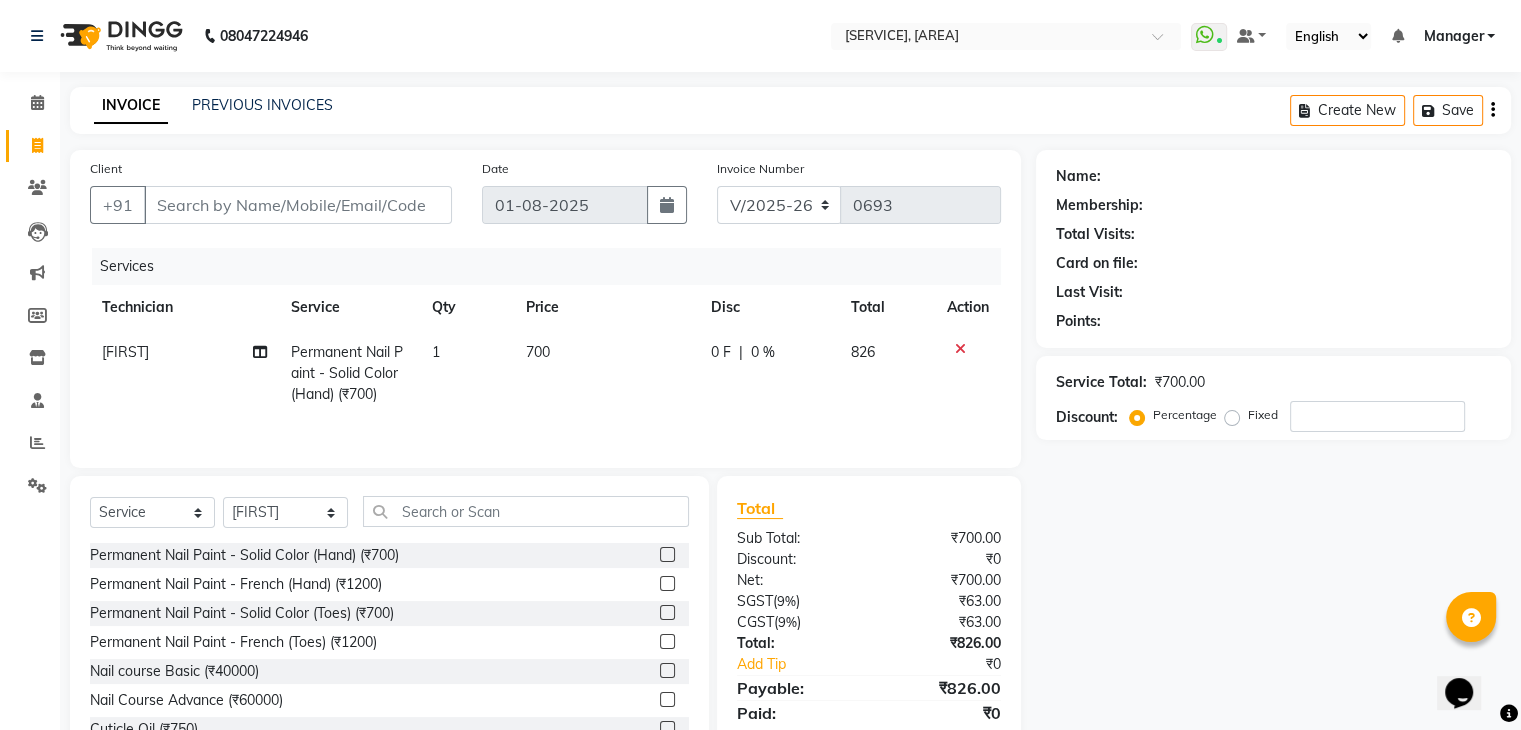 scroll, scrollTop: 0, scrollLeft: 0, axis: both 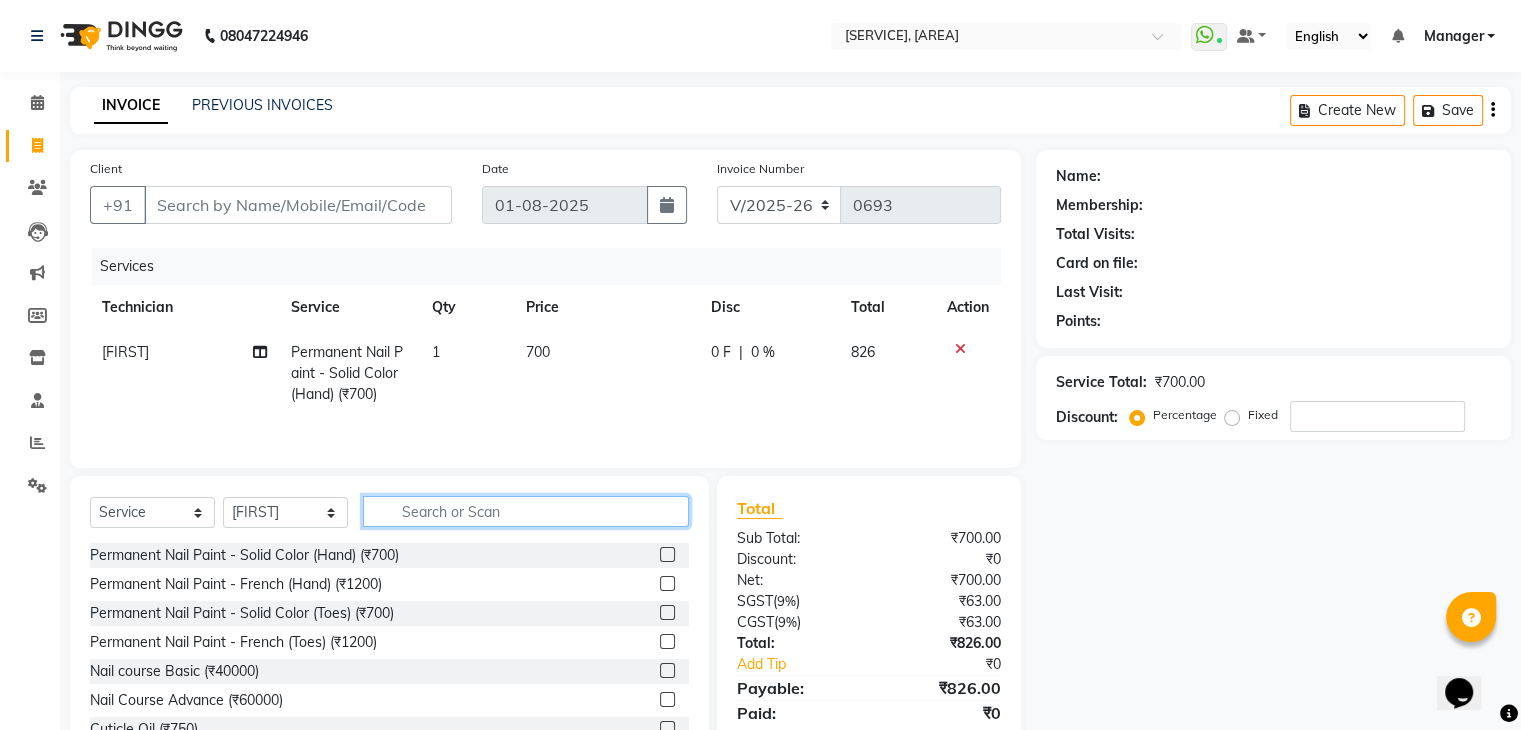 click 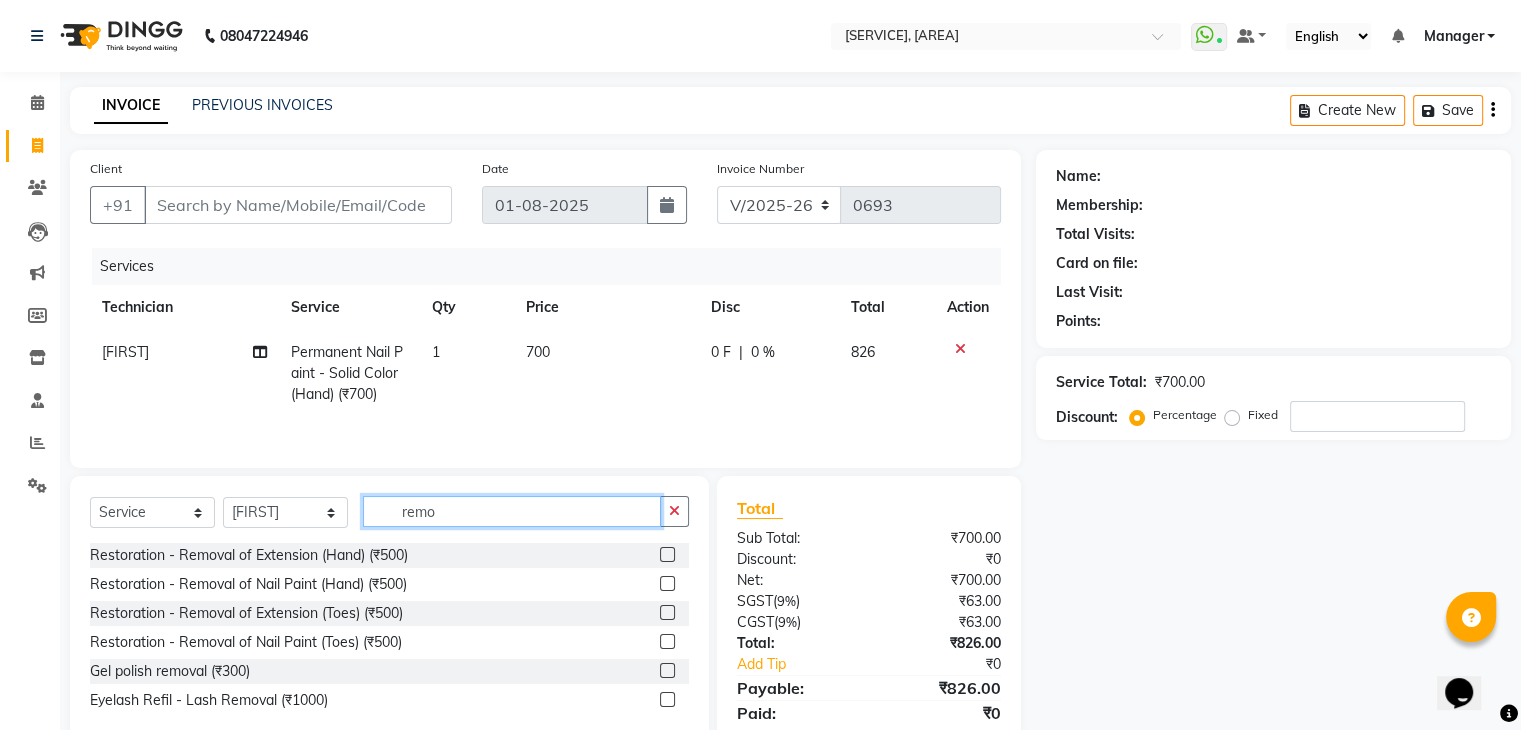 type on "remo" 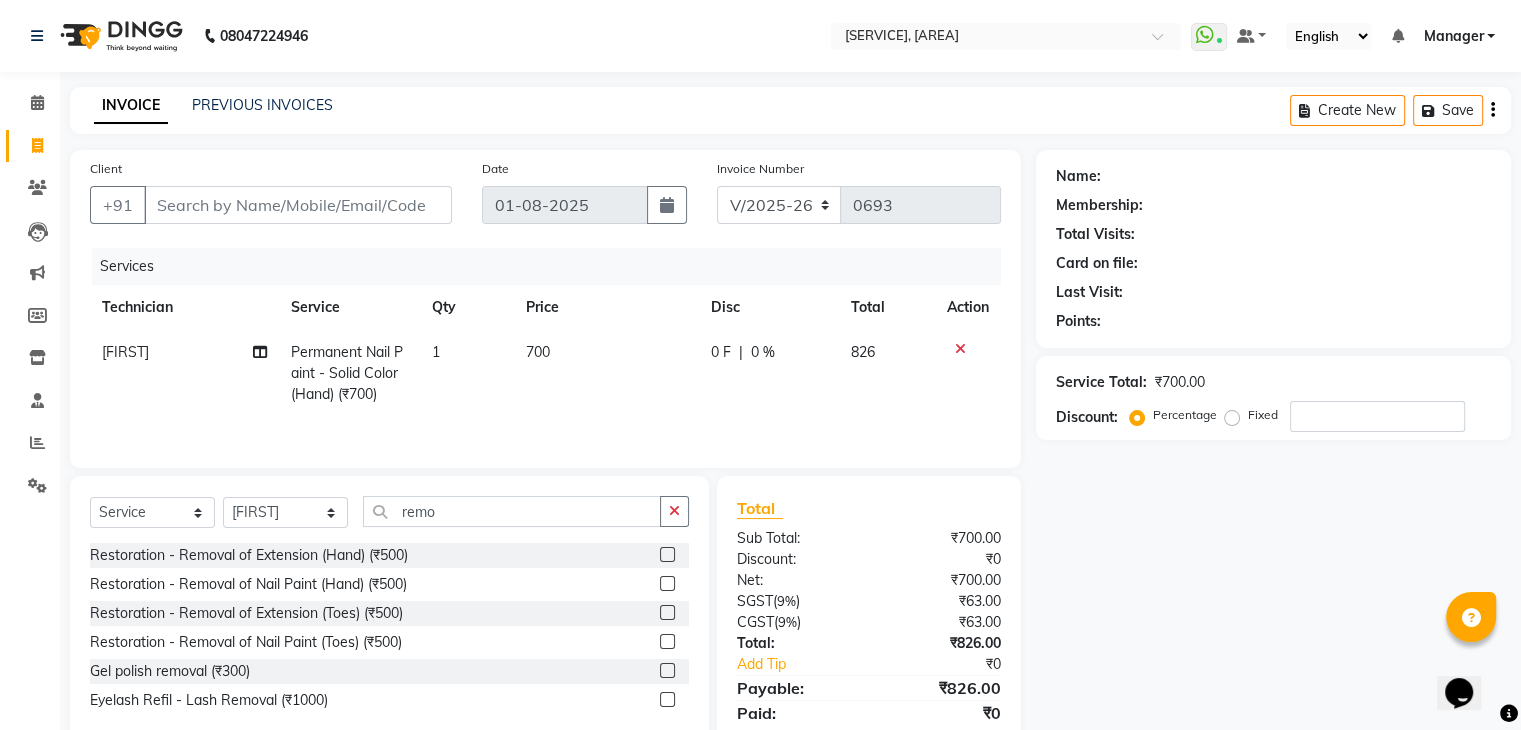 click 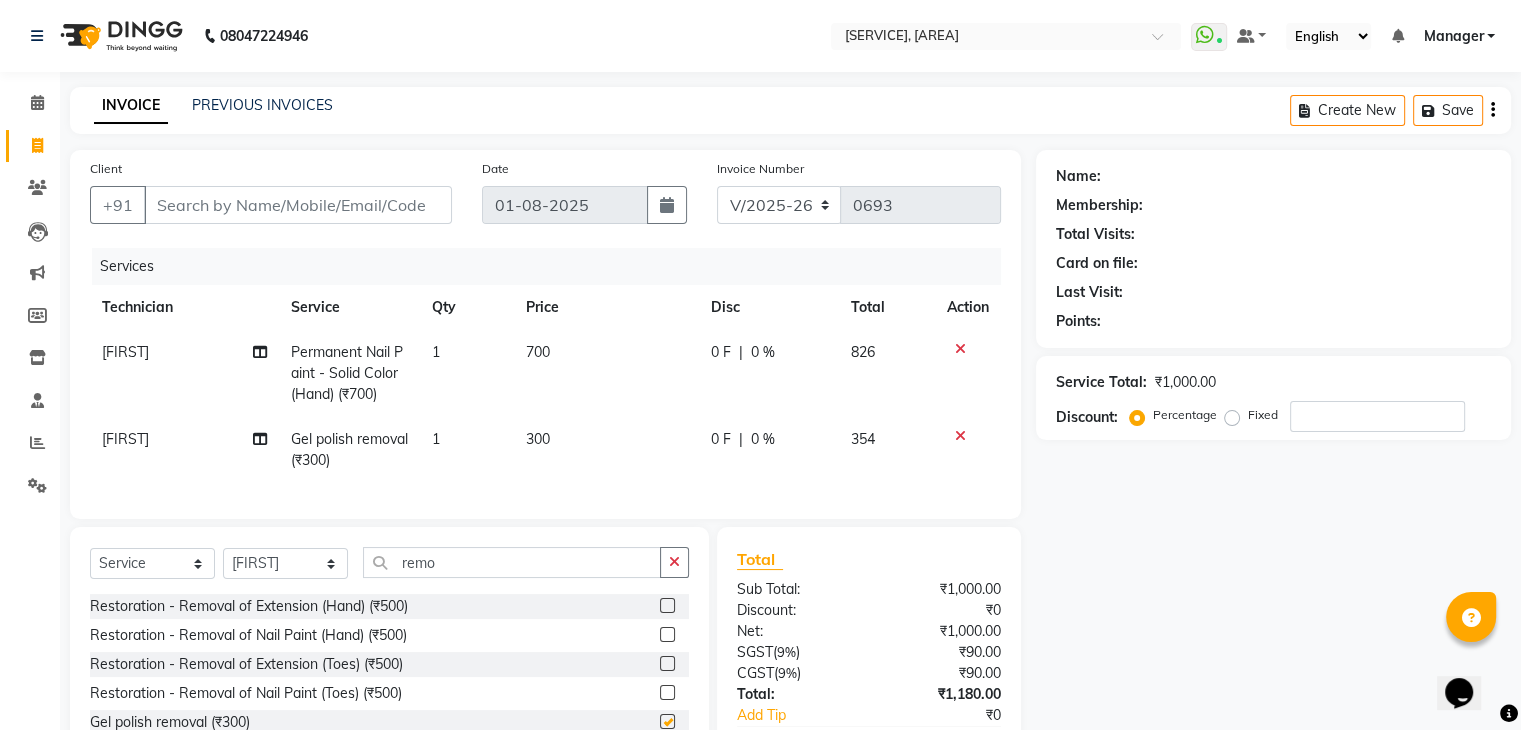 checkbox on "false" 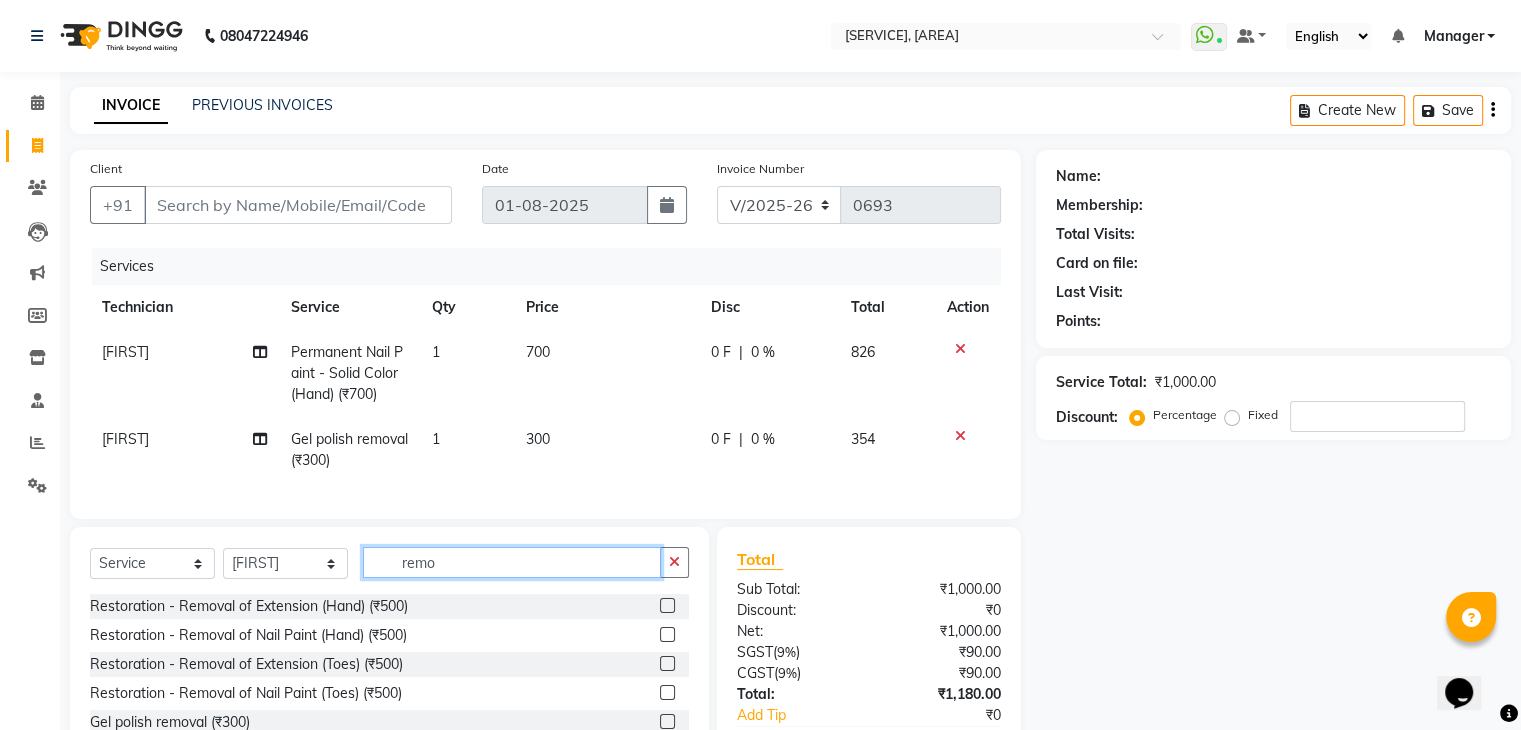 click on "remo" 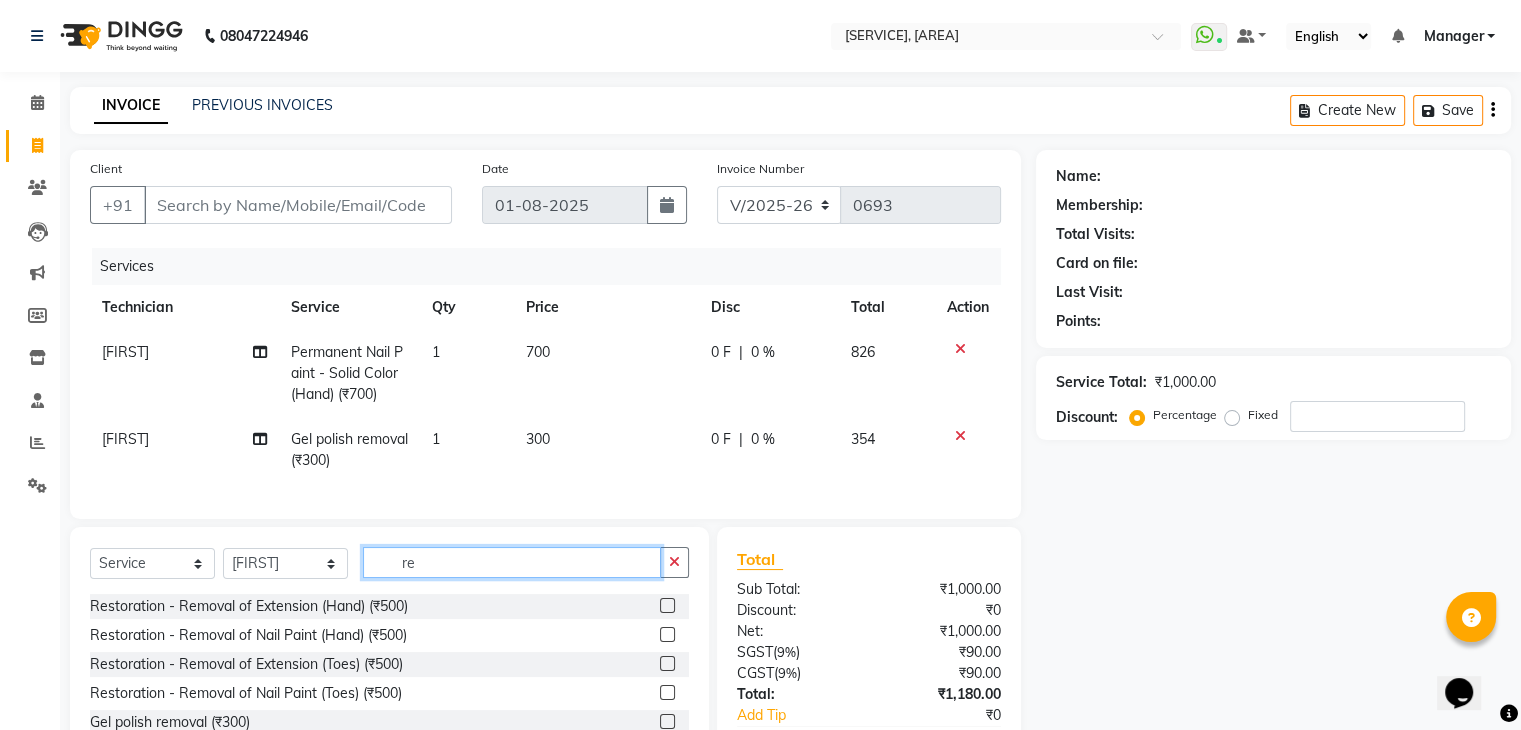 type on "r" 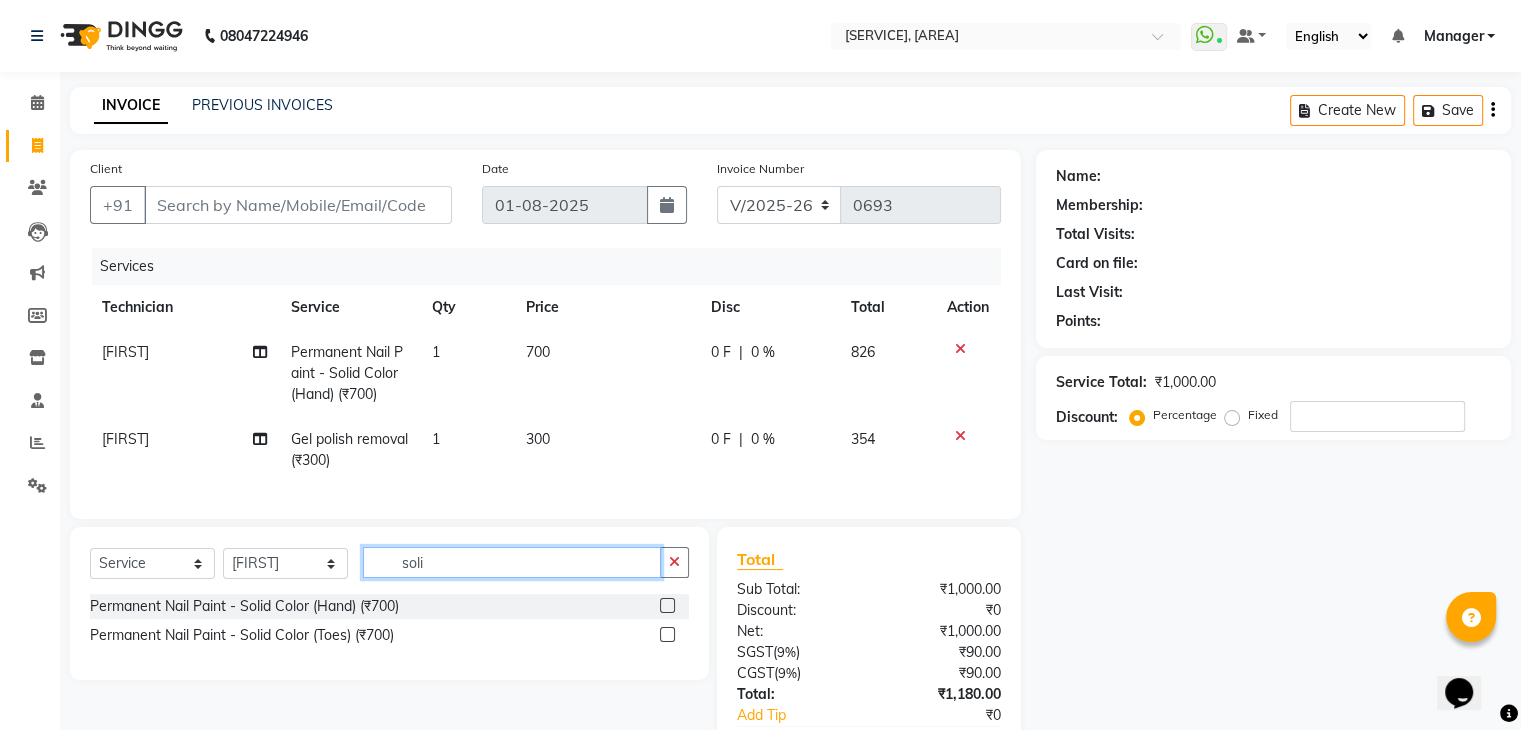 type on "soli" 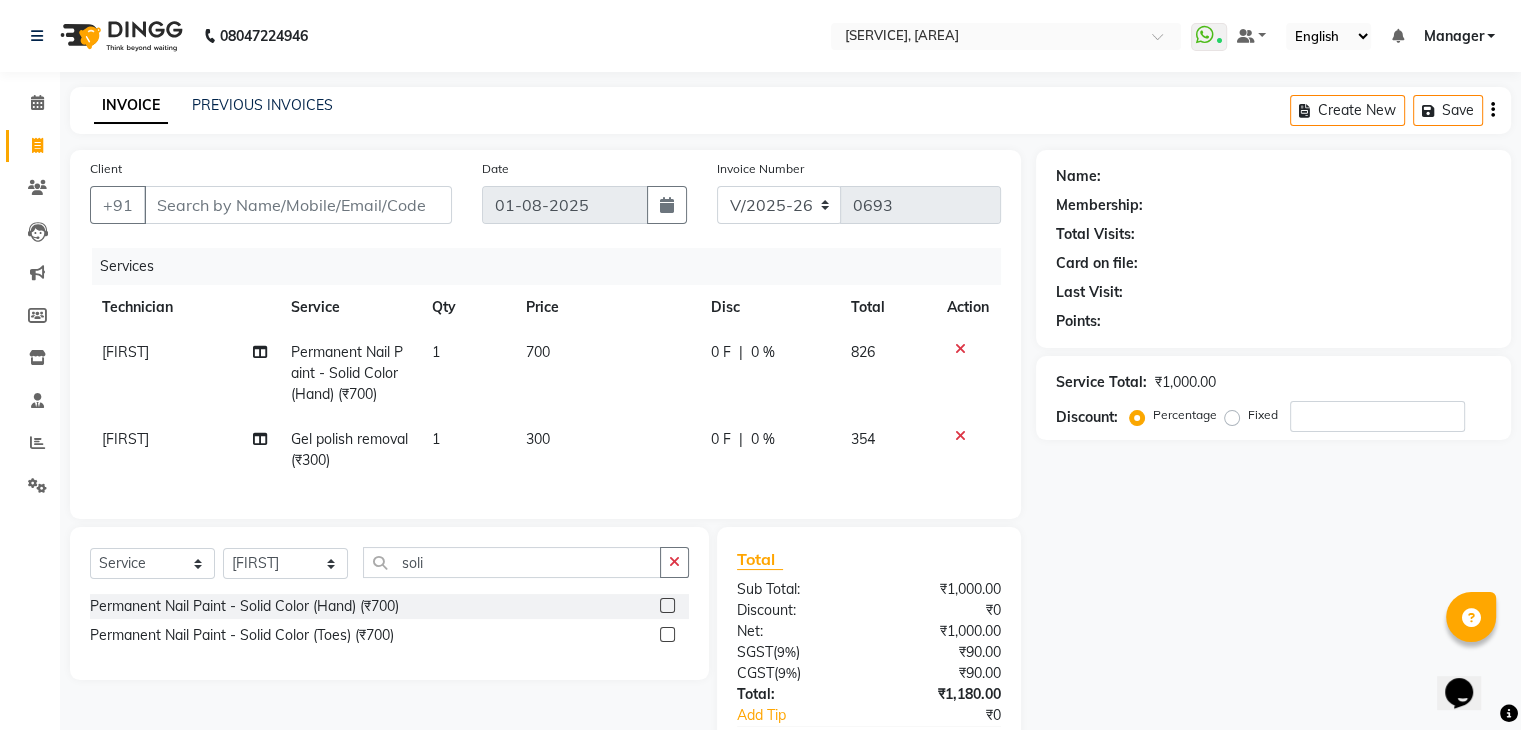 click 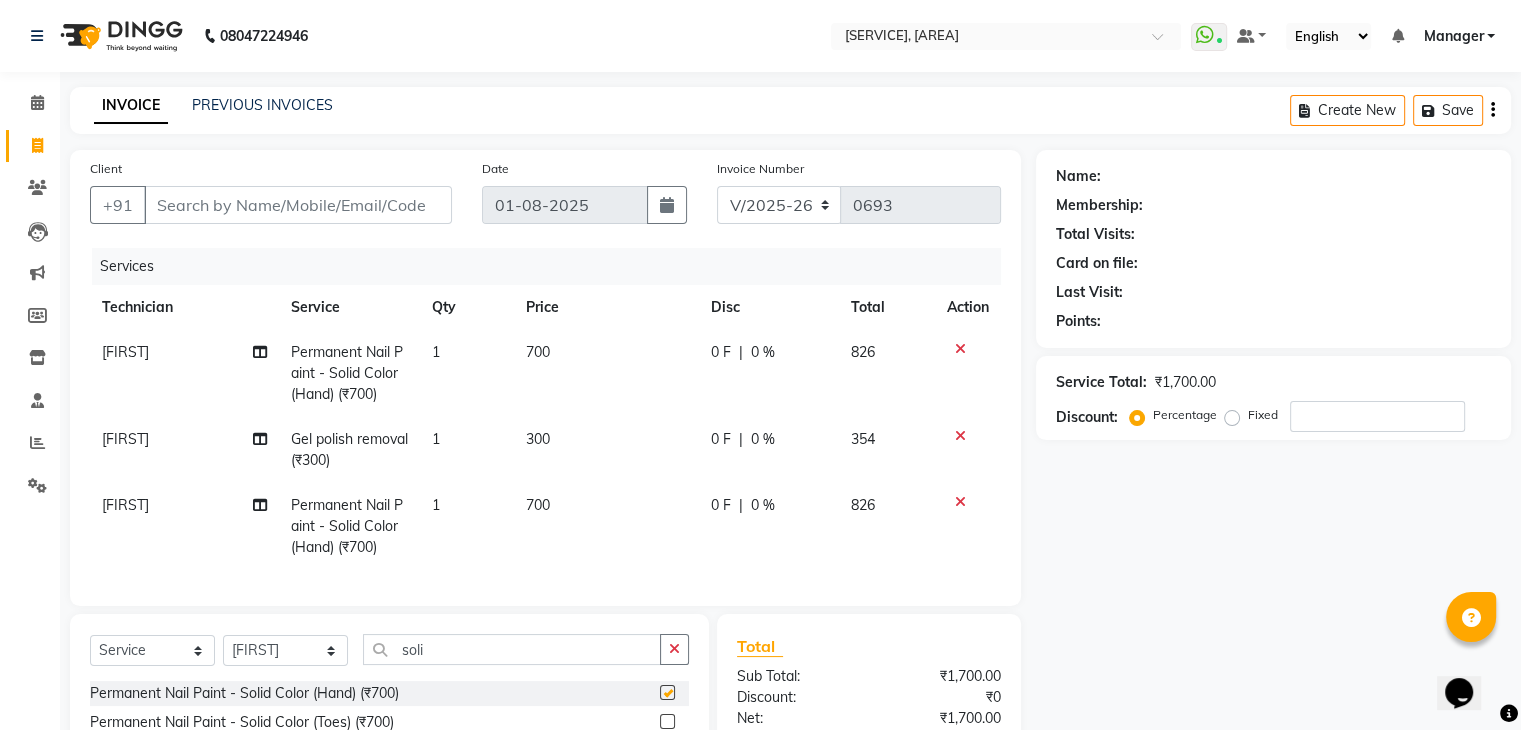 checkbox on "false" 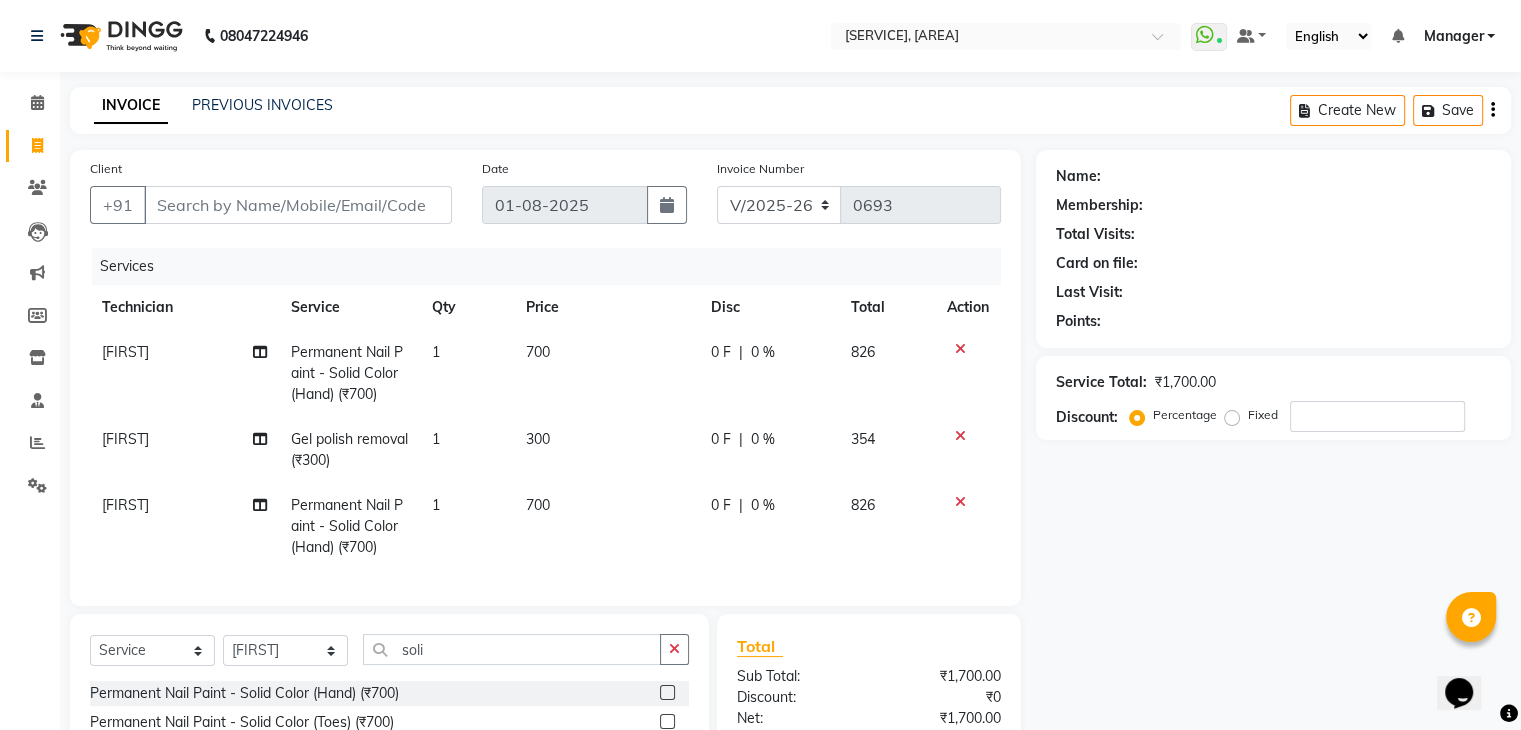 click 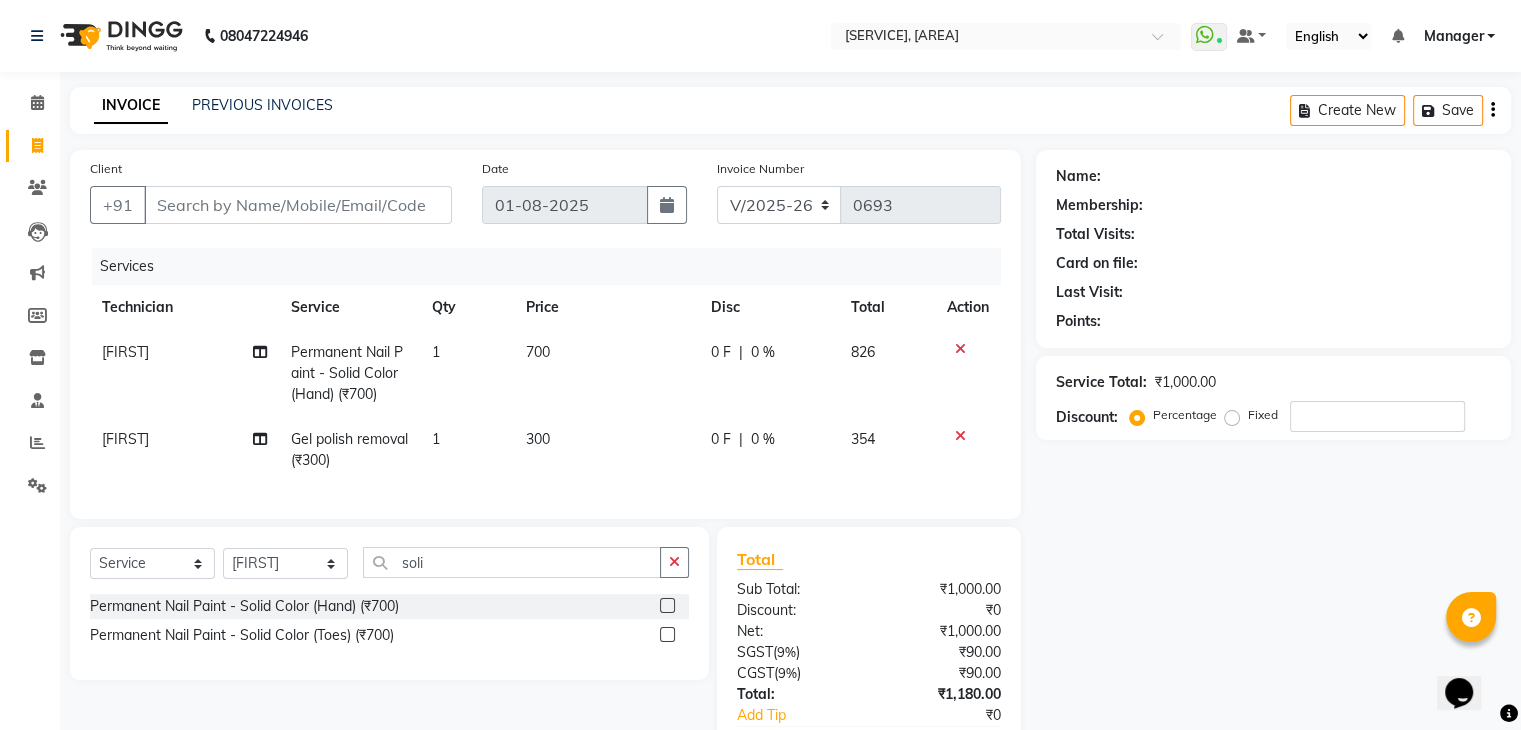 click 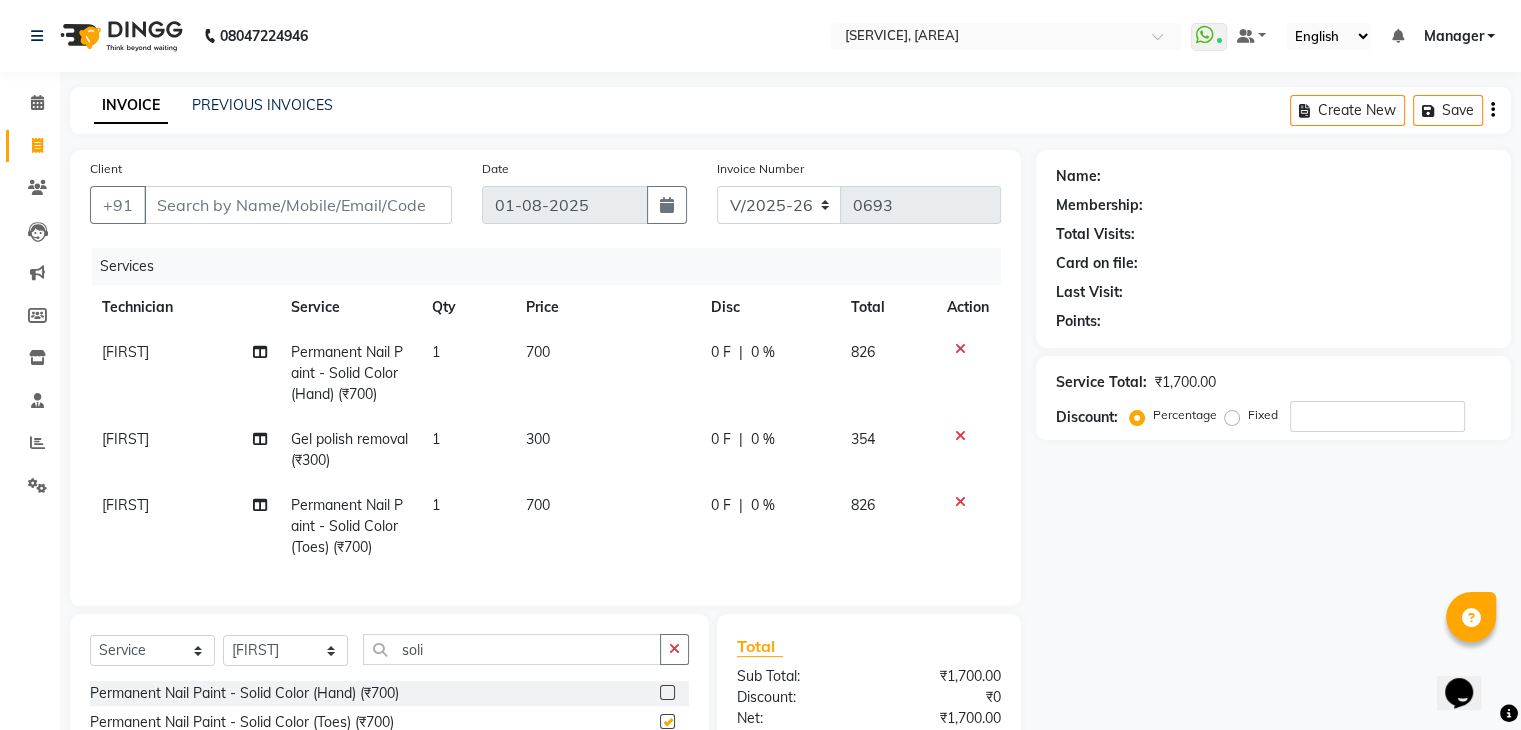 checkbox on "false" 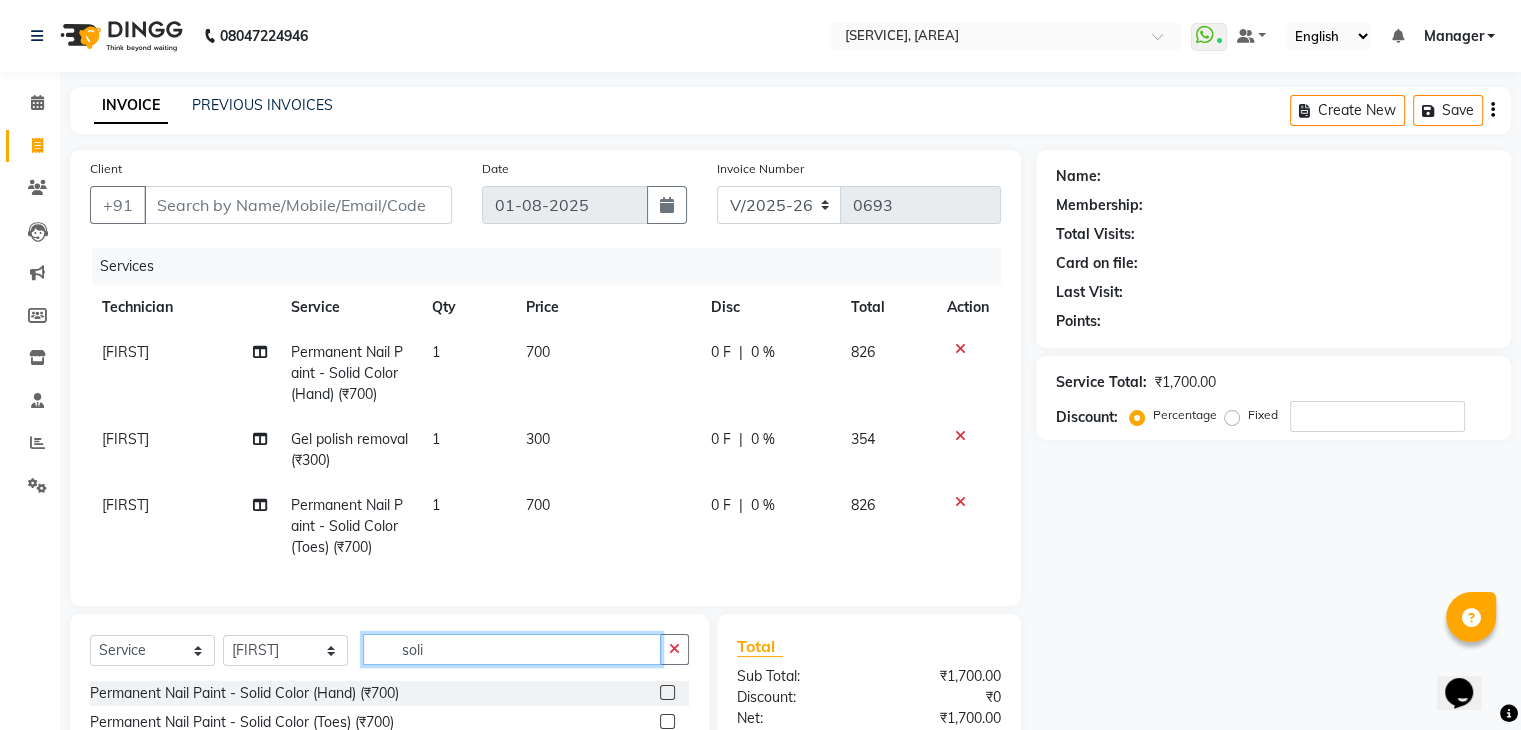 click on "soli" 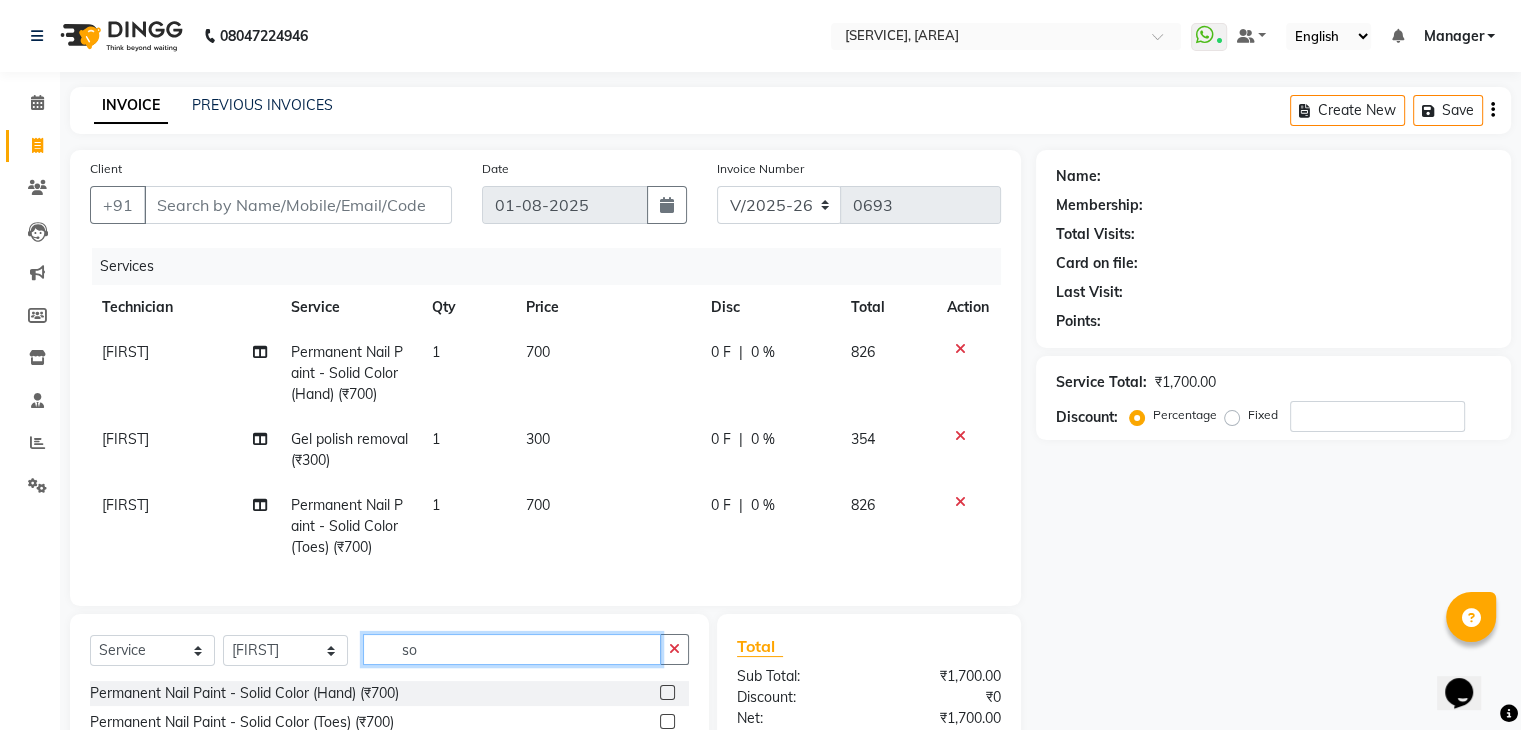 type on "s" 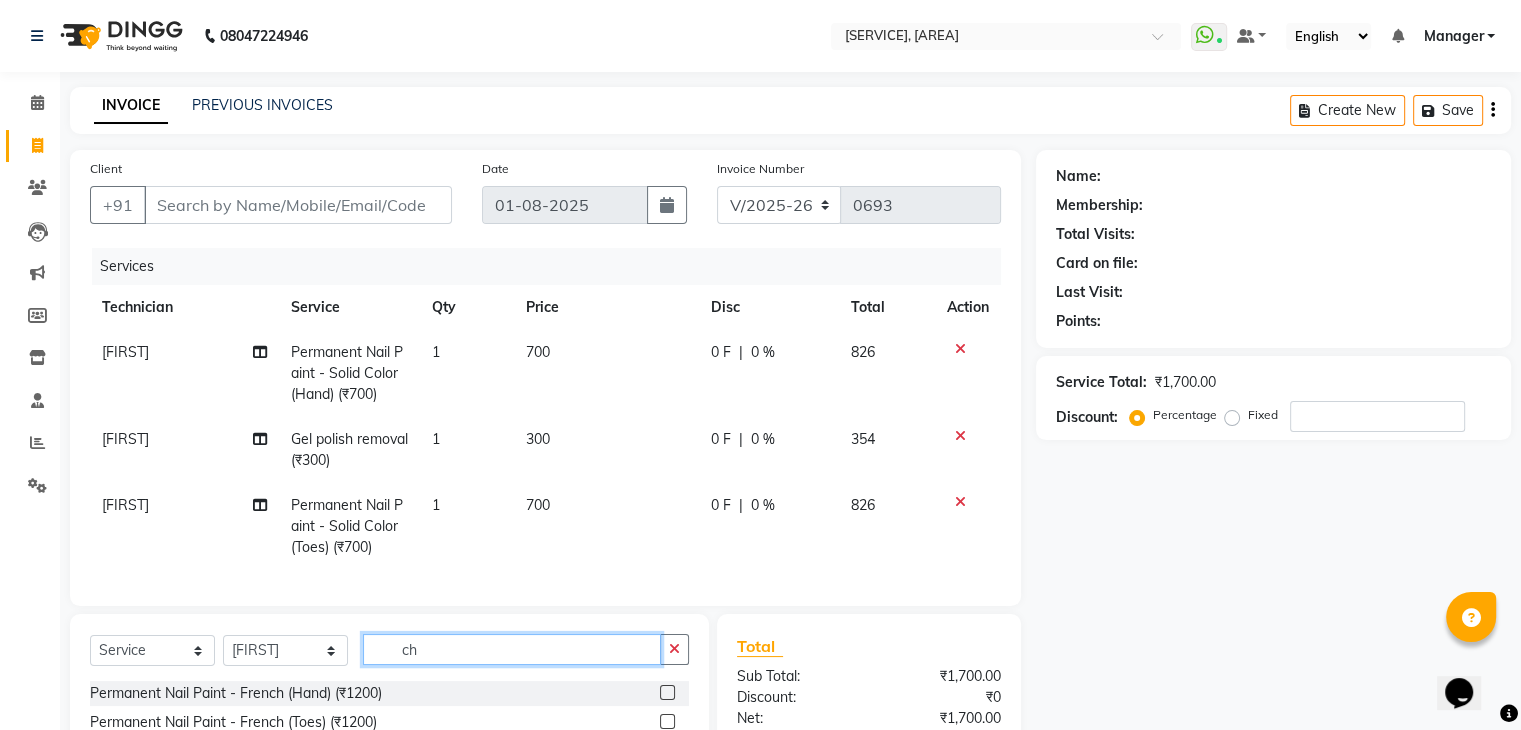 scroll, scrollTop: 163, scrollLeft: 0, axis: vertical 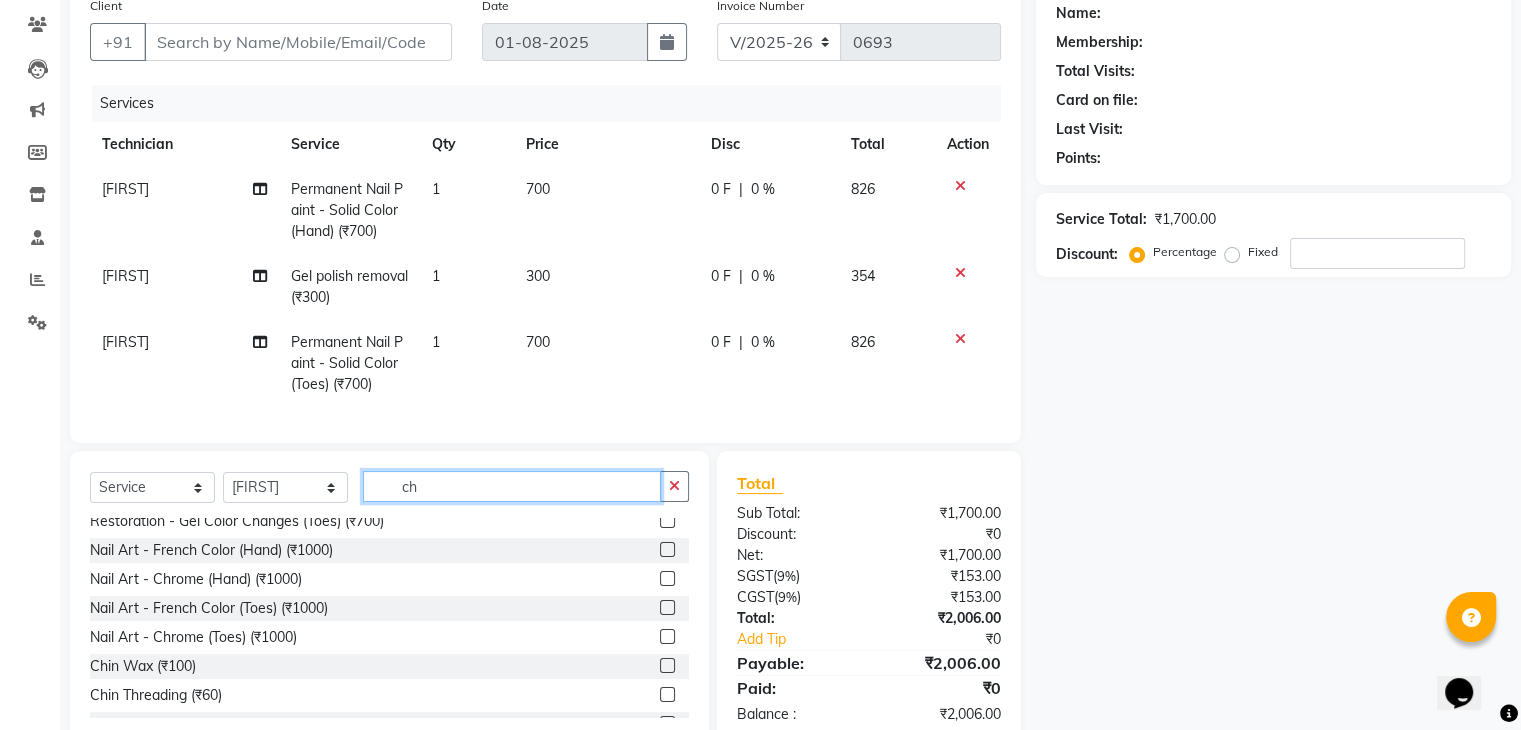 type on "ch" 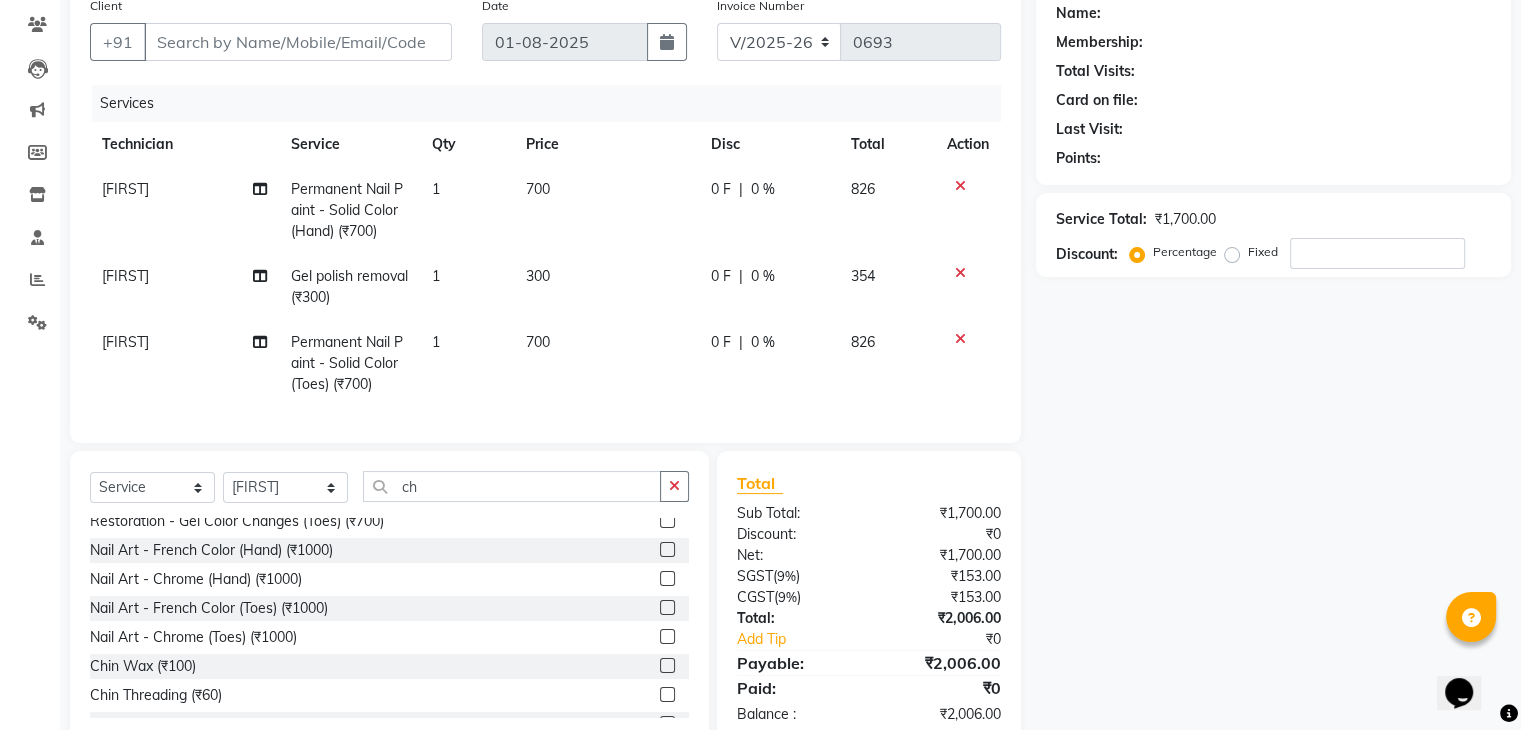 click 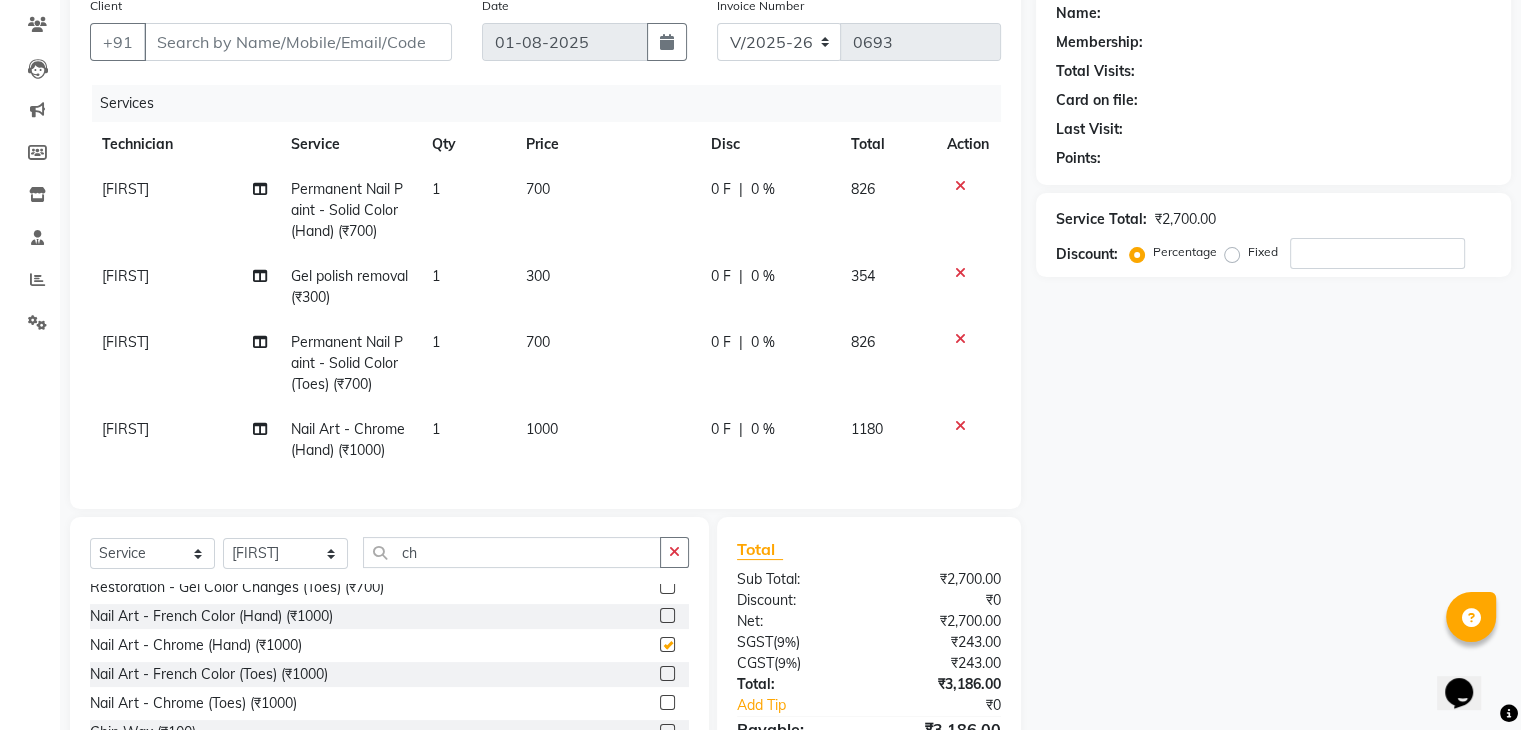 checkbox on "false" 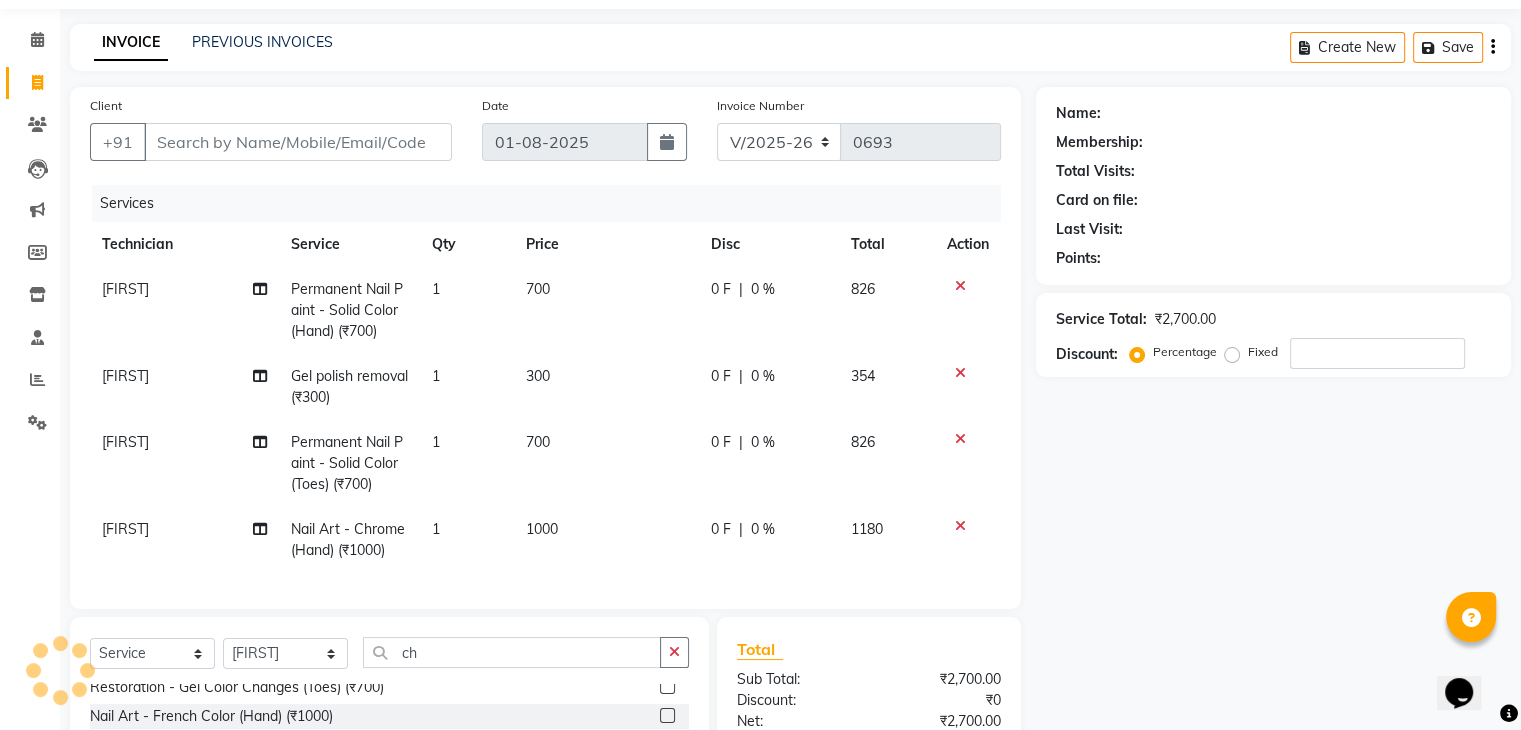 scroll, scrollTop: 0, scrollLeft: 0, axis: both 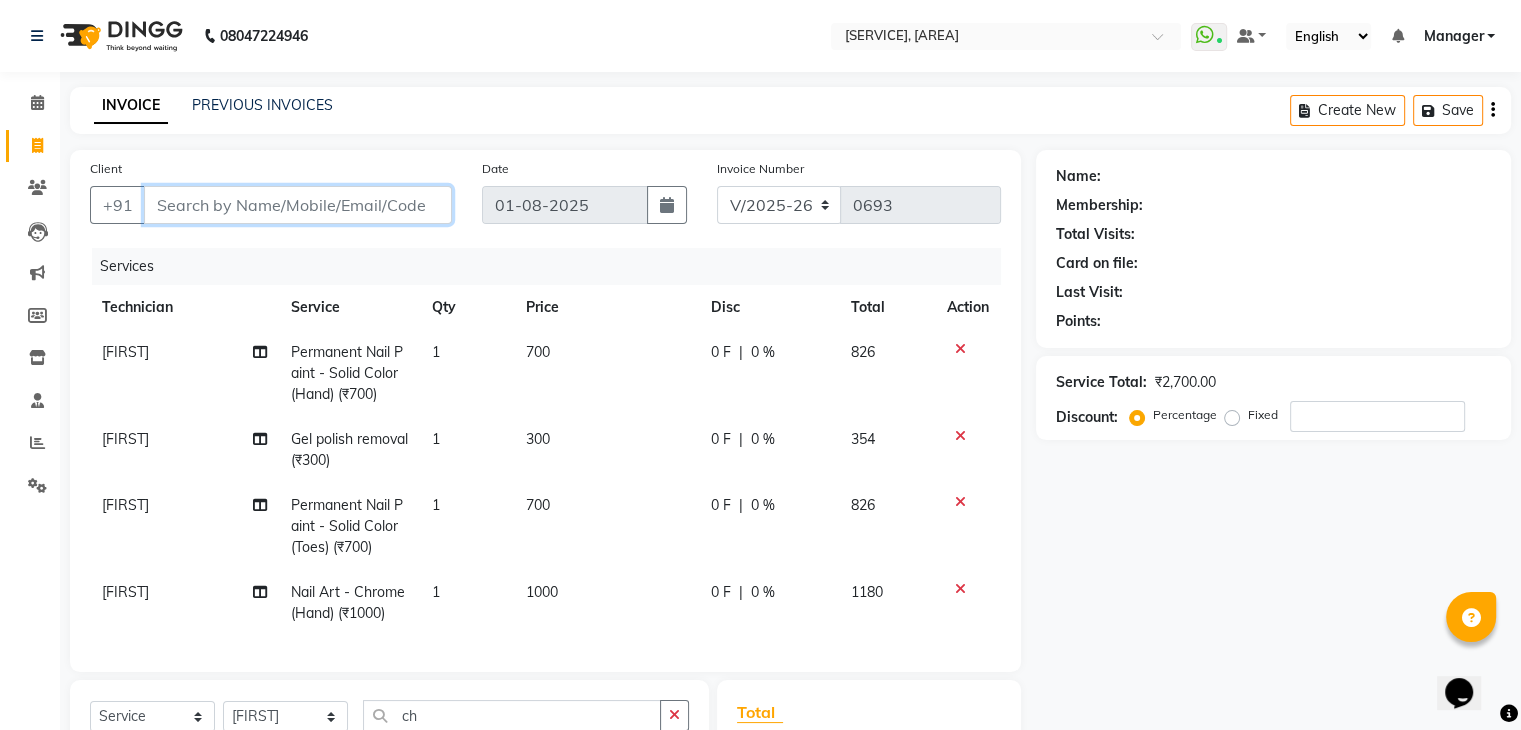 click on "Client" at bounding box center (298, 205) 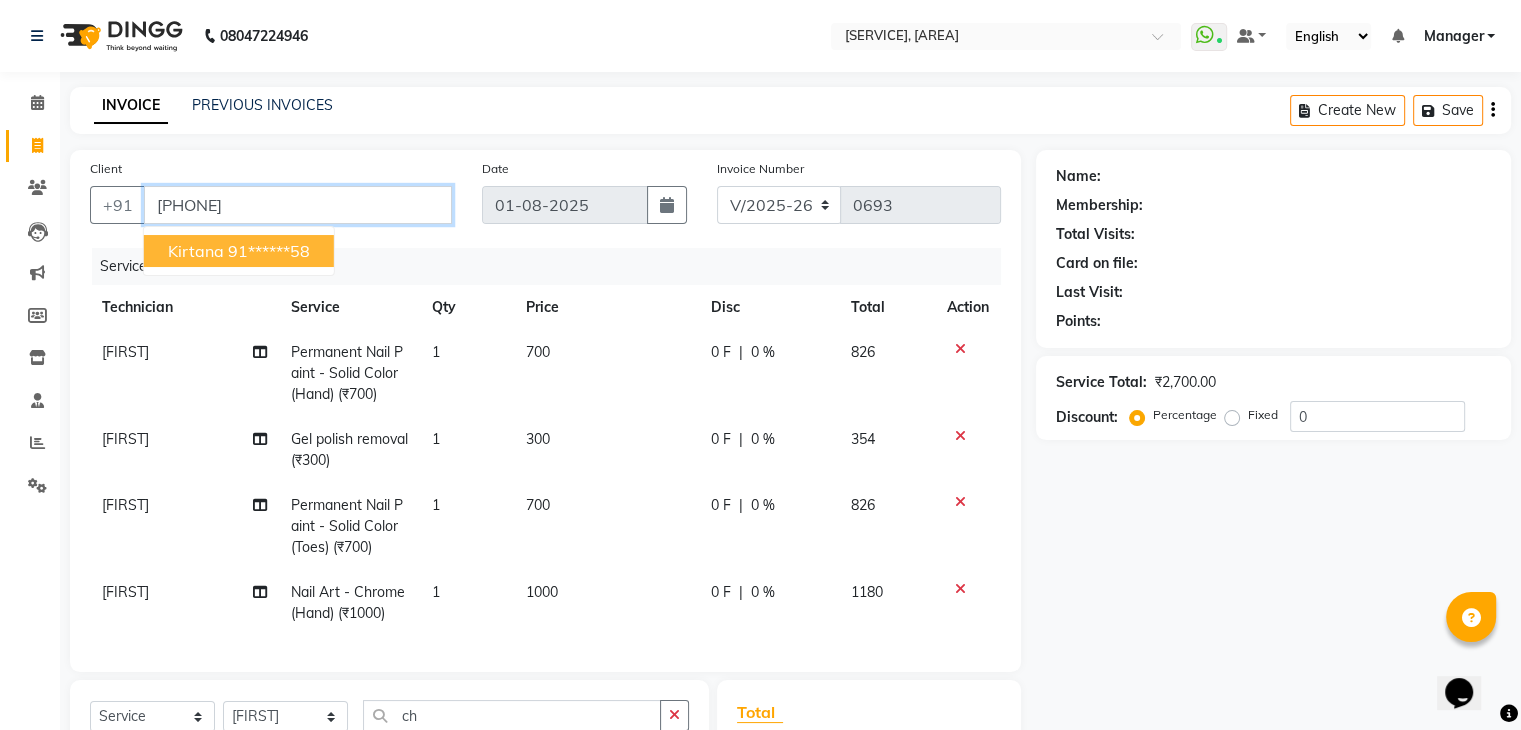 type on "9108190658" 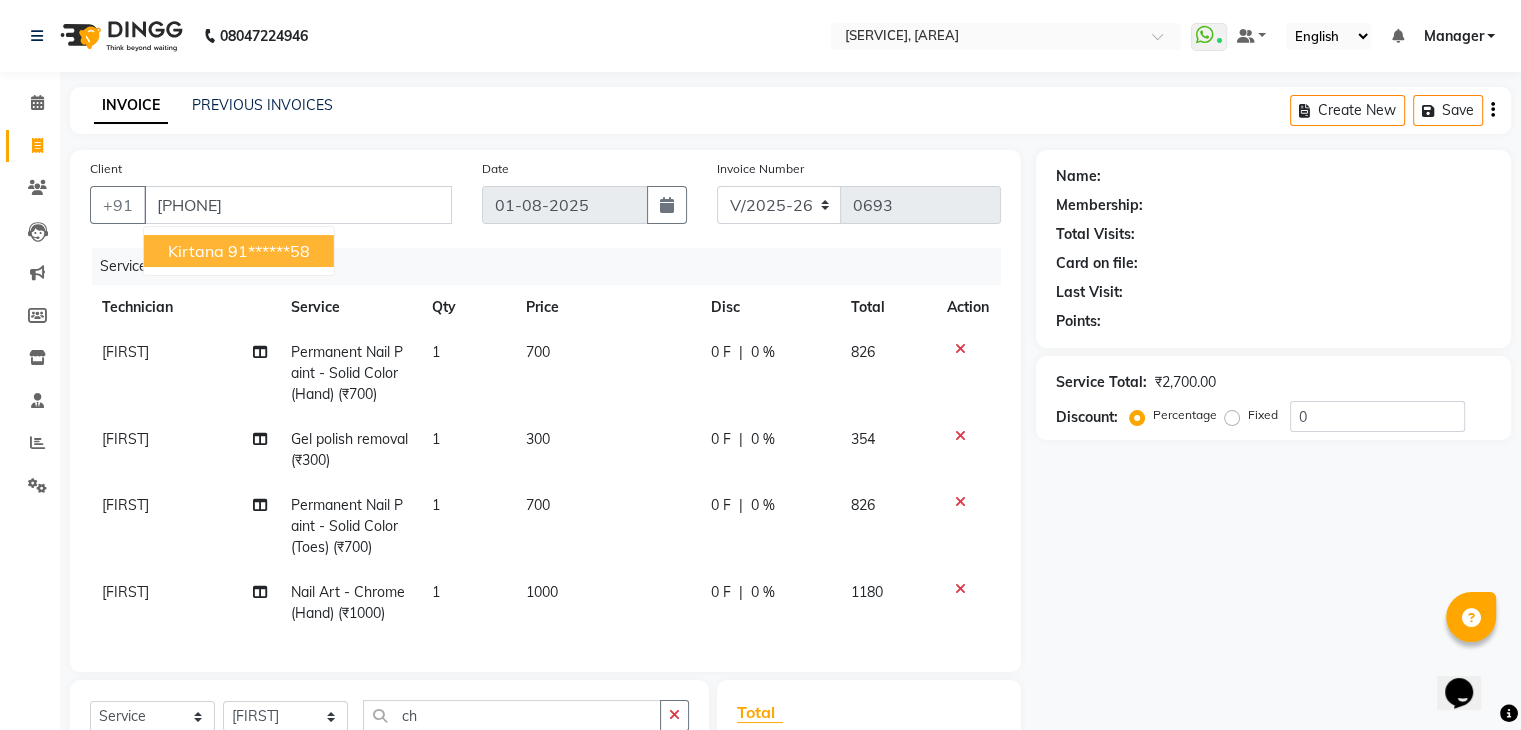 select on "1: Object" 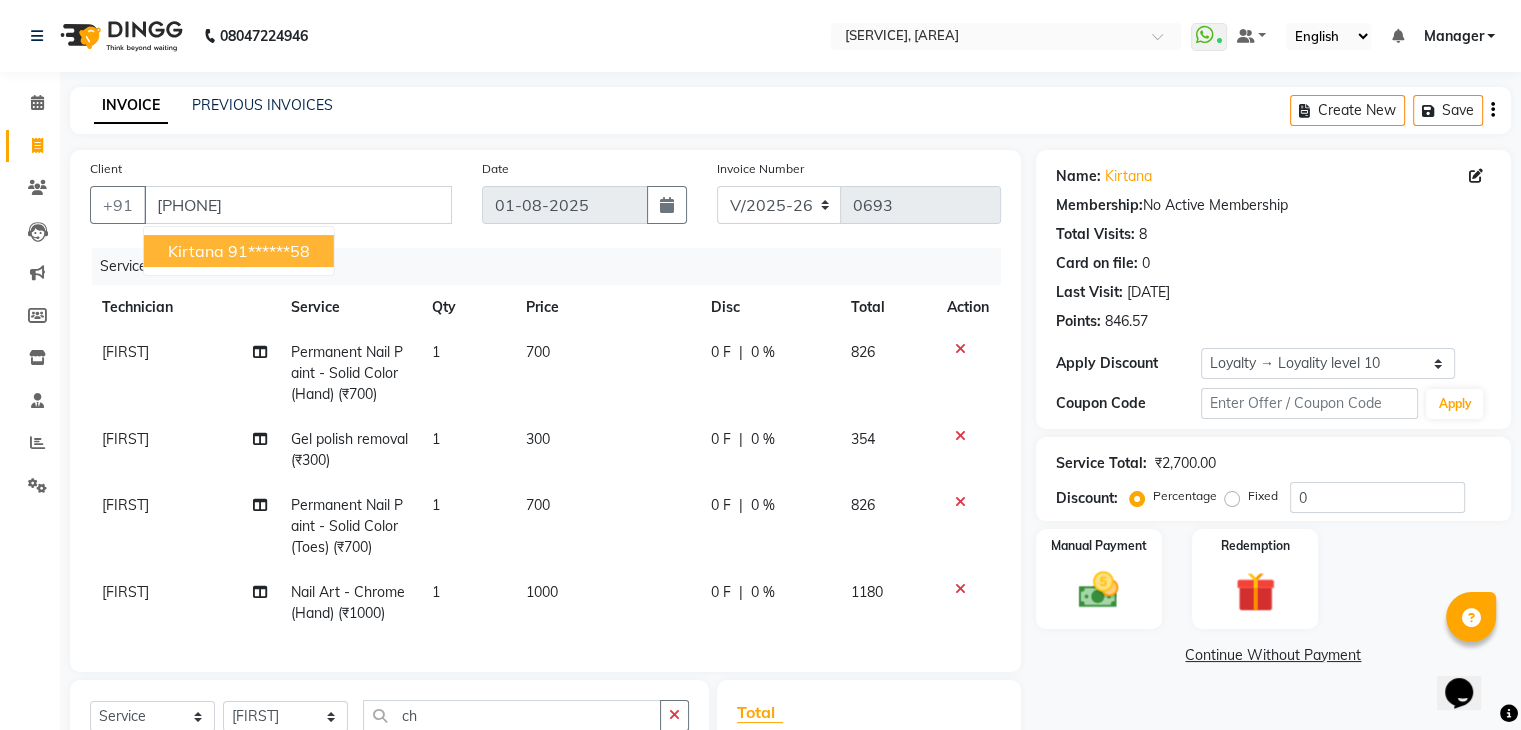 click on "91******58" at bounding box center [269, 251] 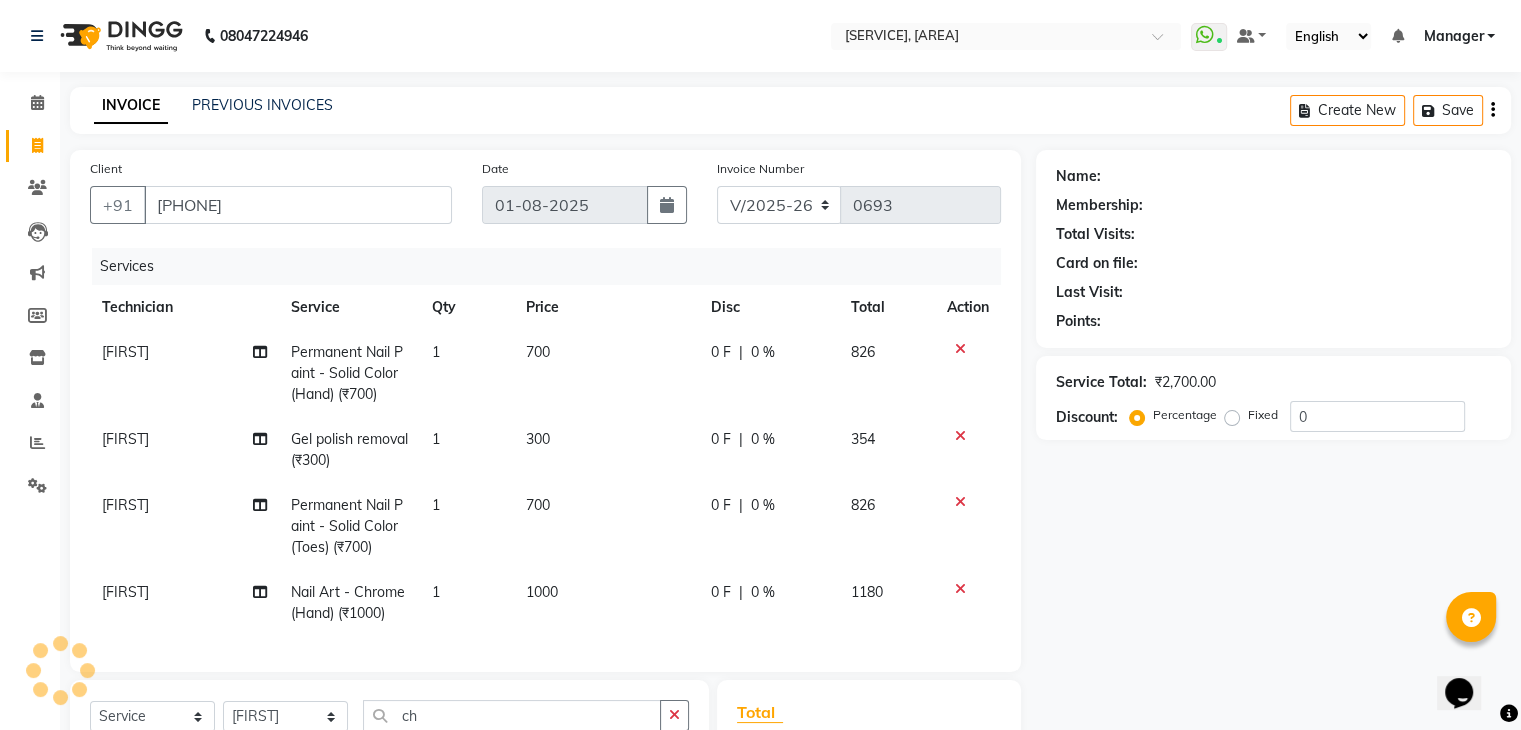type on "91******58" 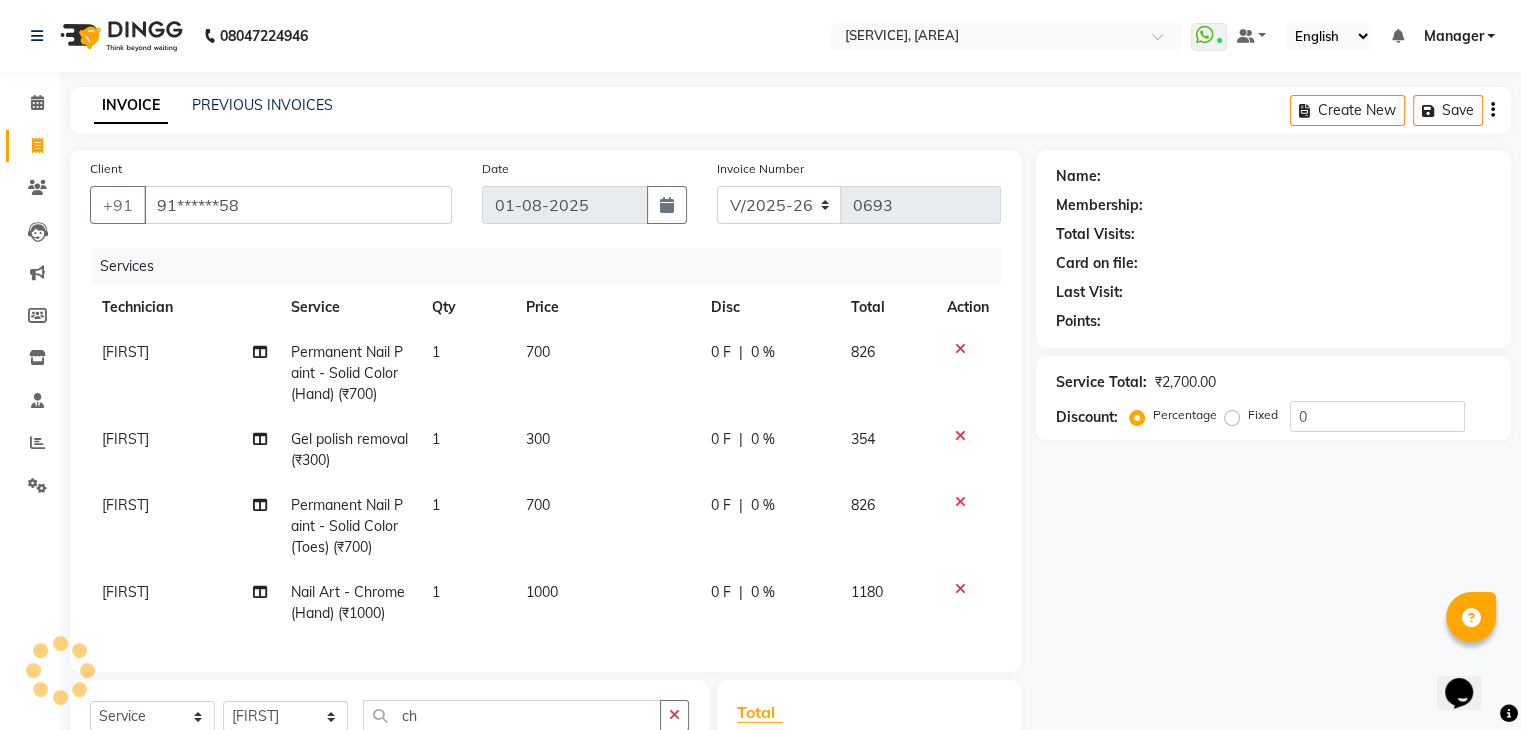 select on "1: Object" 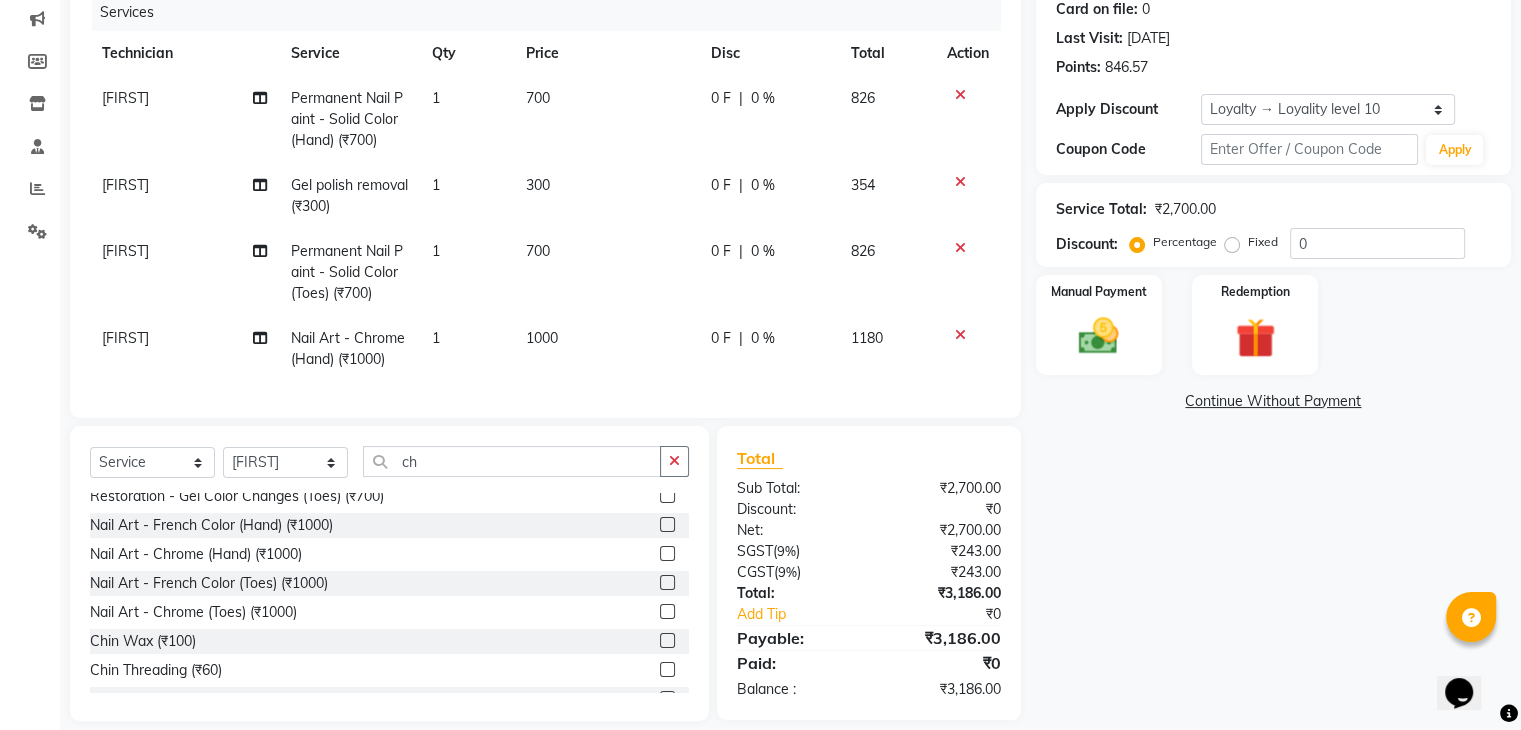 scroll, scrollTop: 291, scrollLeft: 0, axis: vertical 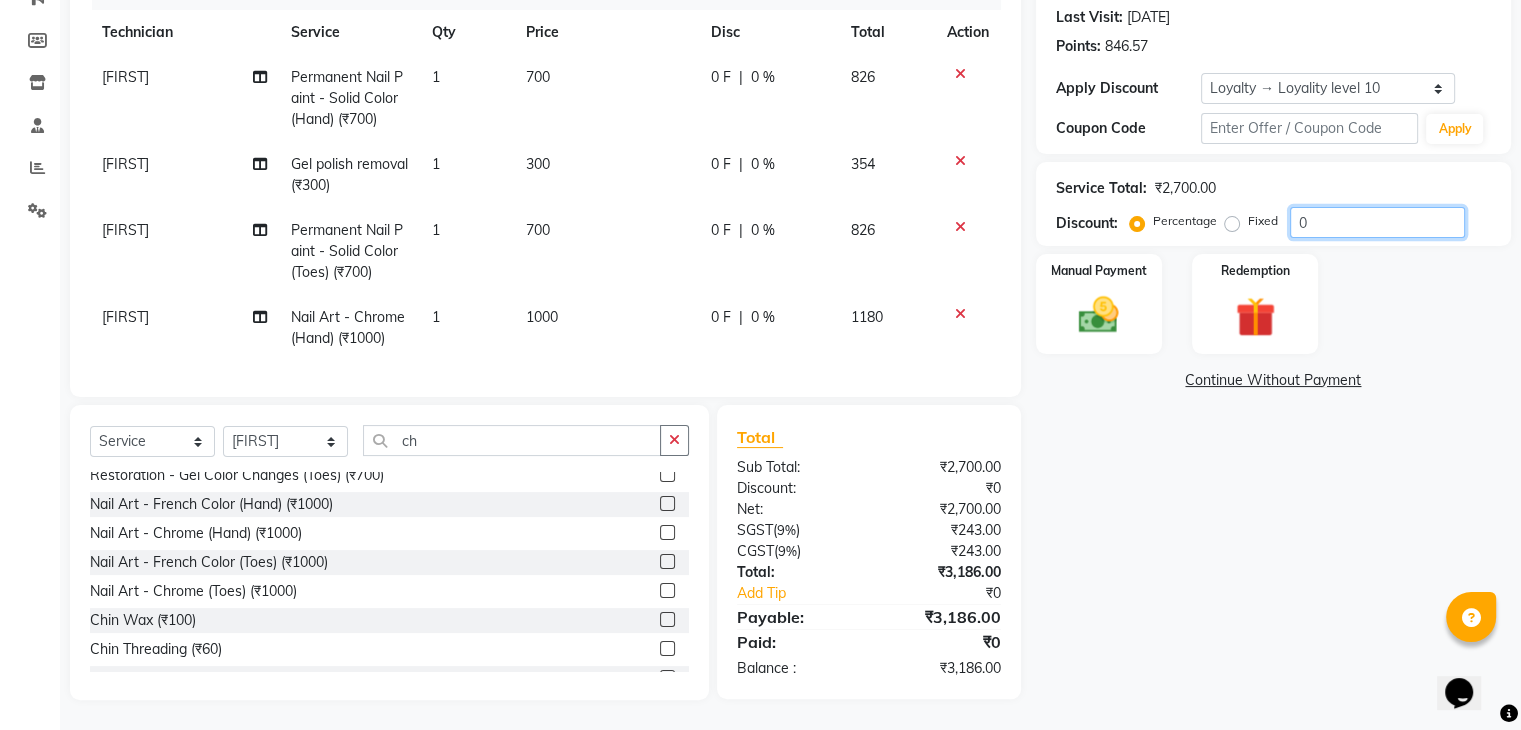 click on "0" 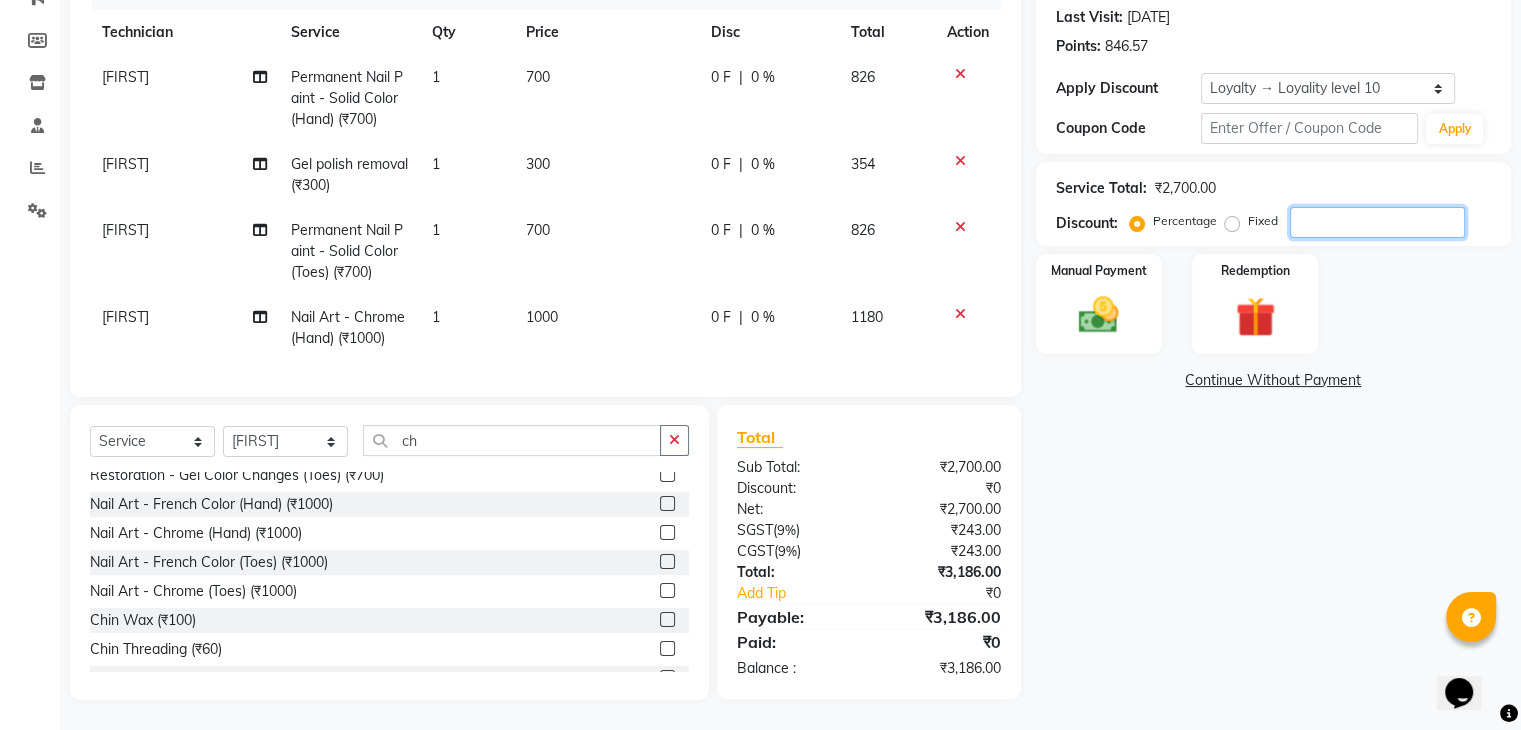 type on "5" 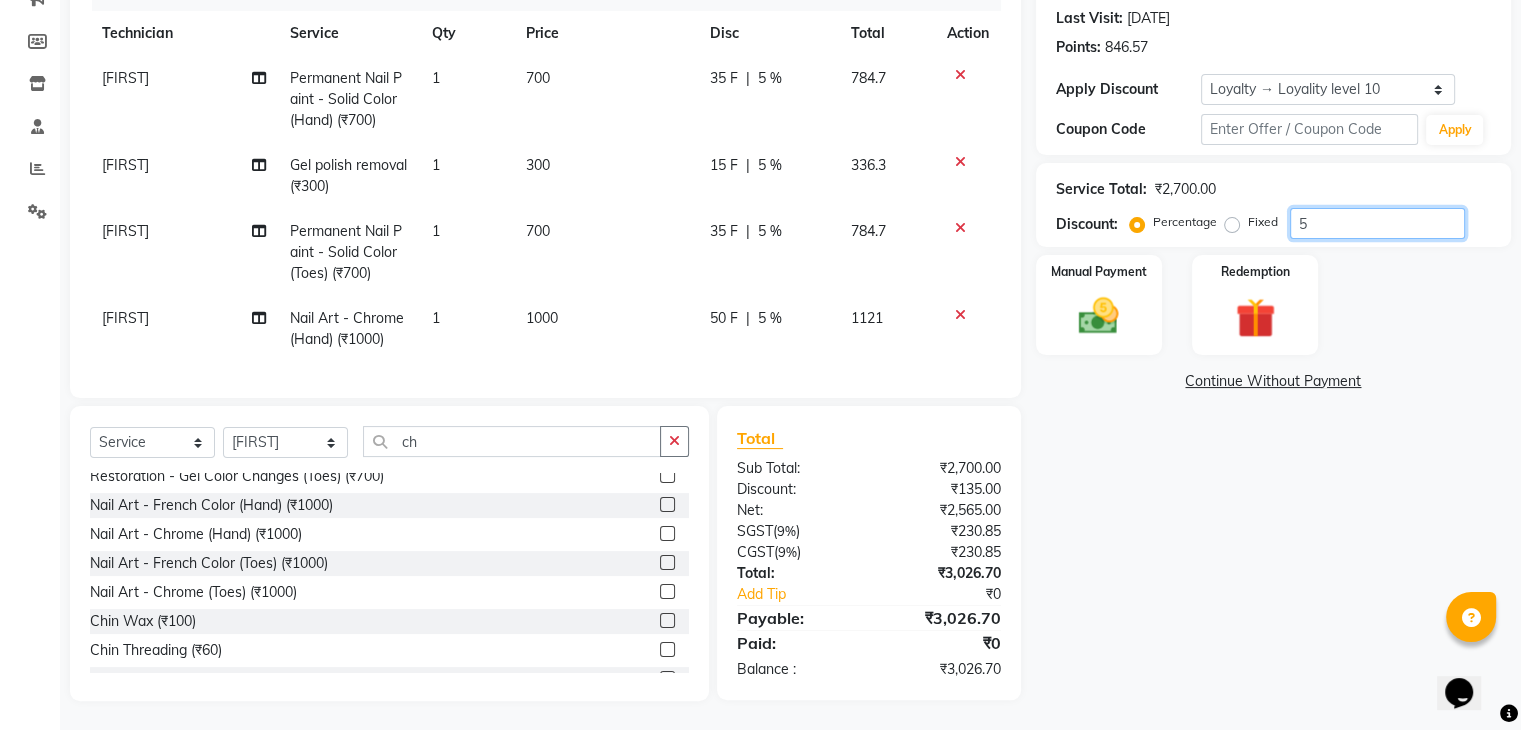 scroll, scrollTop: 275, scrollLeft: 0, axis: vertical 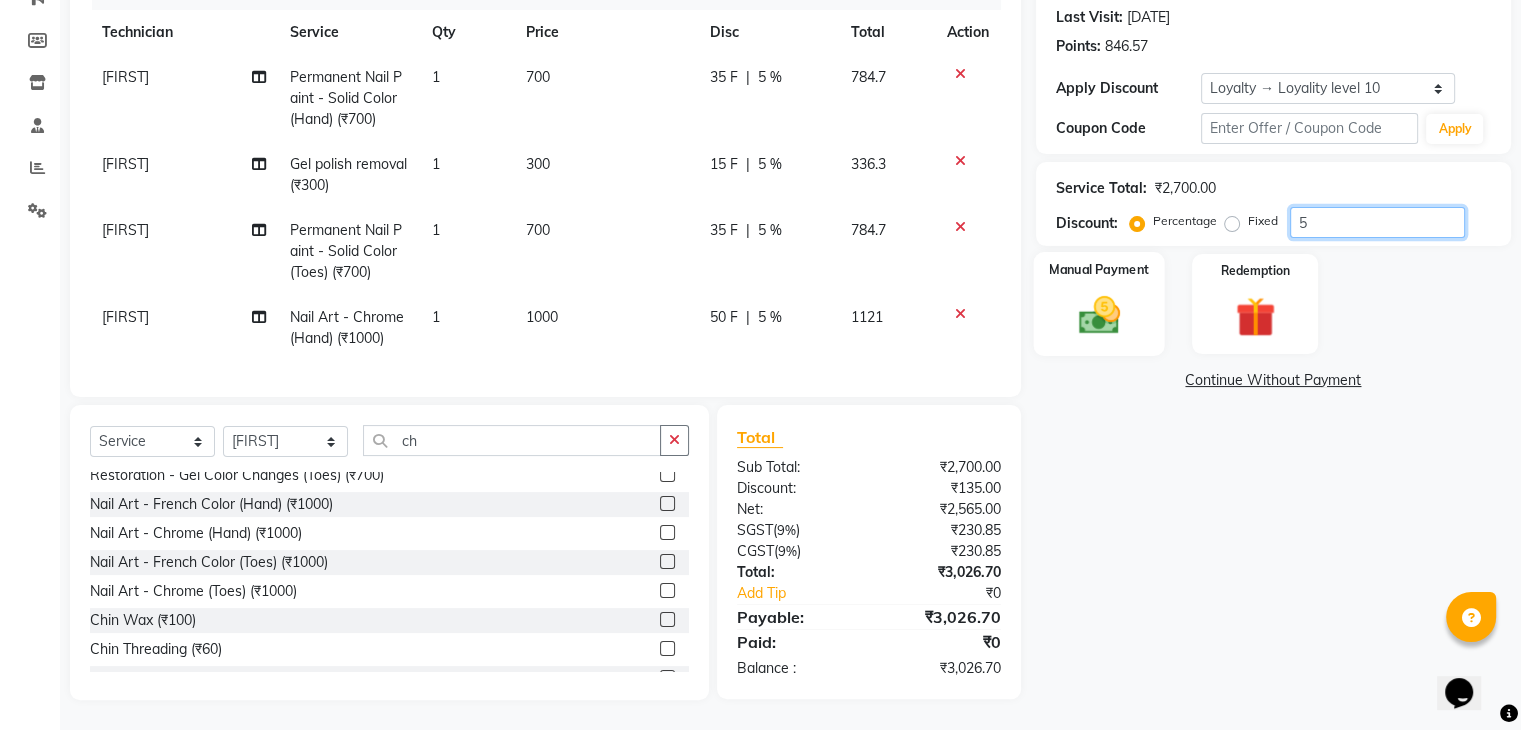 type on "5" 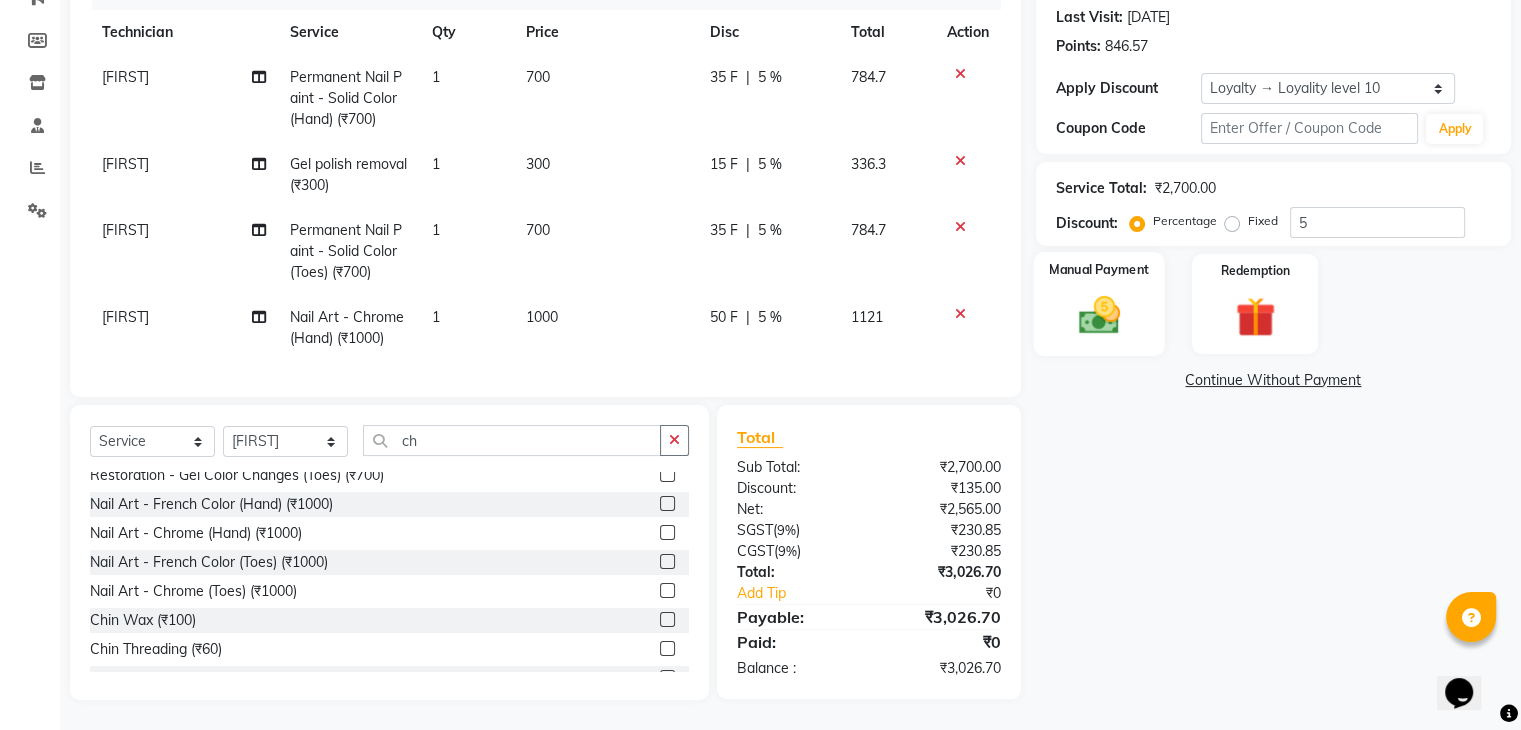 click on "Manual Payment" 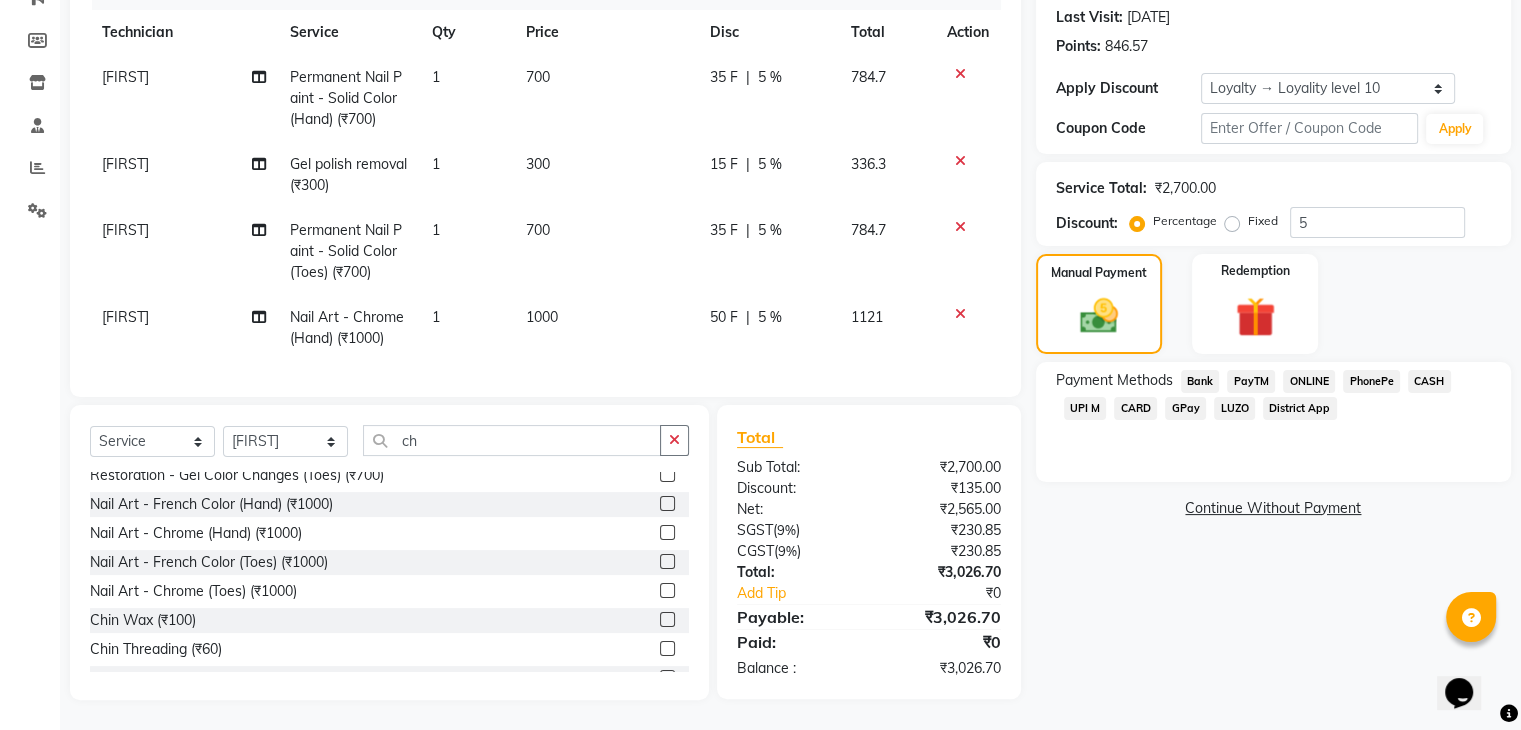 click on "UPI M" 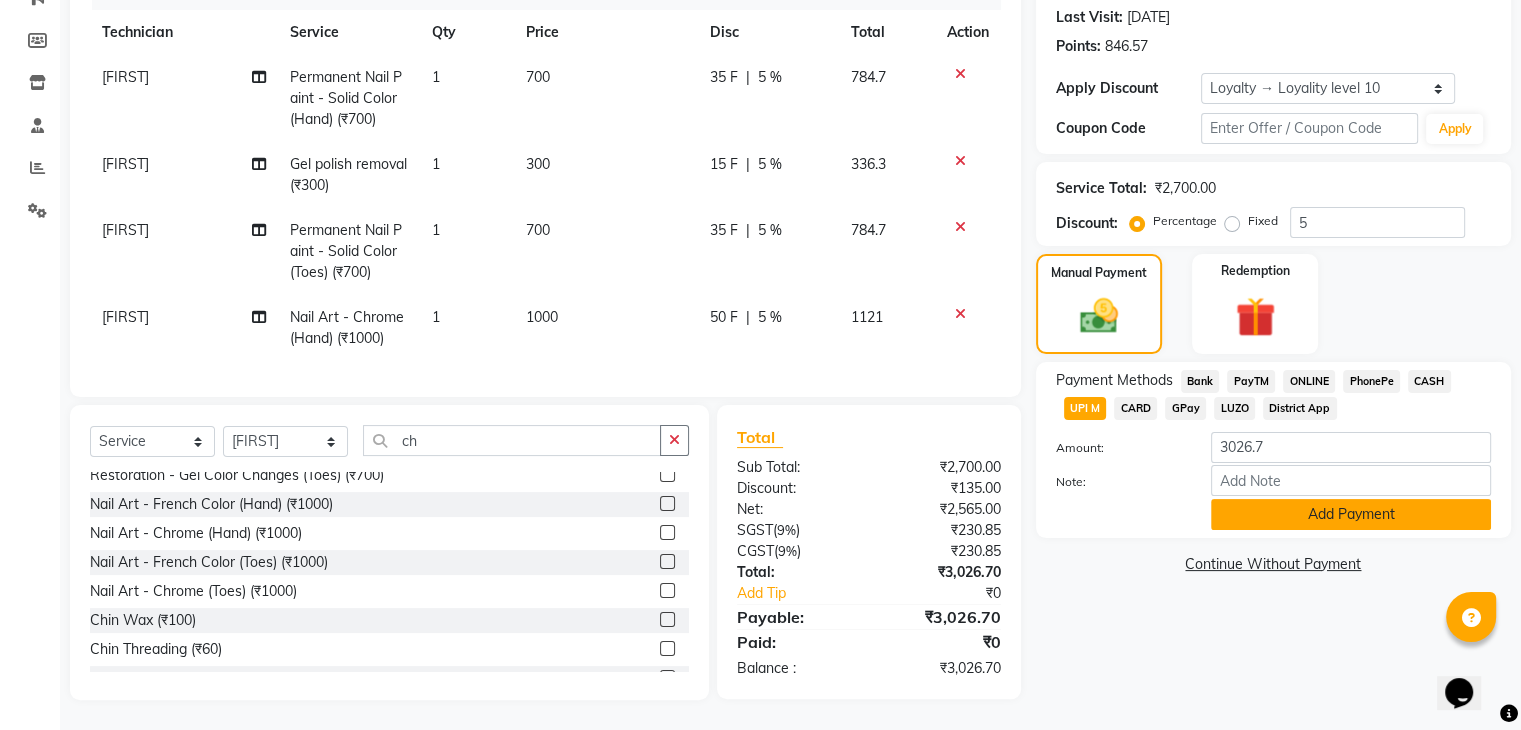 click on "Add Payment" 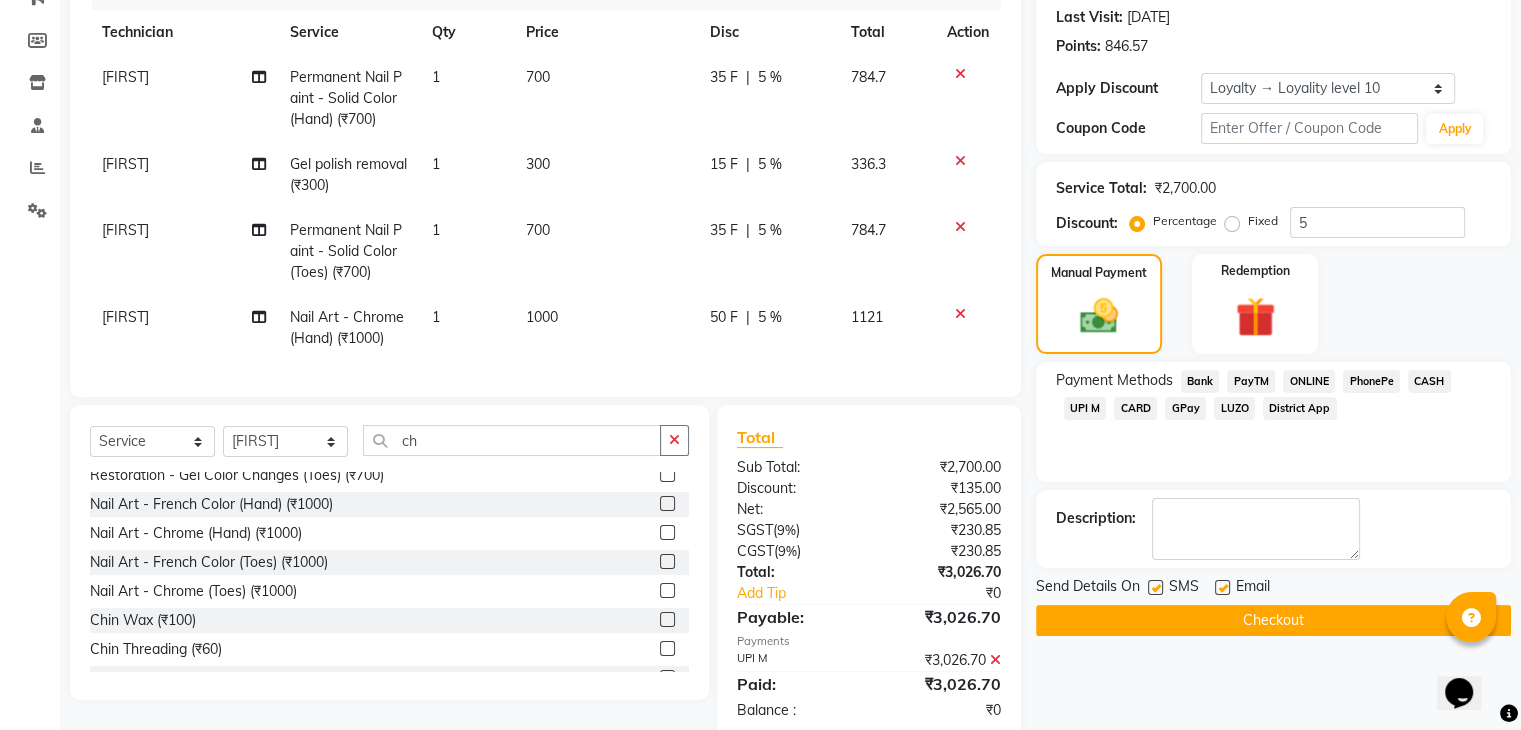 scroll, scrollTop: 432, scrollLeft: 0, axis: vertical 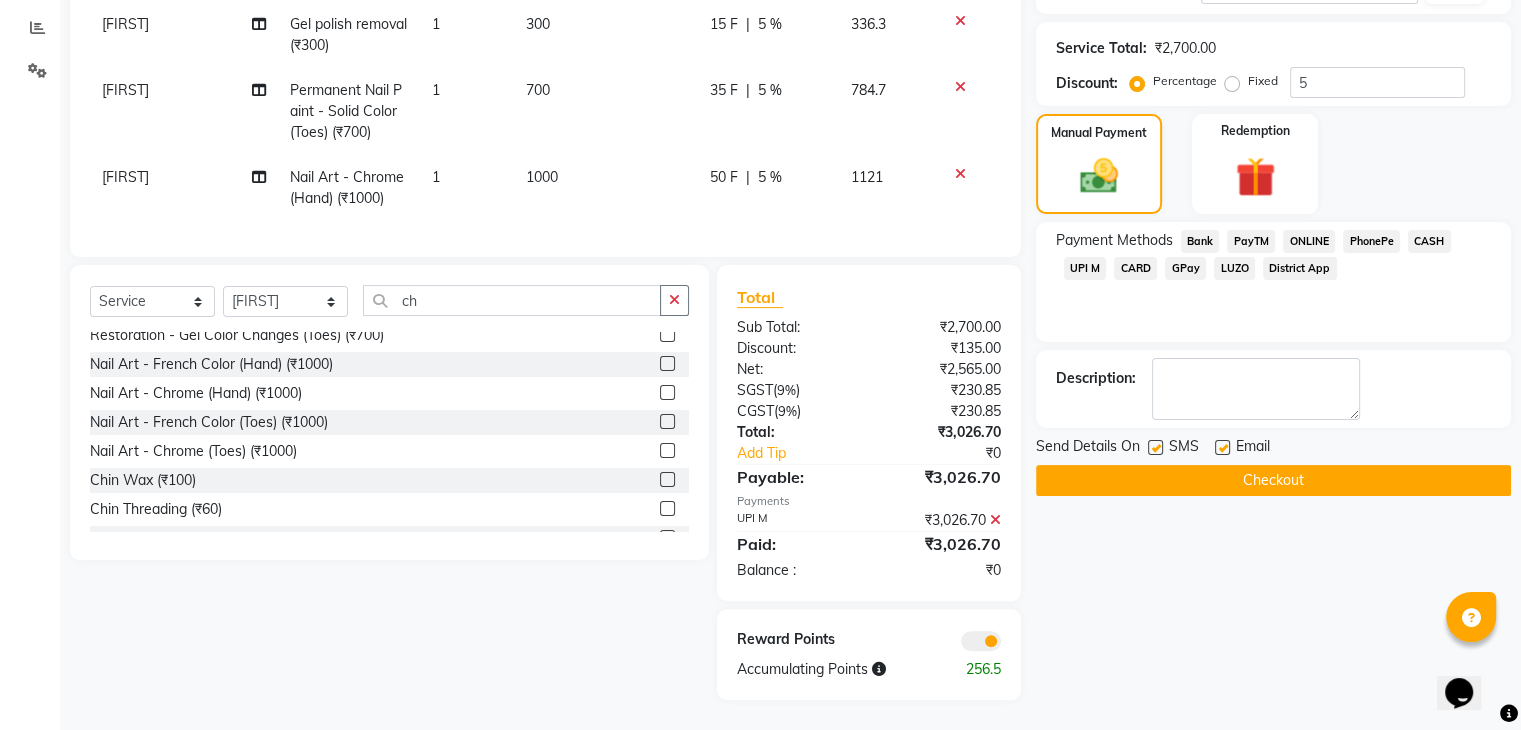 click on "Checkout" 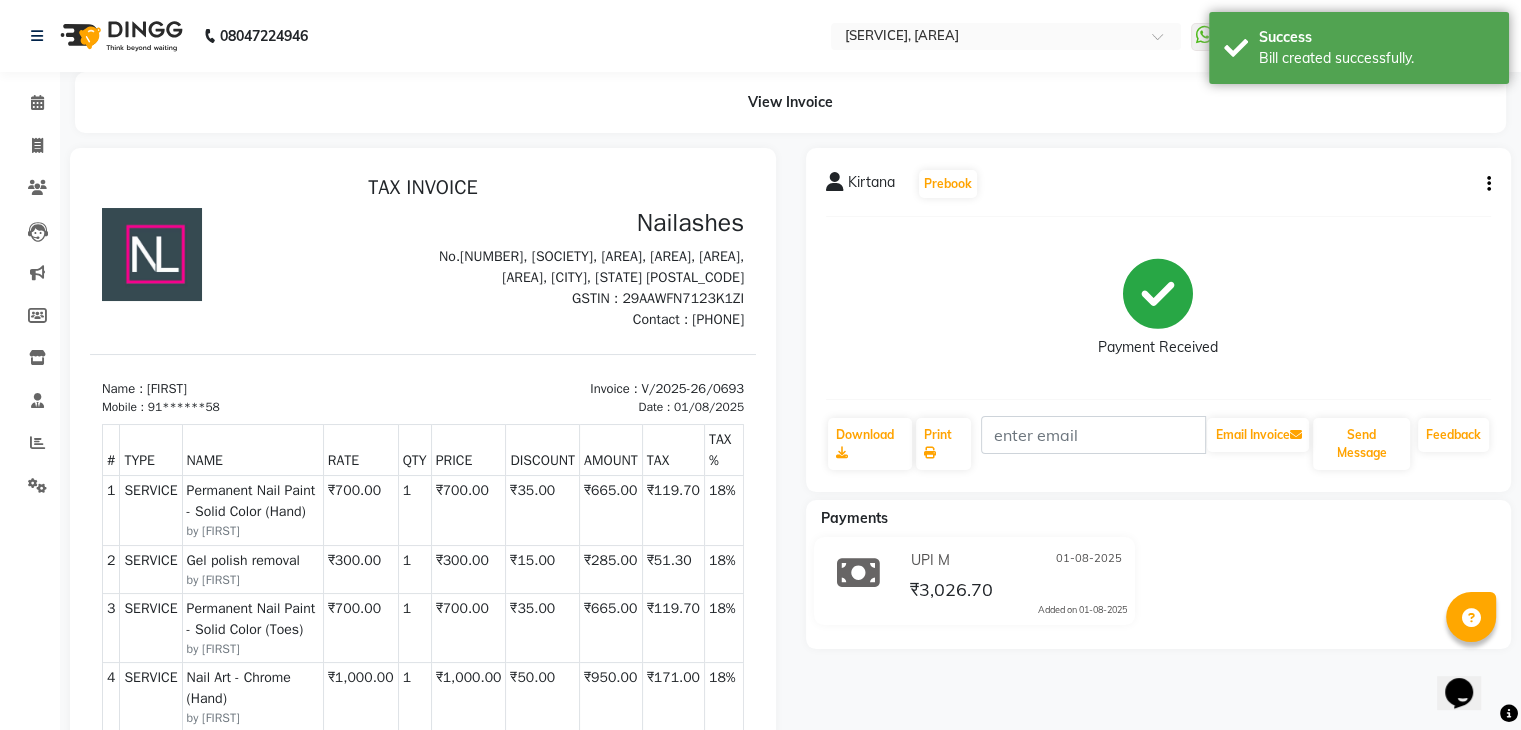 scroll, scrollTop: 0, scrollLeft: 0, axis: both 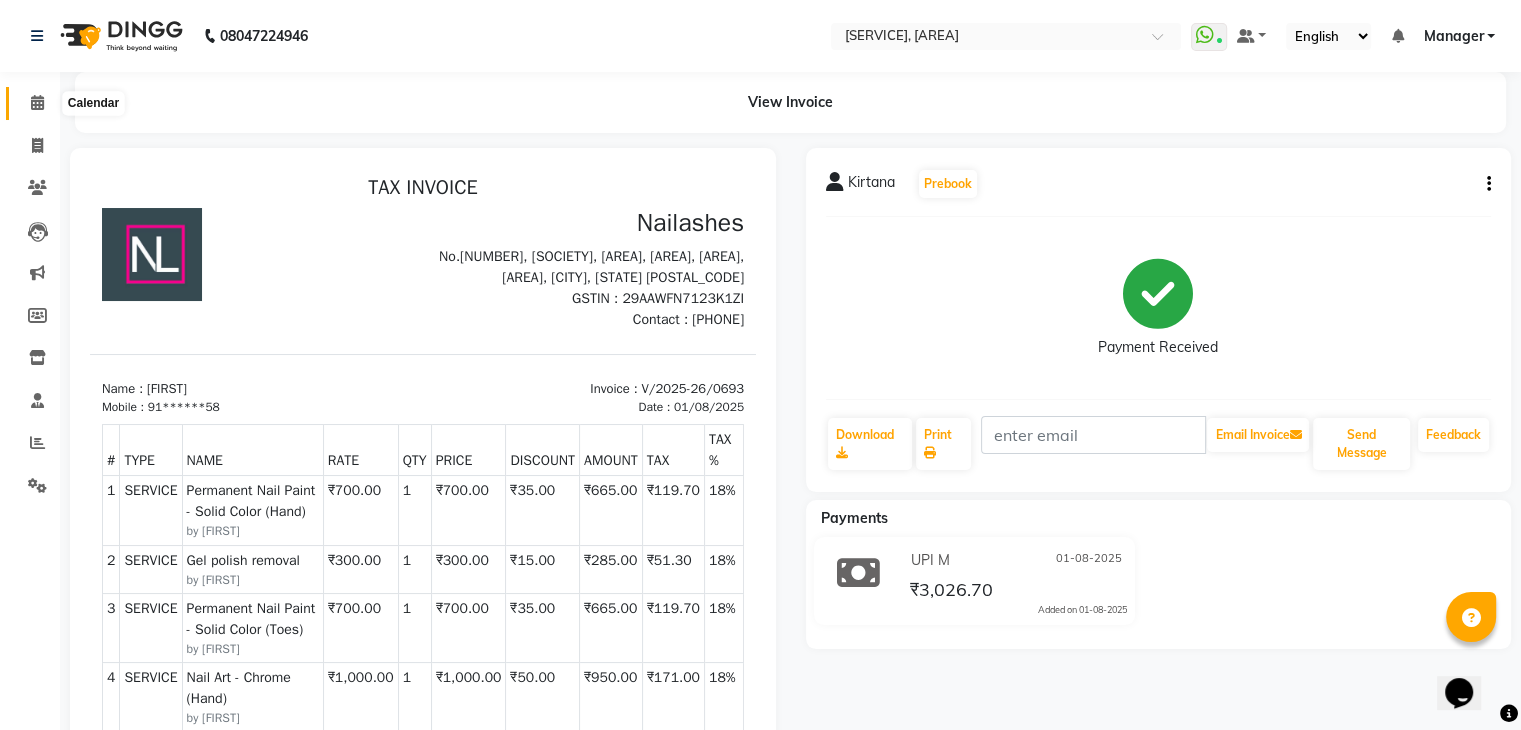 click 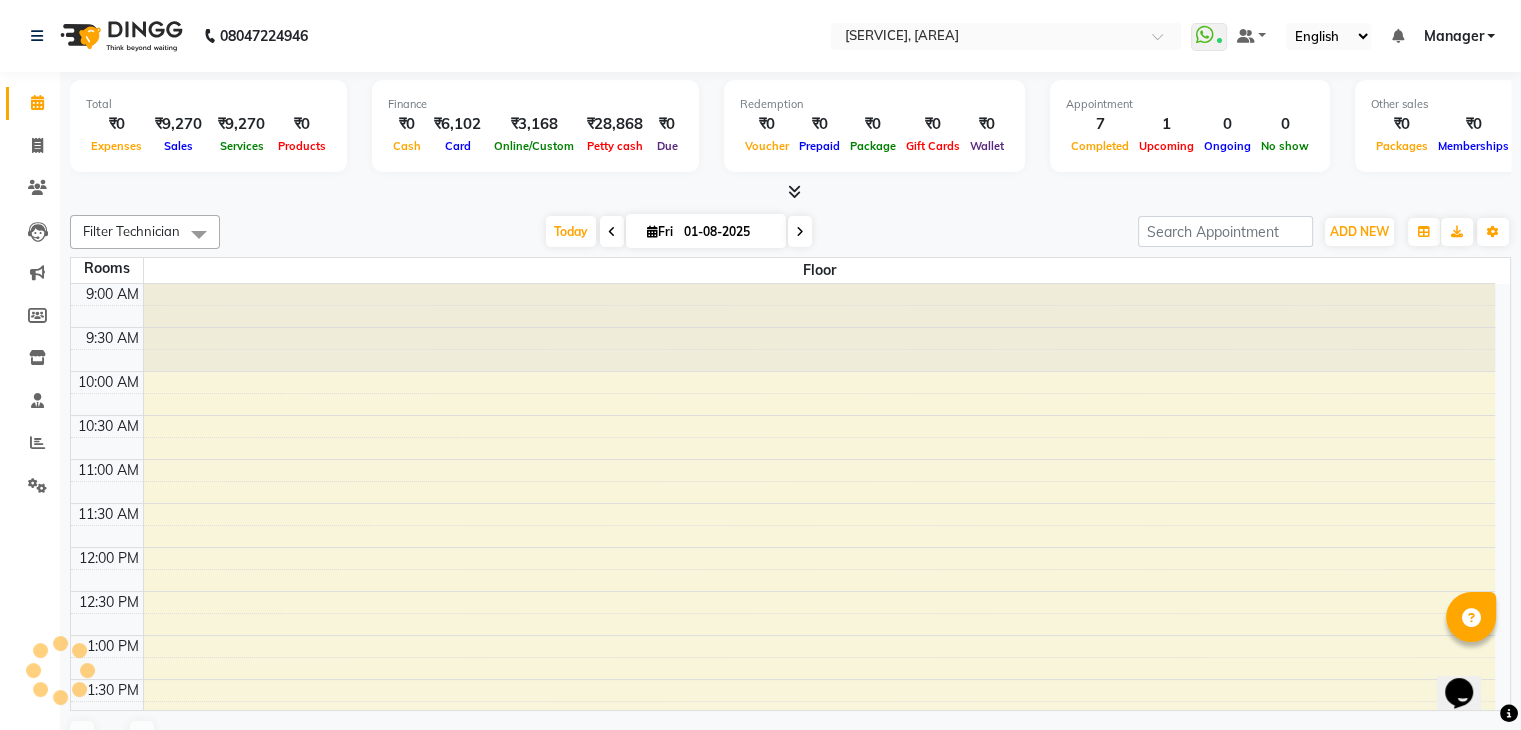 scroll, scrollTop: 0, scrollLeft: 0, axis: both 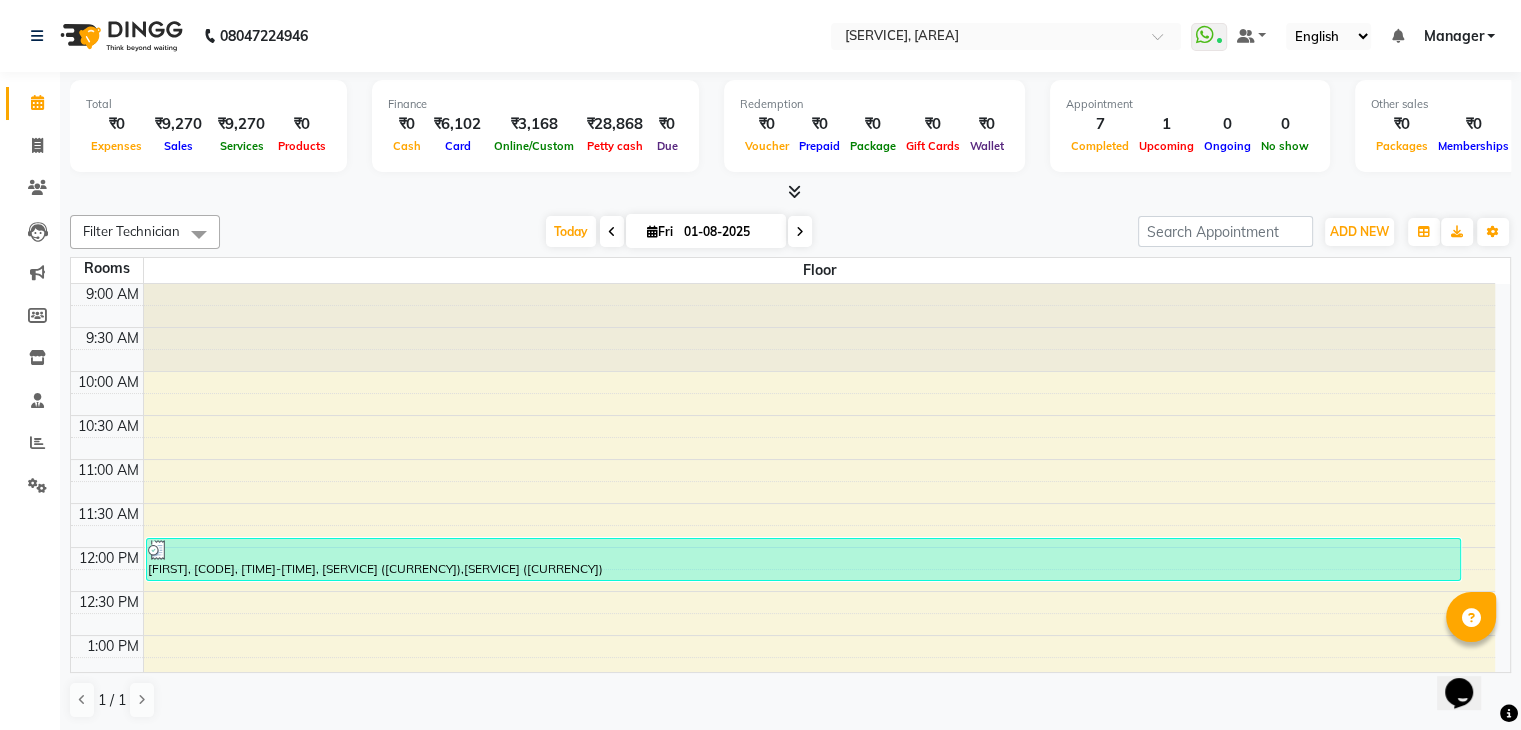 click at bounding box center [790, 192] 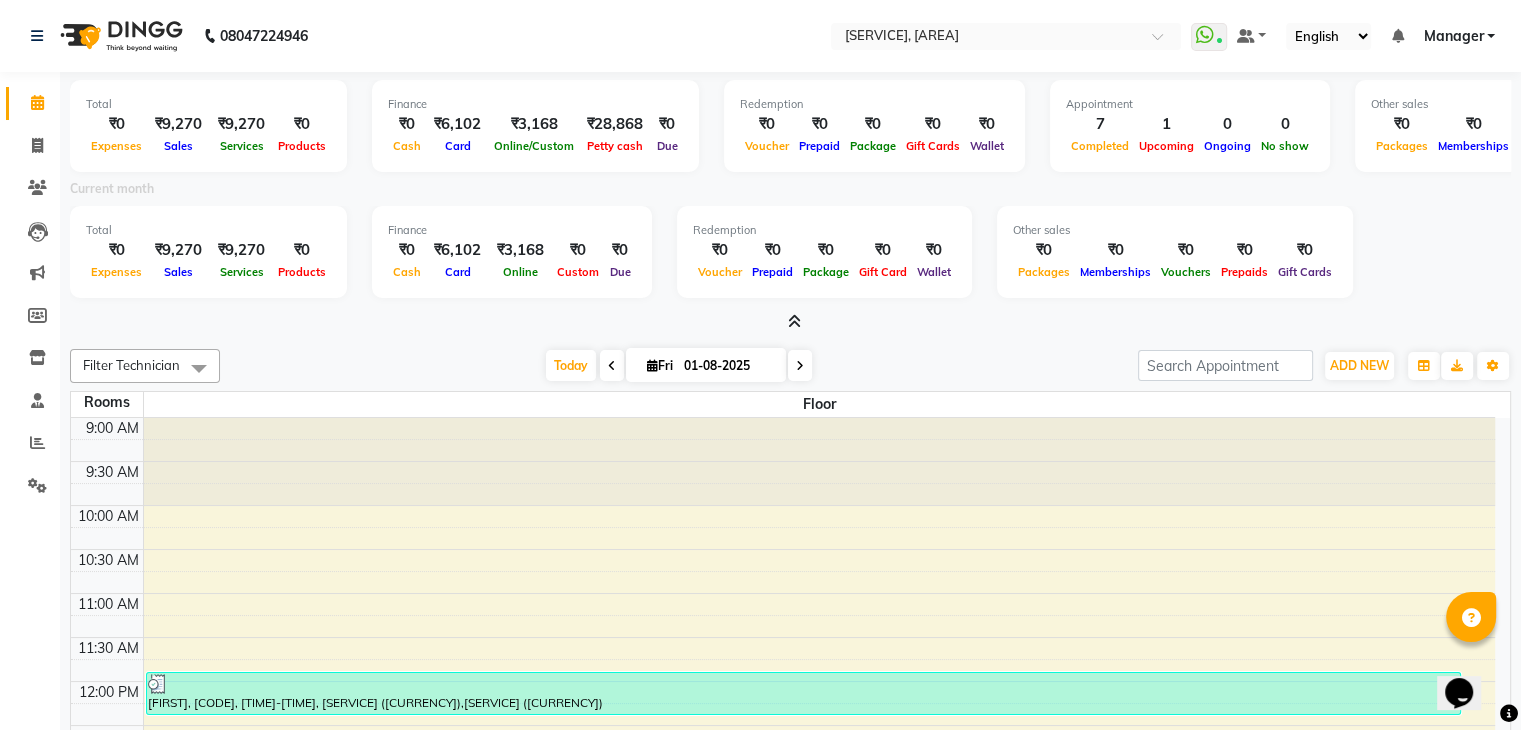 click at bounding box center (794, 321) 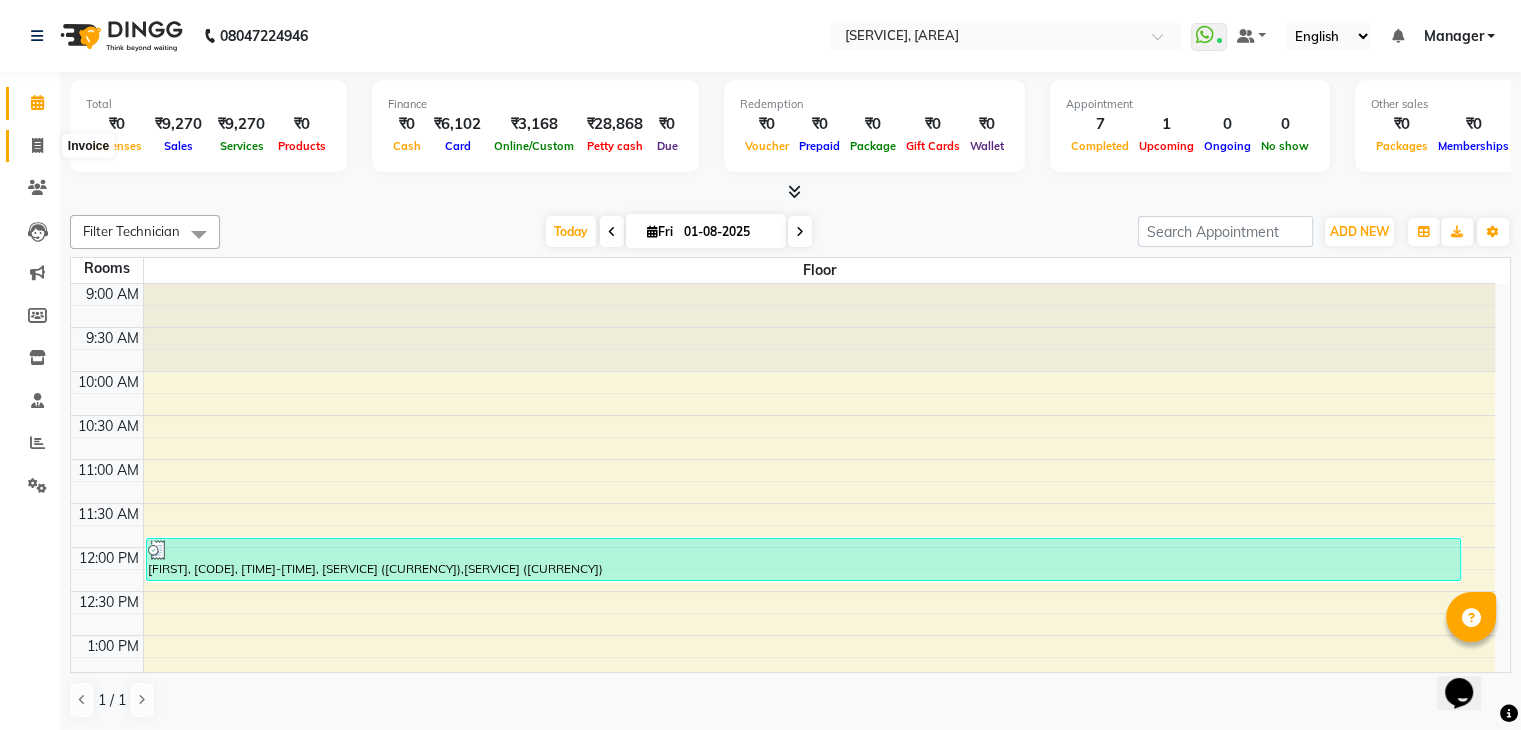 click 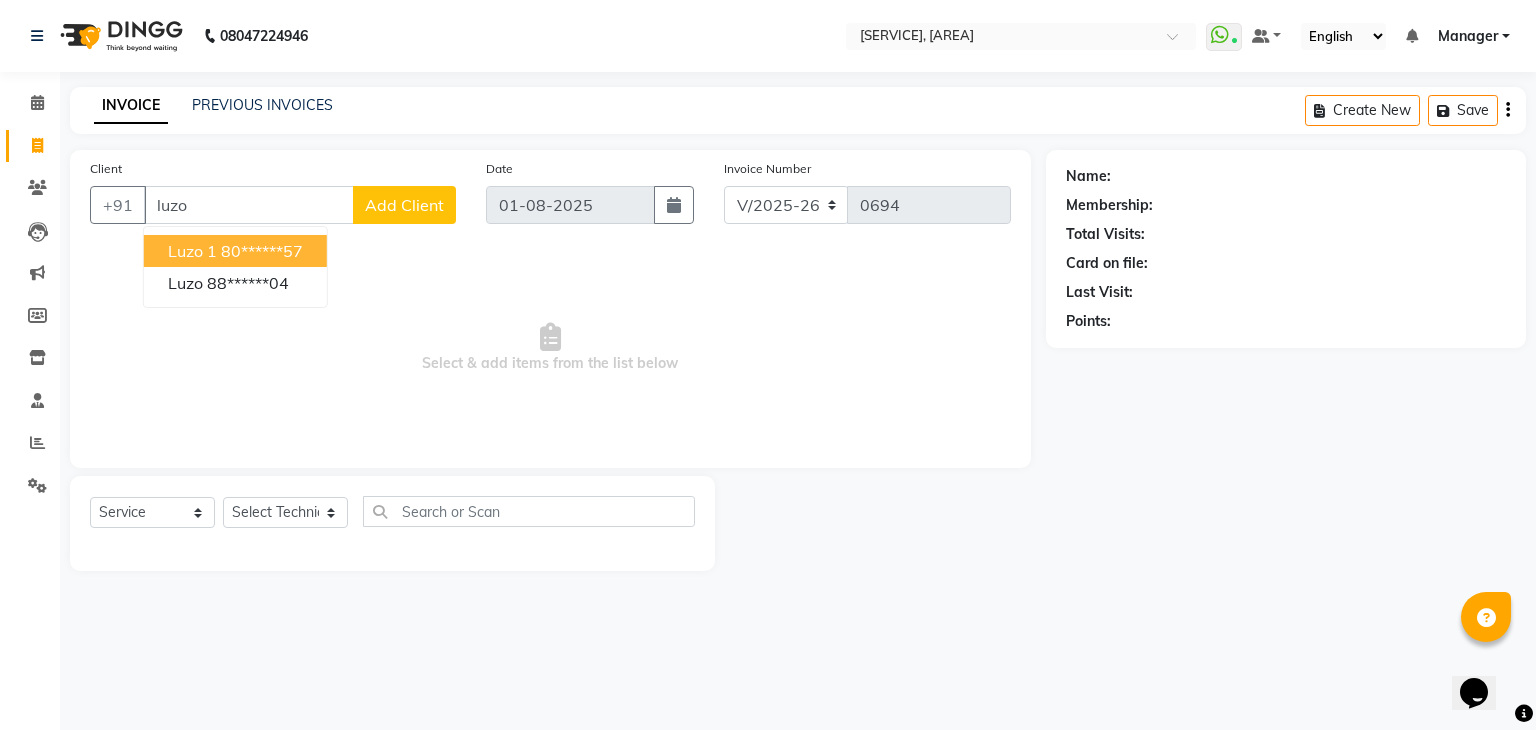 click on "Luzo 1" at bounding box center (192, 251) 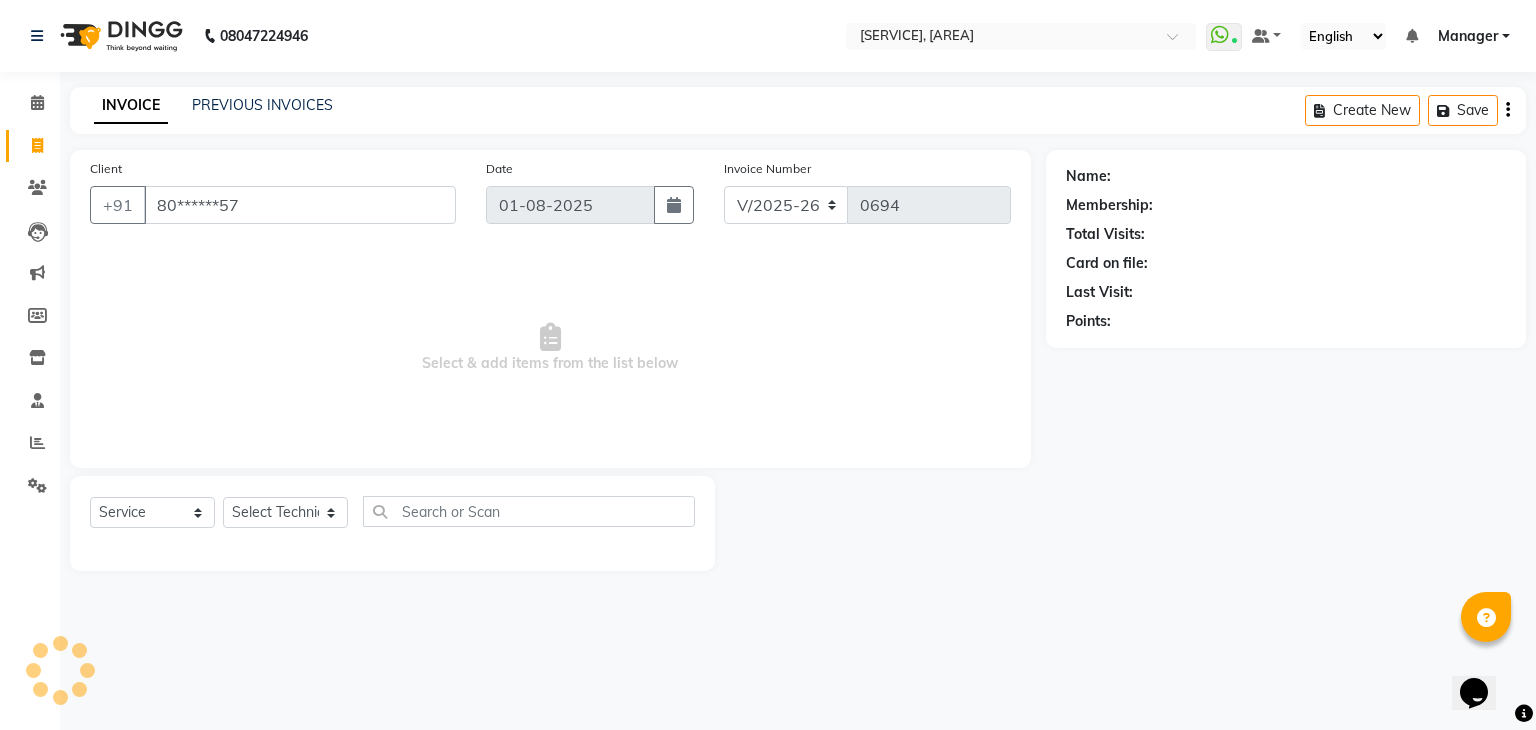 type on "80******57" 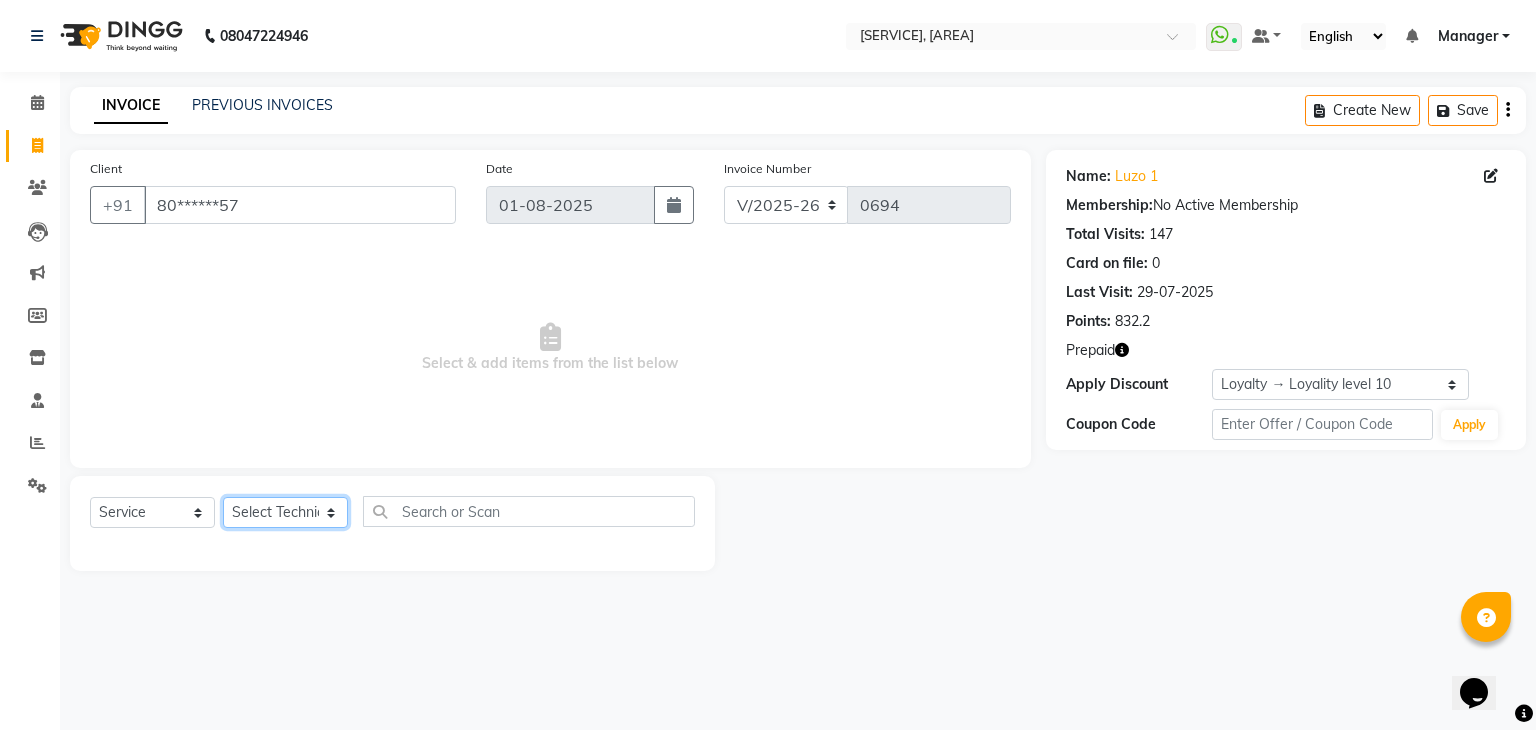 click on "Select Technician Bhupendra Manager Prince Rohit Sajan Salman Suma Suraj Vikas Vishal Lash Vishnu" 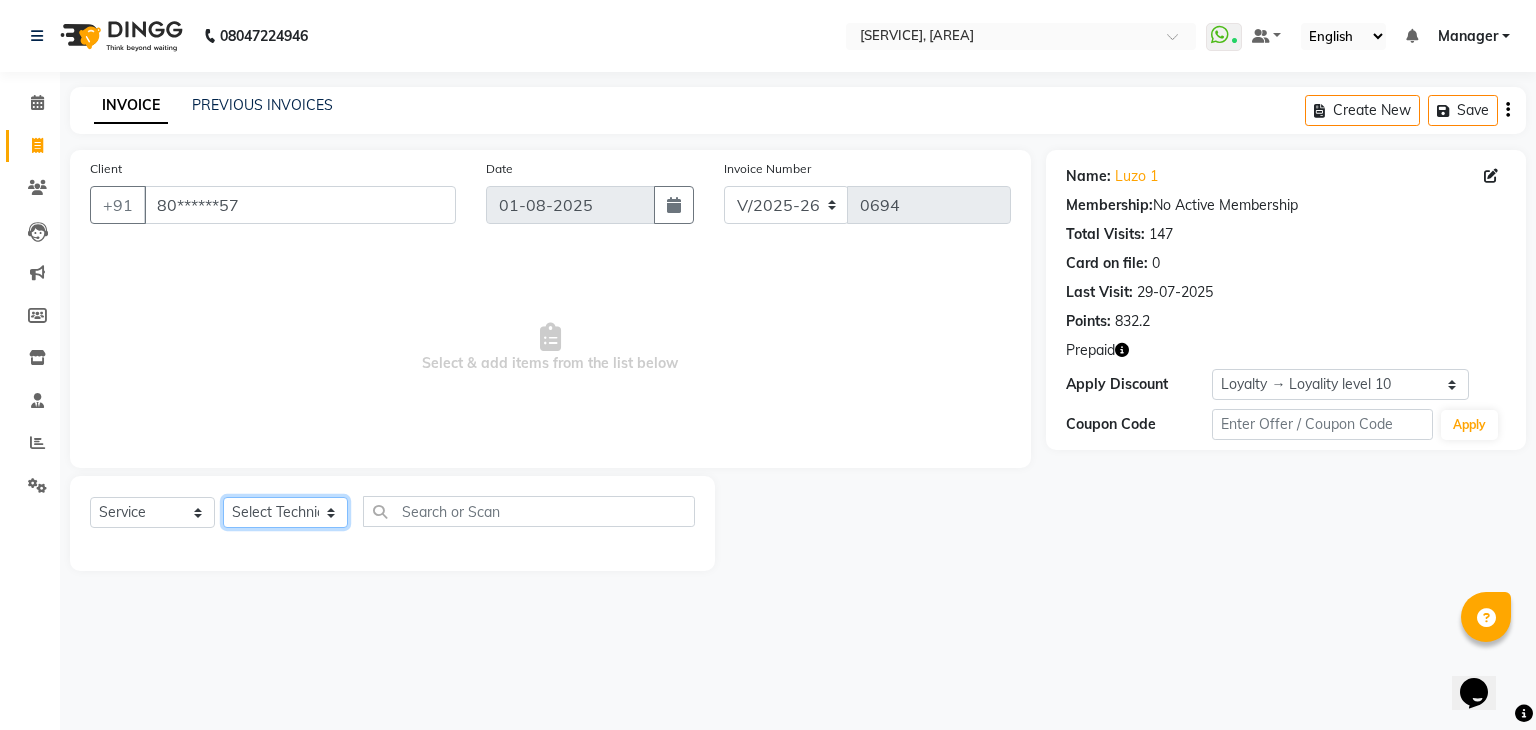 select on "81548" 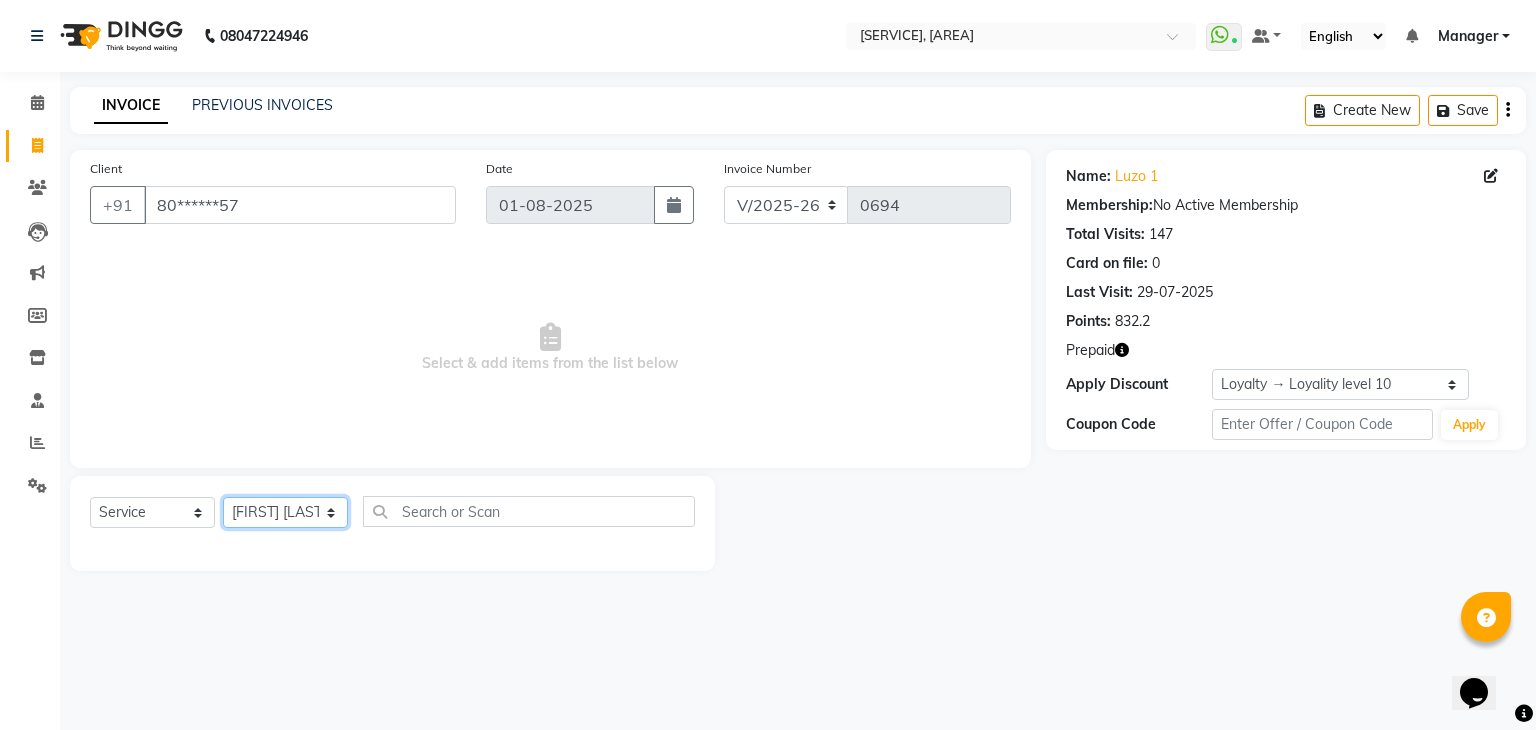 click on "Select Technician Bhupendra Manager Prince Rohit Sajan Salman Suma Suraj Vikas Vishal Lash Vishnu" 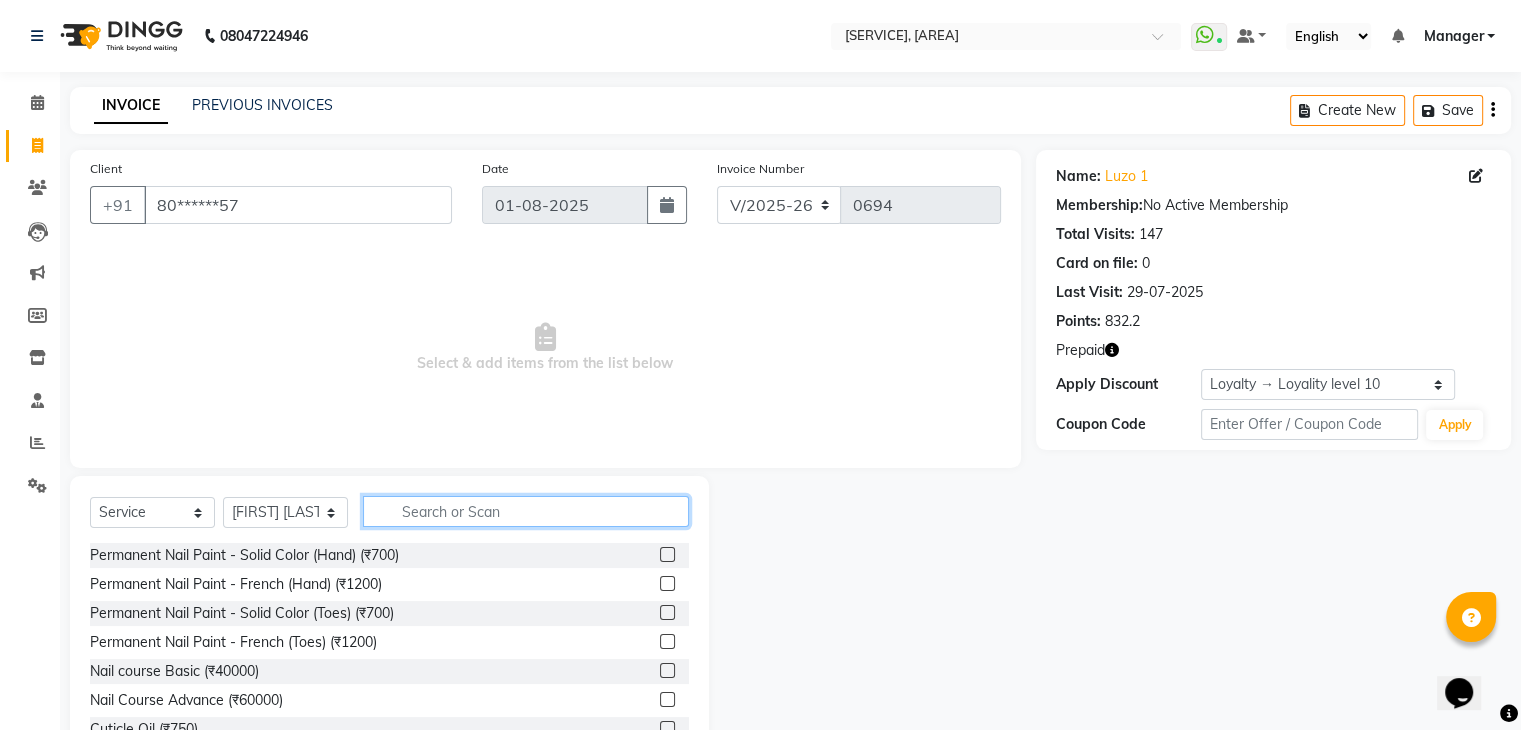 click 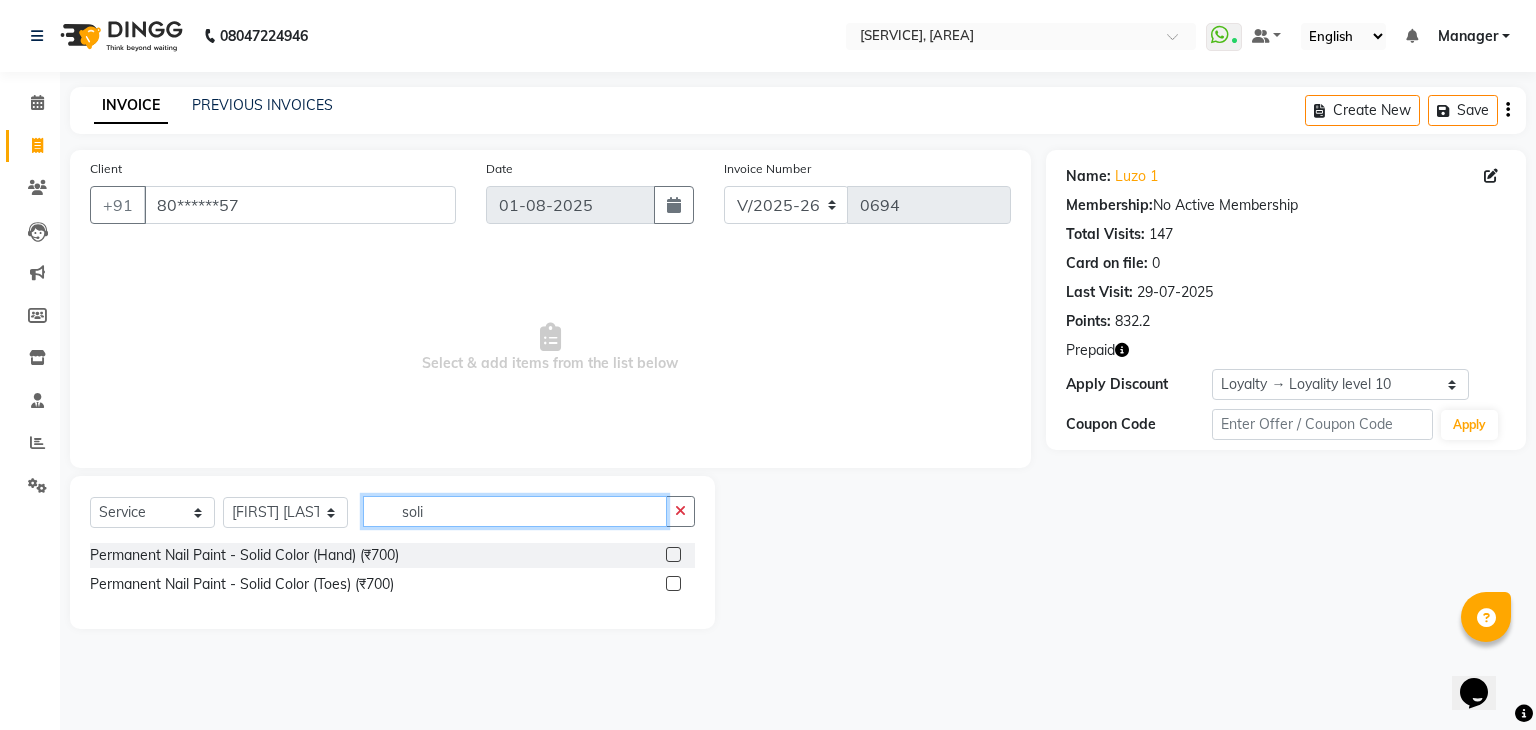 type on "soli" 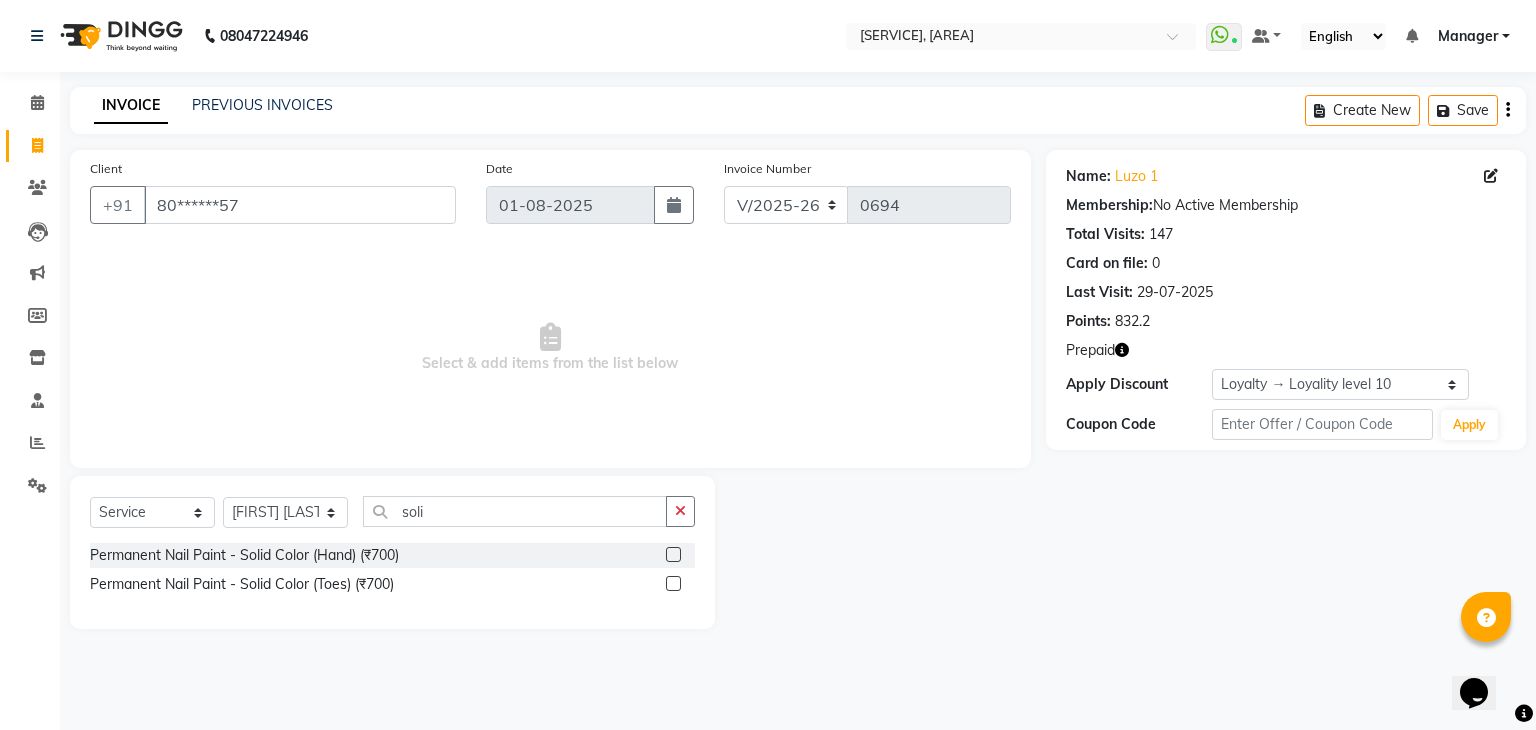click 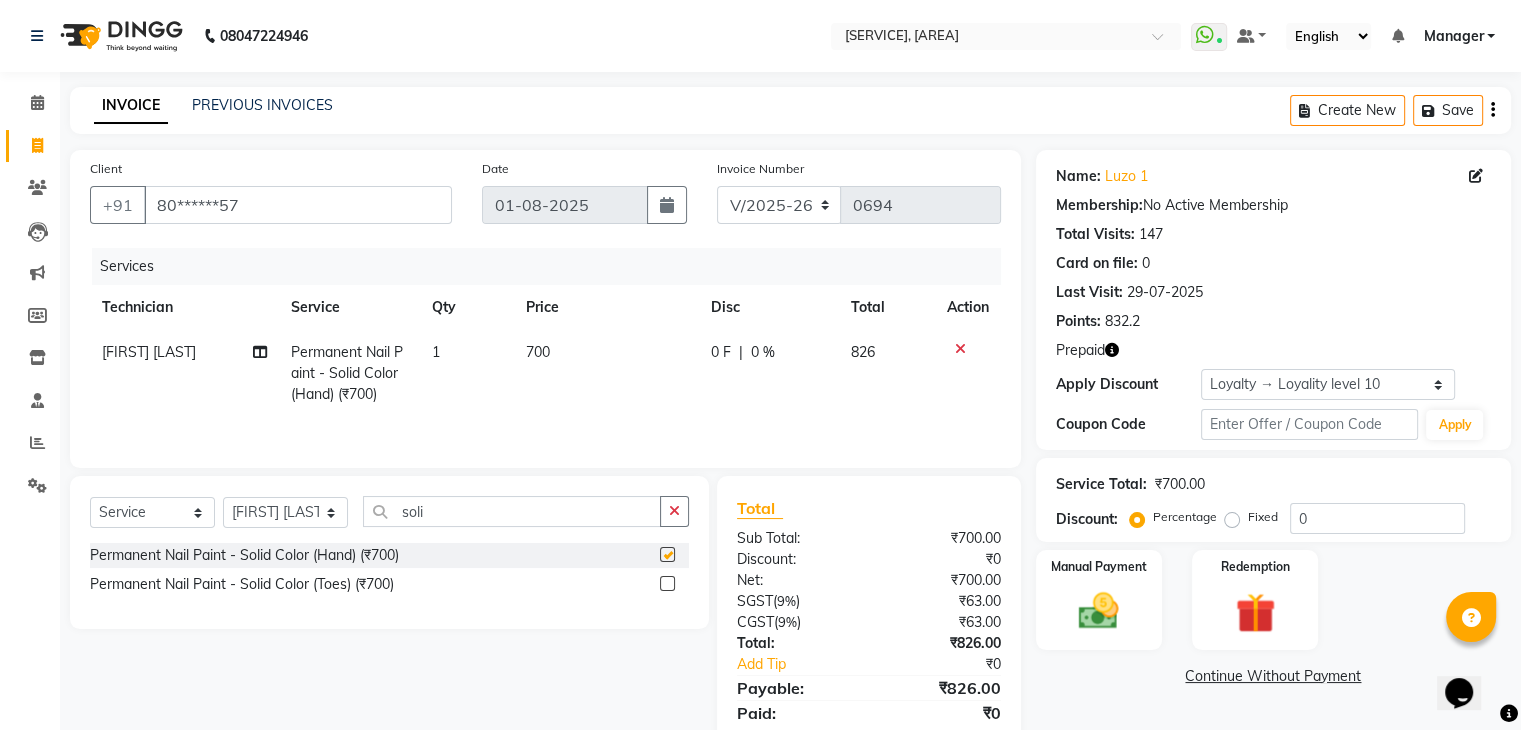 checkbox on "false" 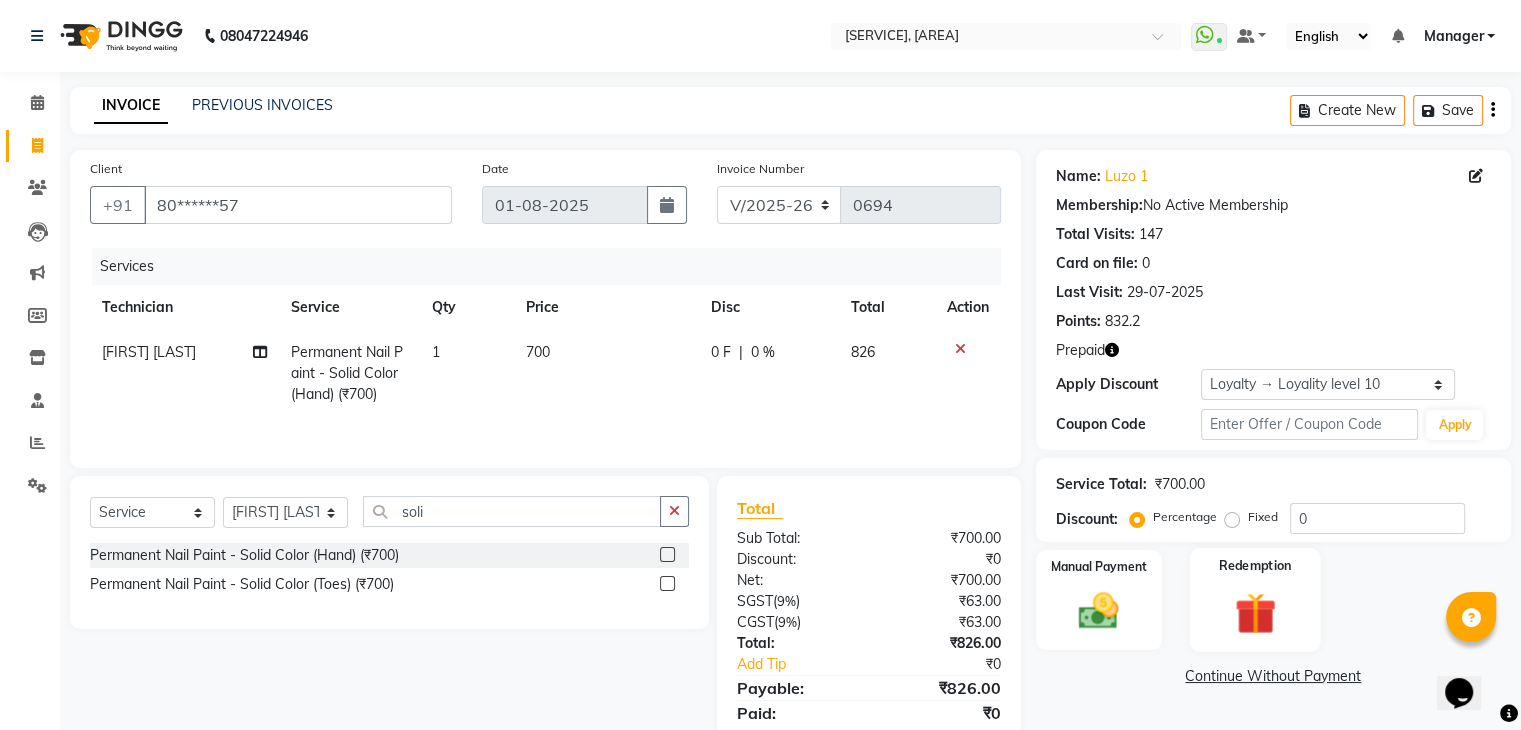 click 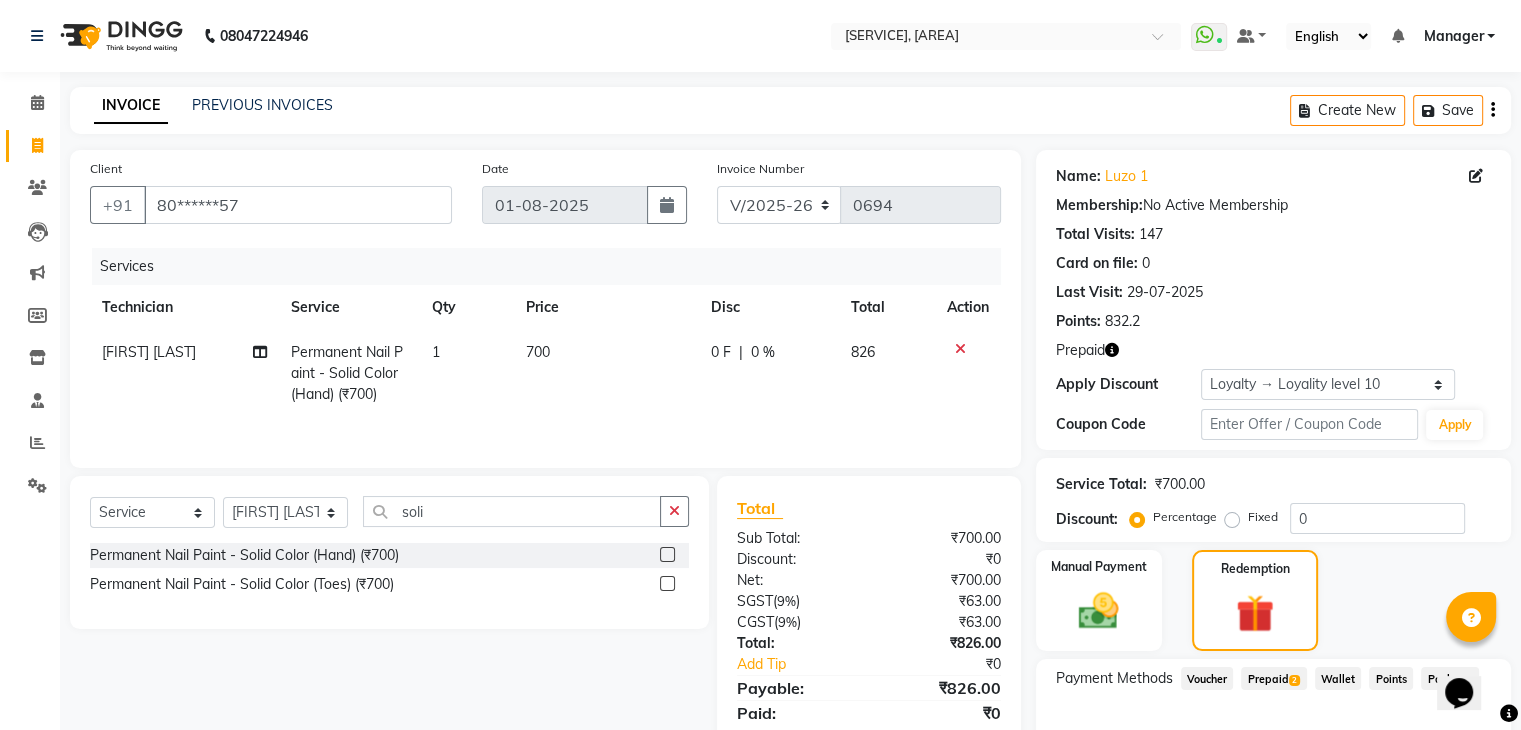 click on "Prepaid  2" 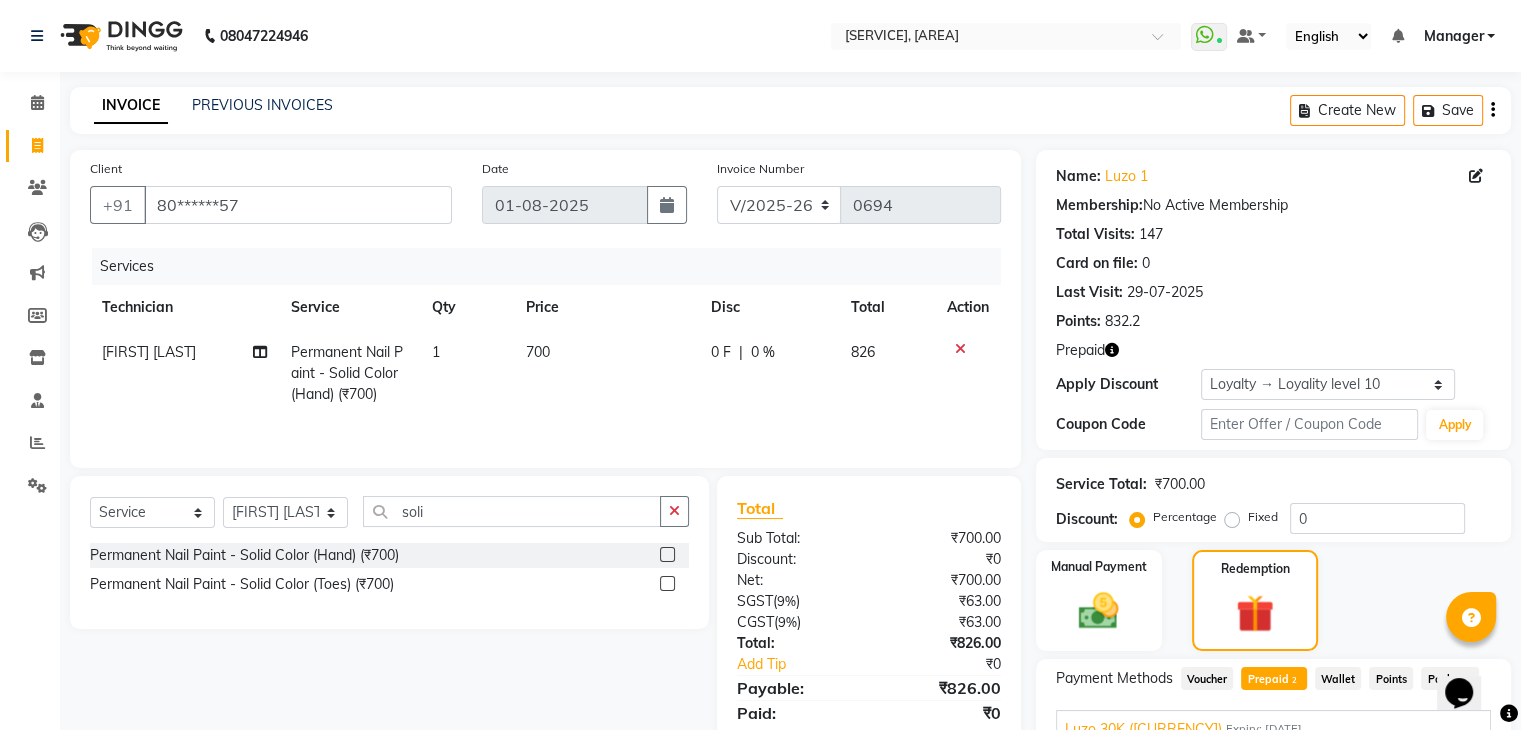 scroll, scrollTop: 183, scrollLeft: 0, axis: vertical 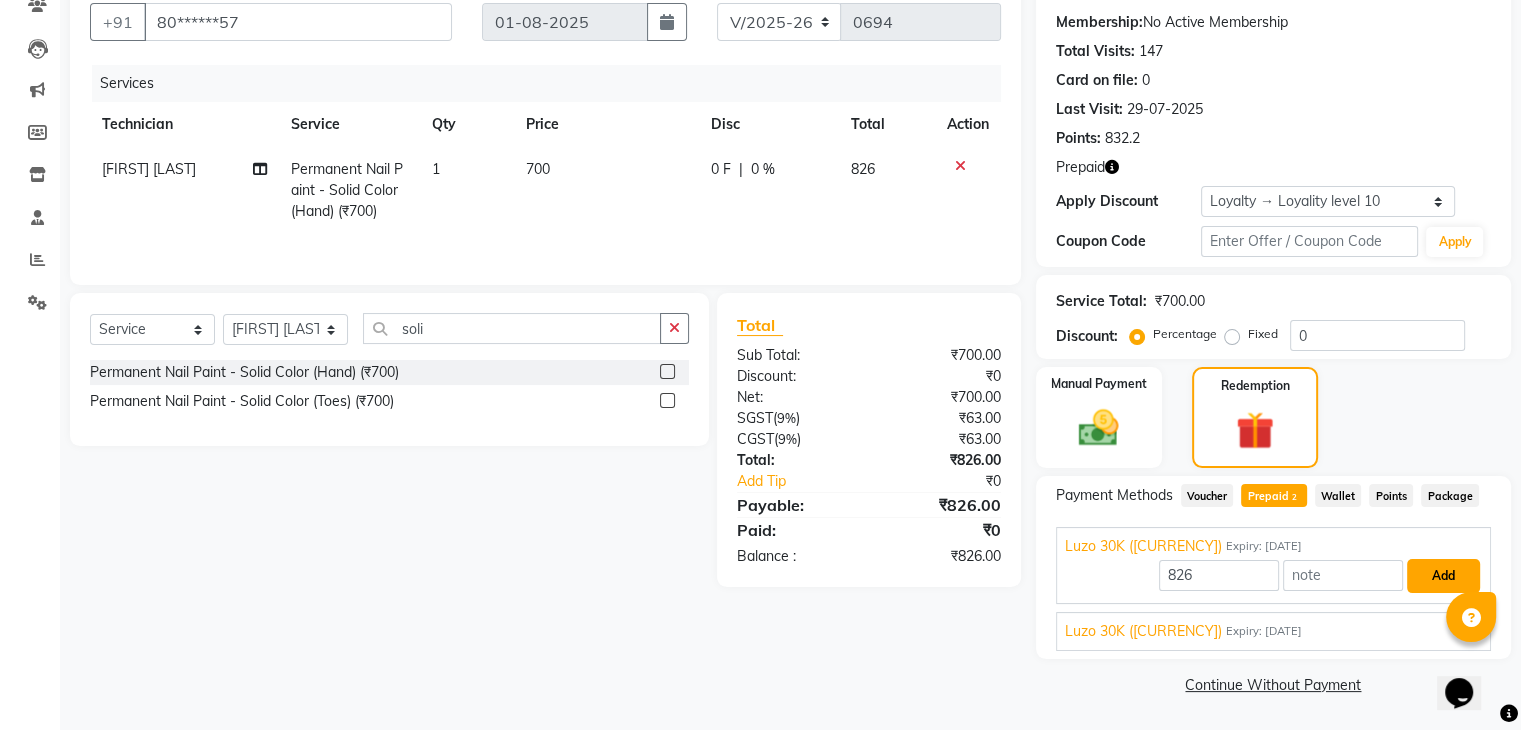 click on "Add" at bounding box center (1443, 576) 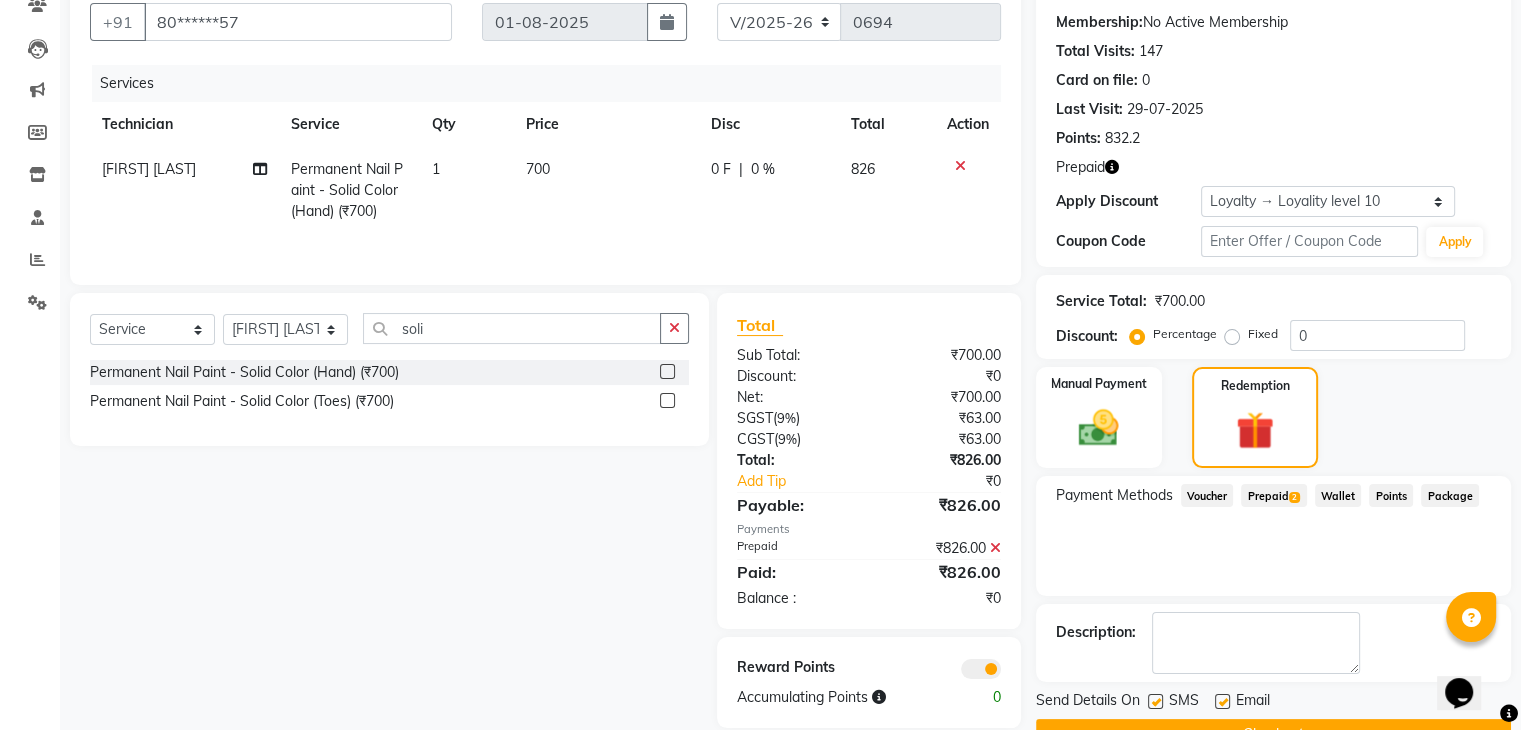 scroll, scrollTop: 232, scrollLeft: 0, axis: vertical 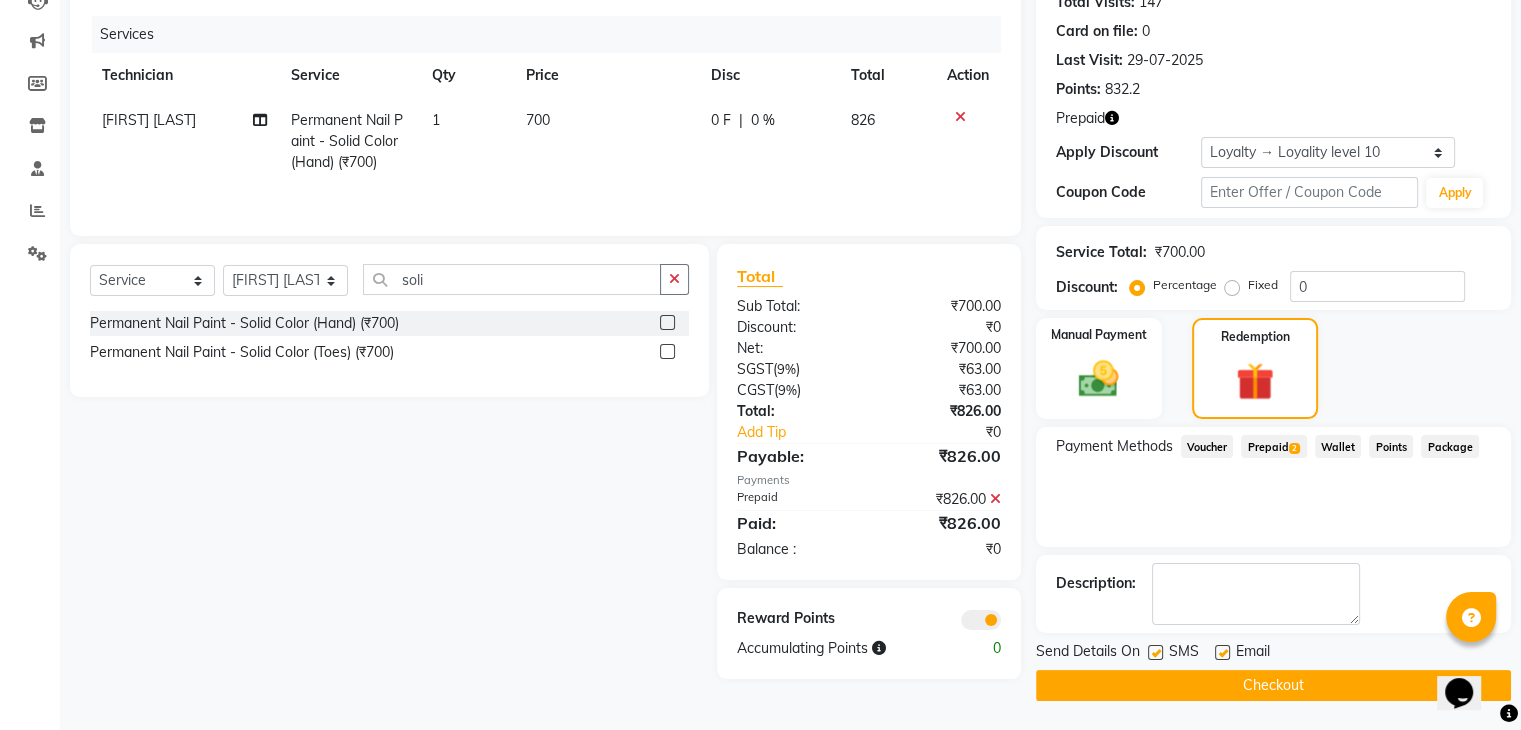 click on "Checkout" 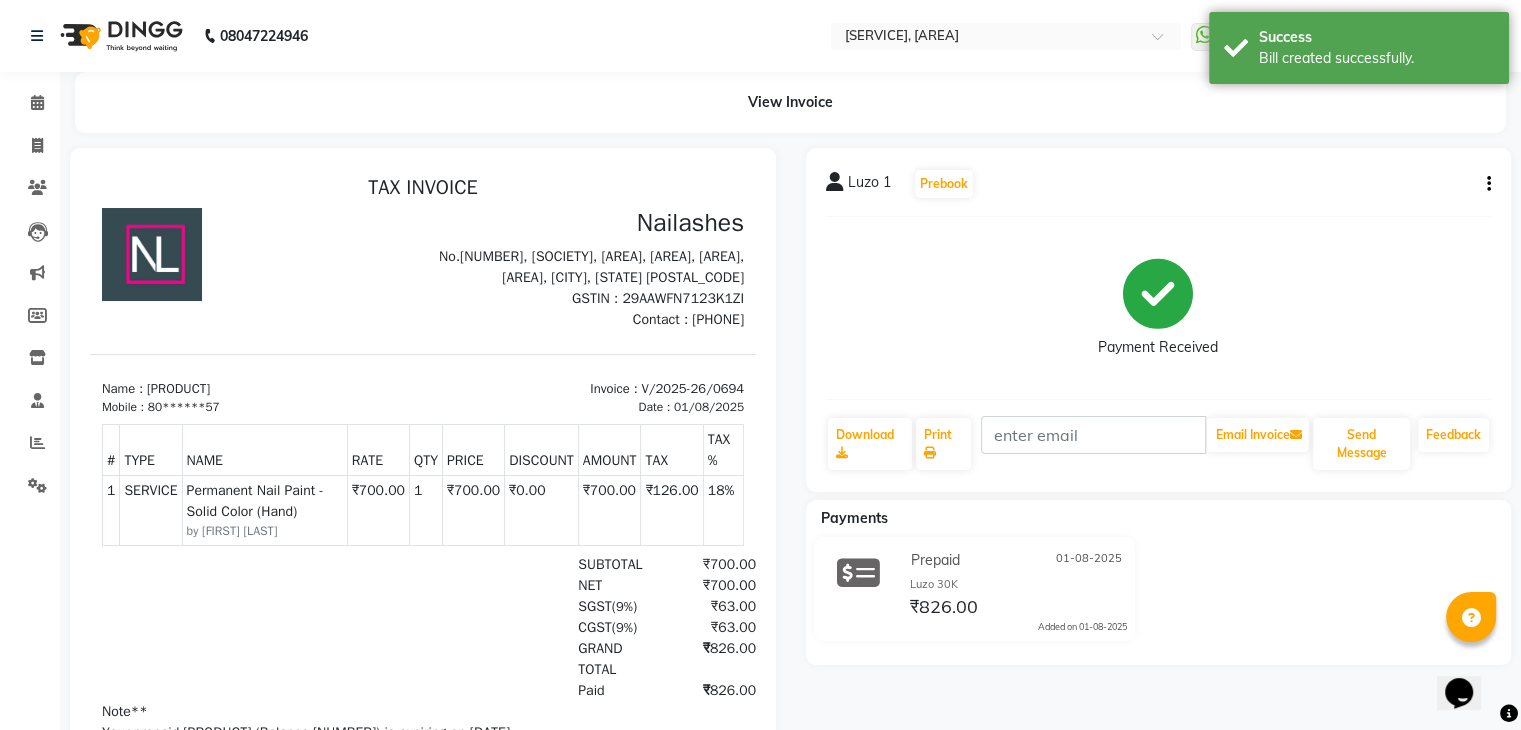 scroll, scrollTop: 0, scrollLeft: 0, axis: both 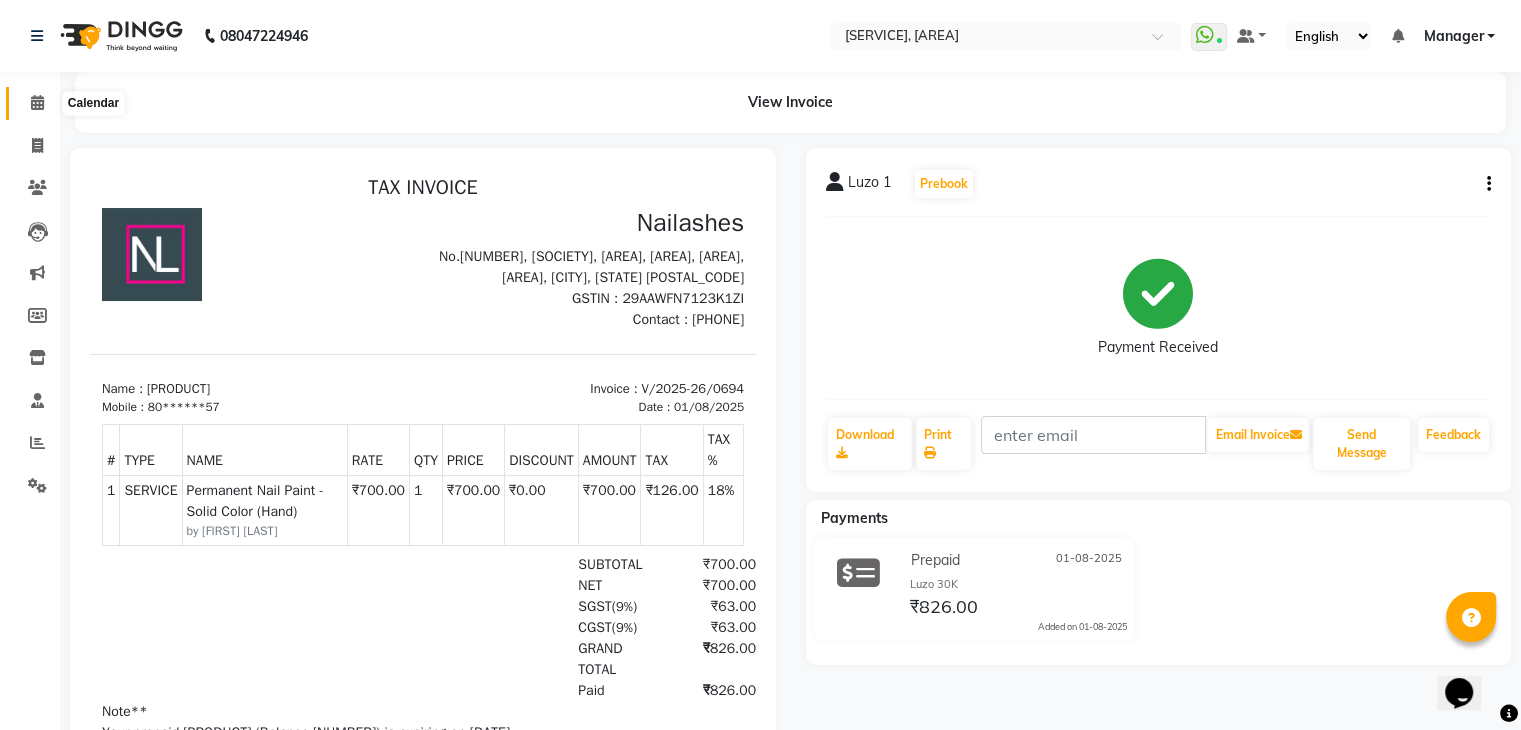 click 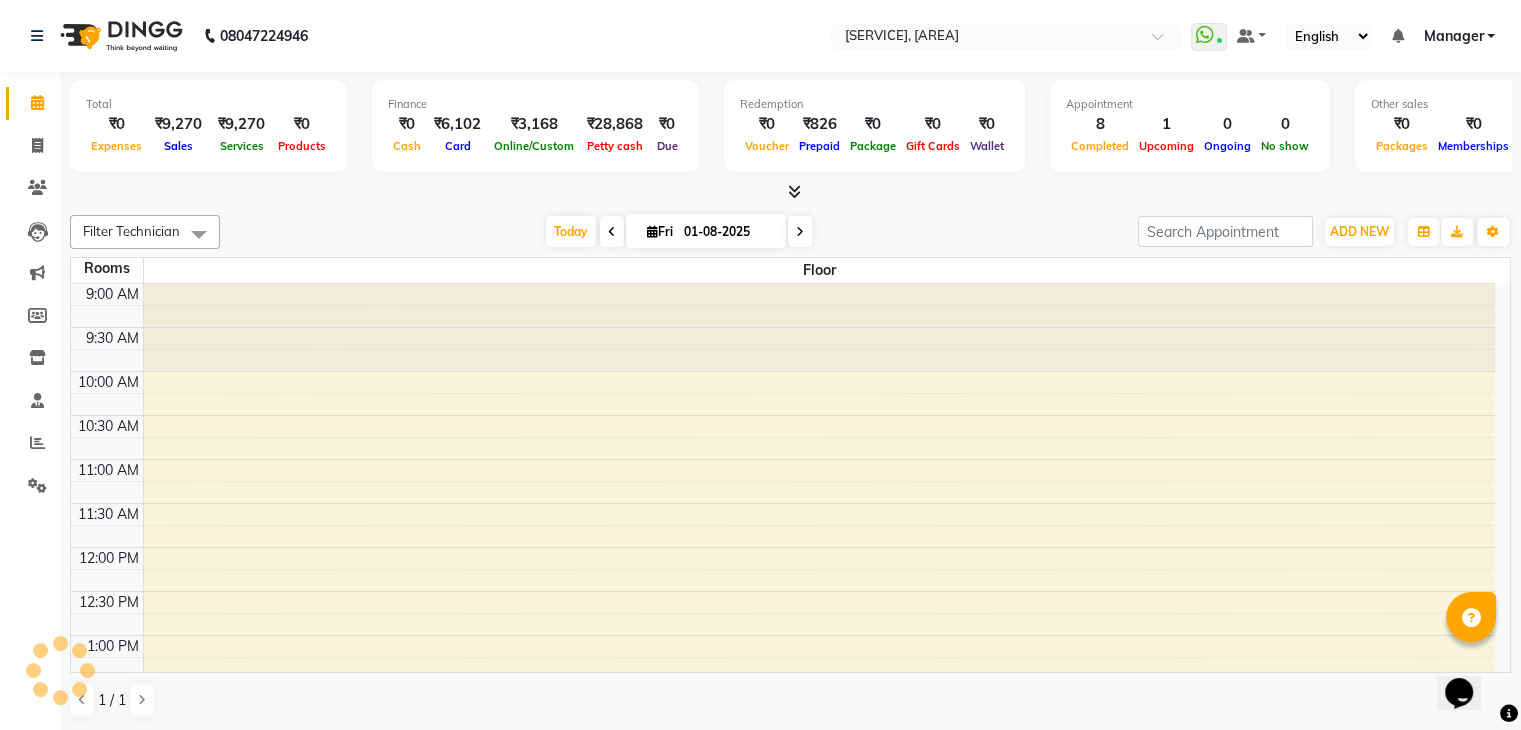 scroll, scrollTop: 0, scrollLeft: 0, axis: both 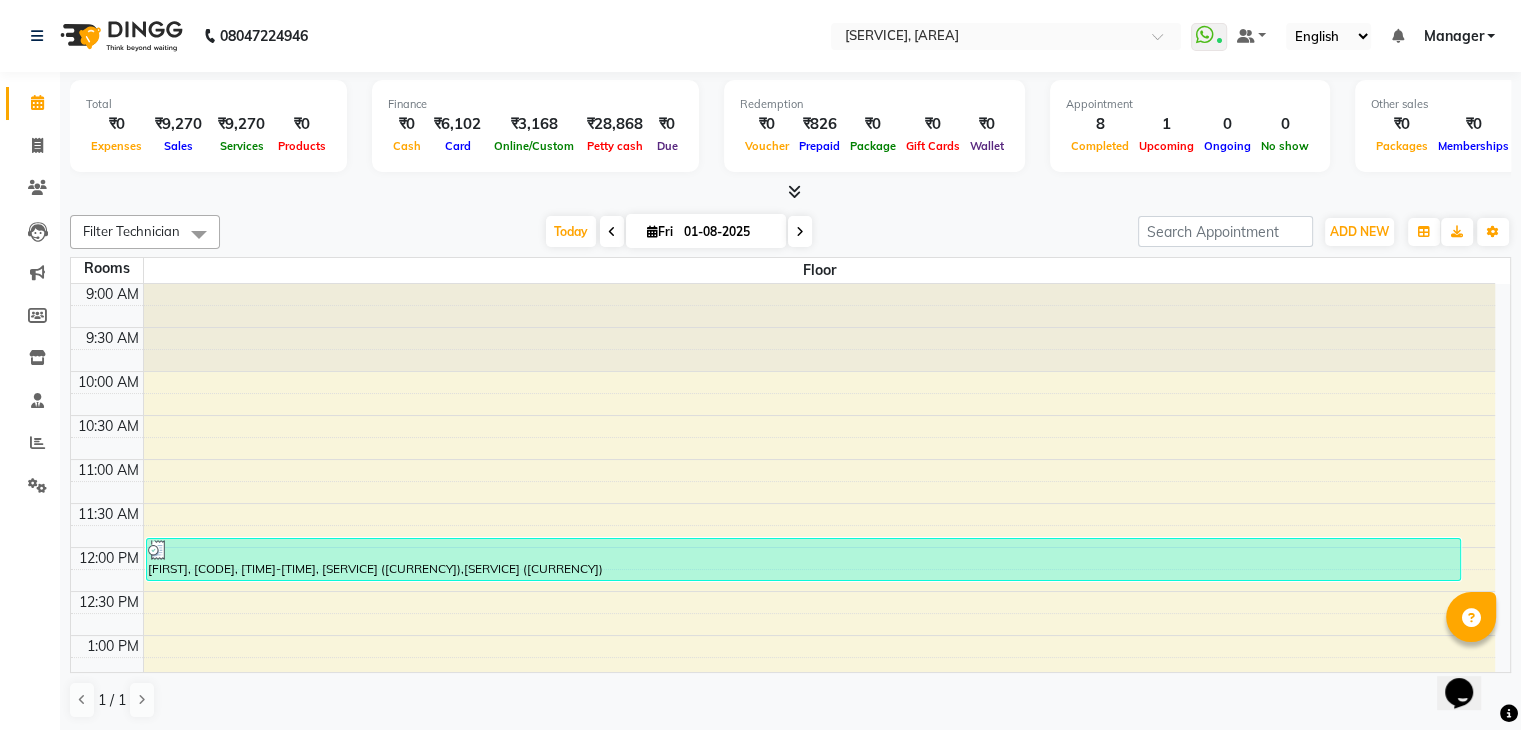 click at bounding box center (794, 191) 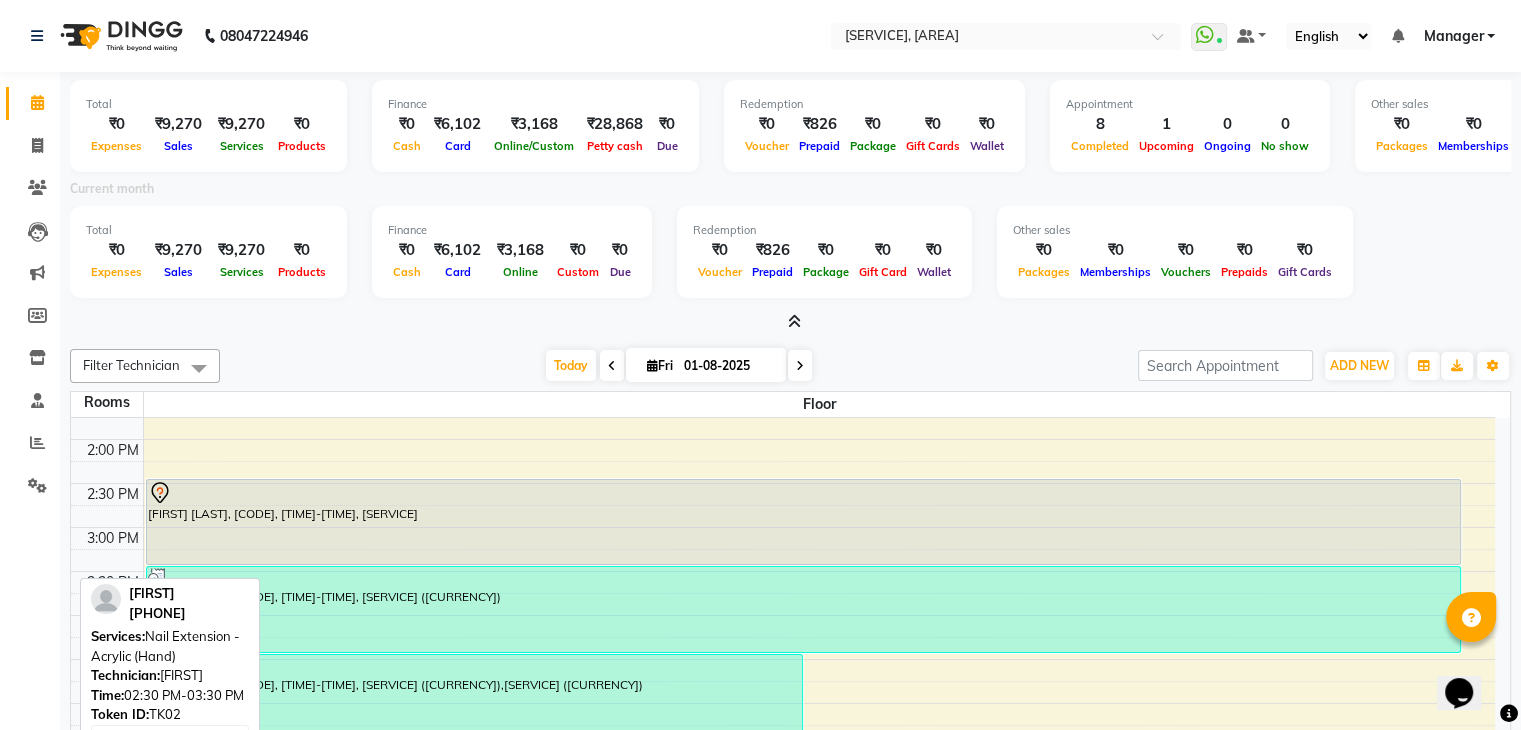 scroll, scrollTop: 415, scrollLeft: 0, axis: vertical 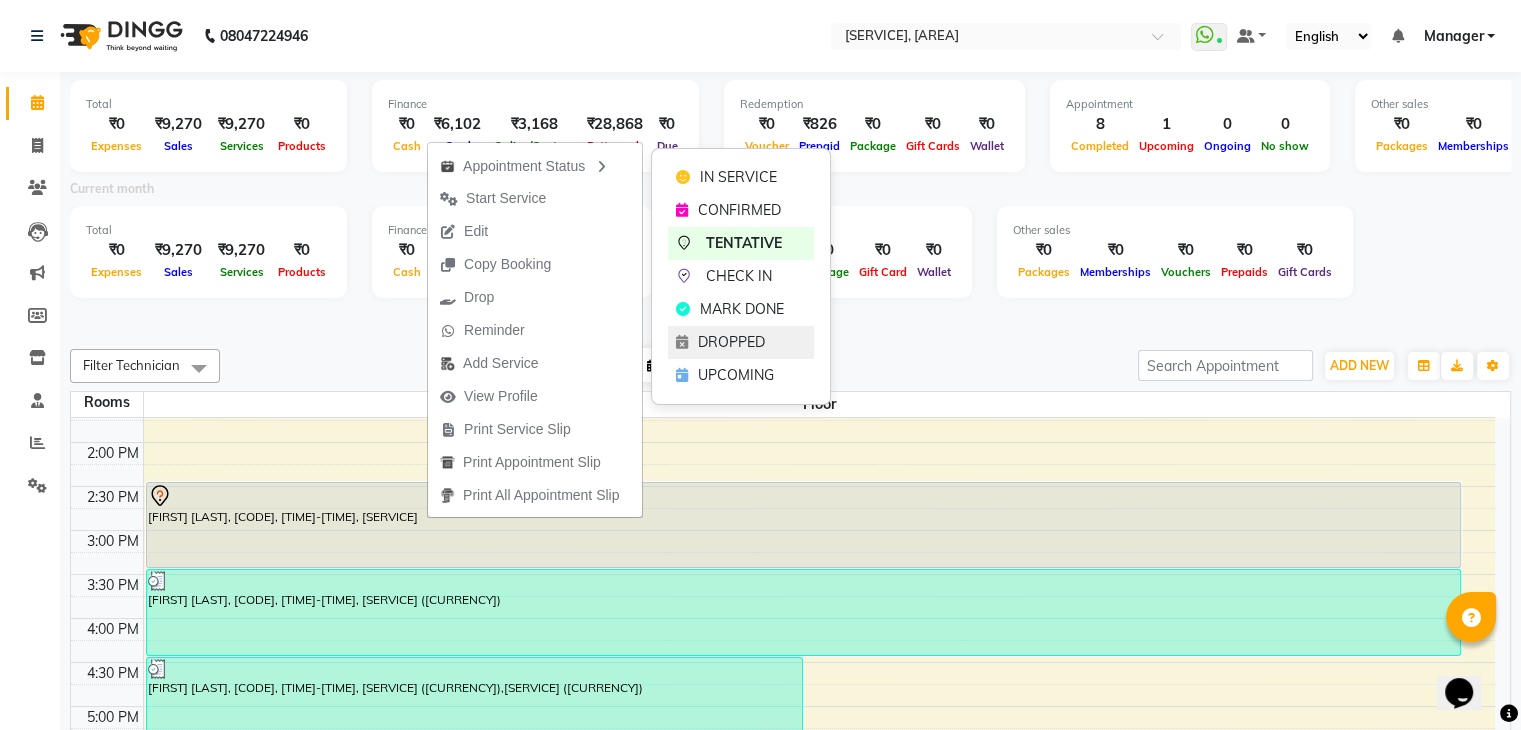 click on "DROPPED" 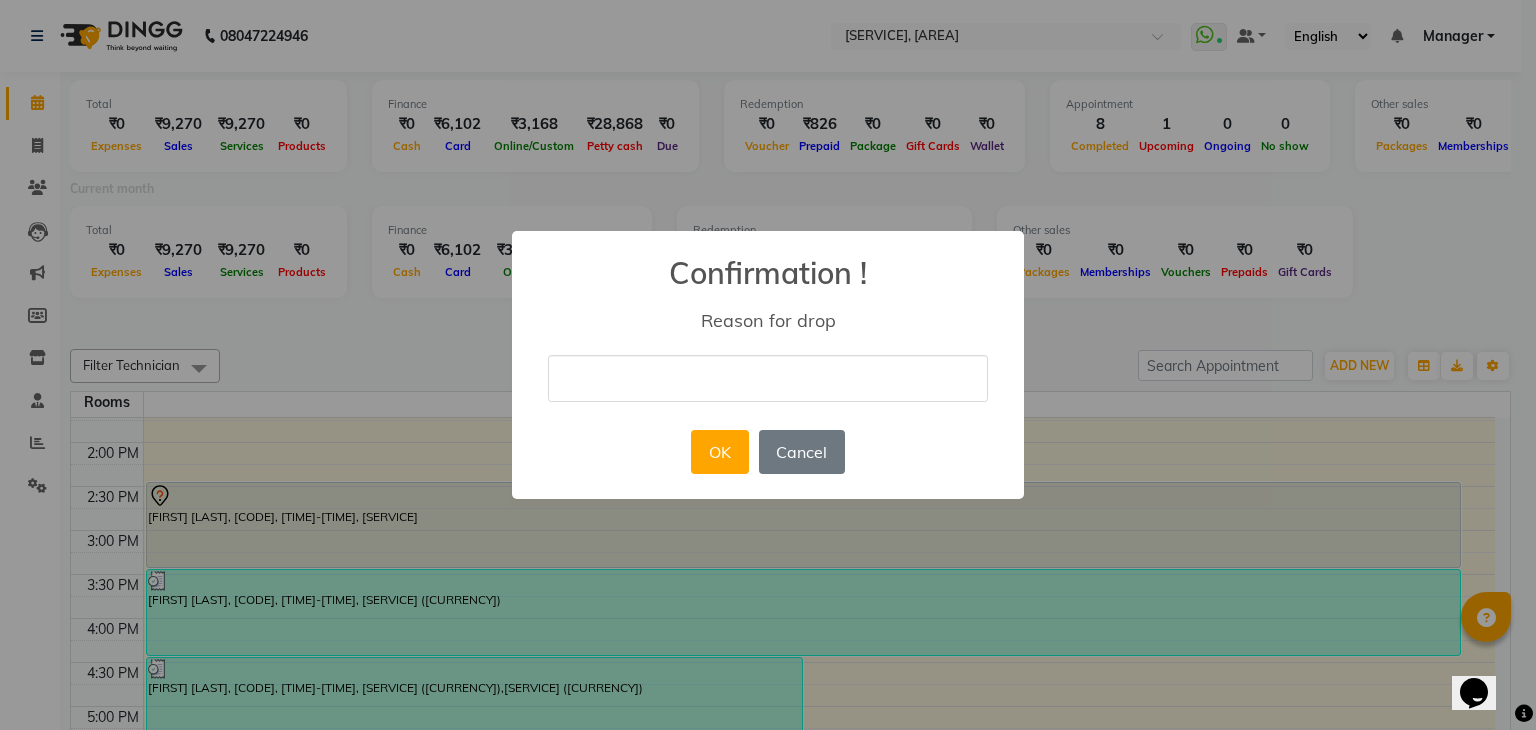 click at bounding box center [768, 378] 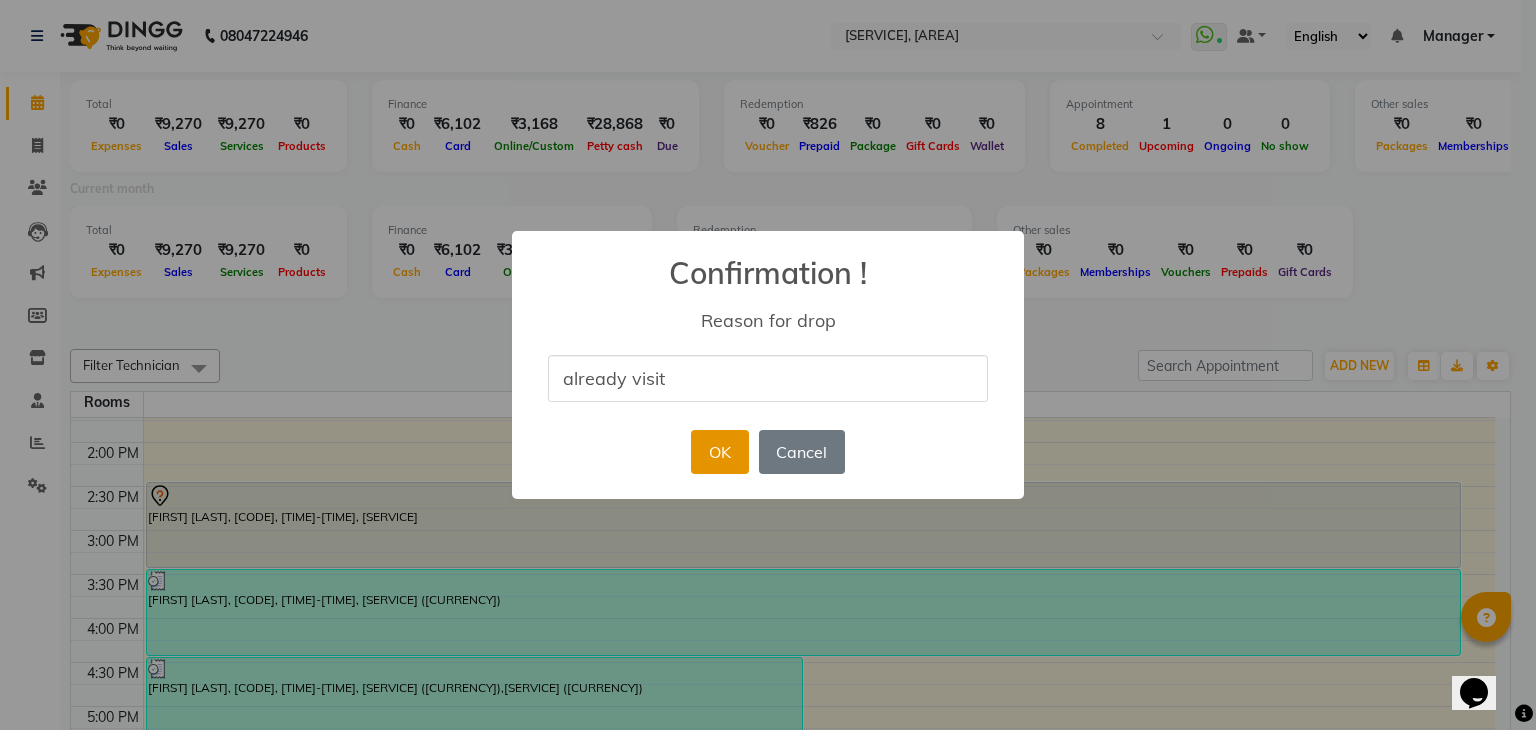type on "already visit" 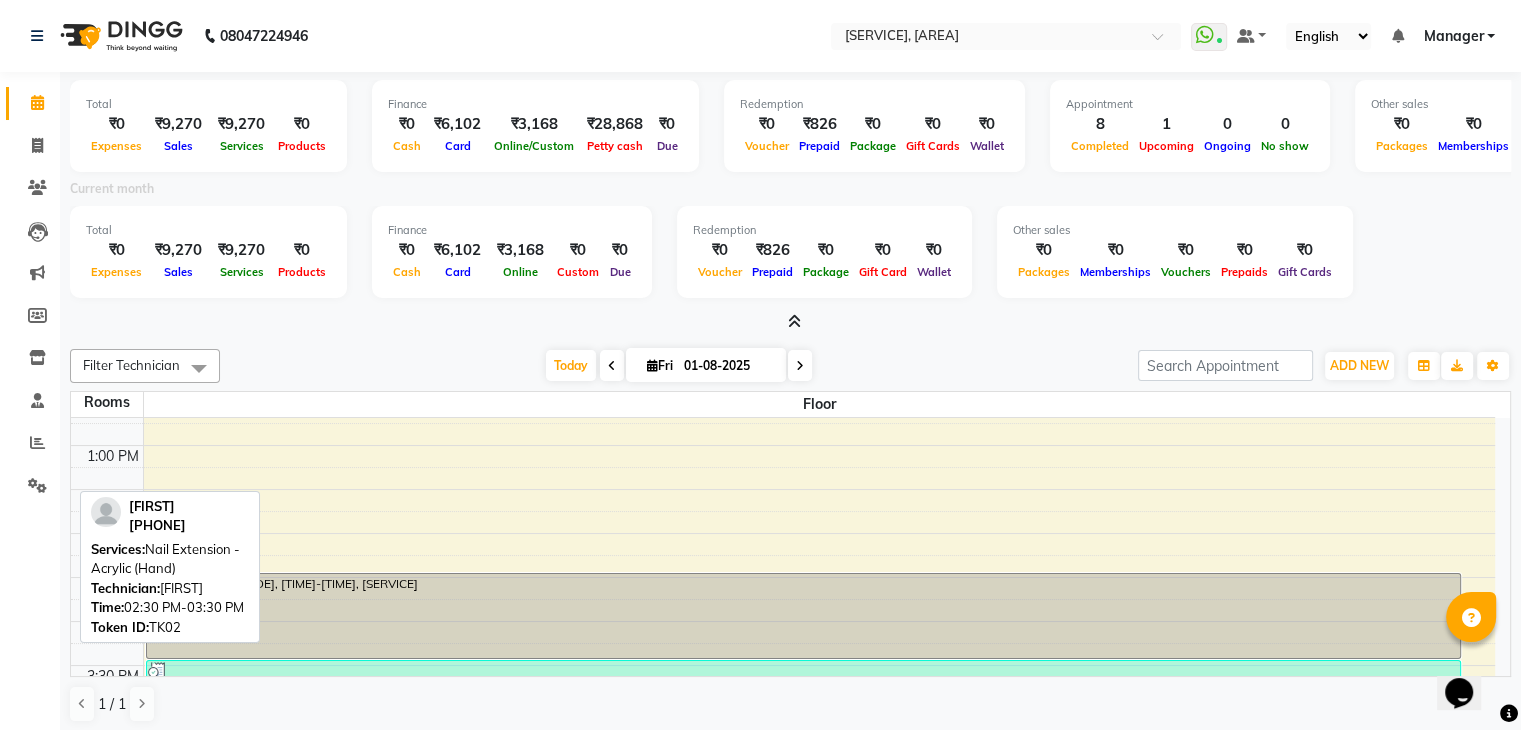 scroll, scrollTop: 0, scrollLeft: 0, axis: both 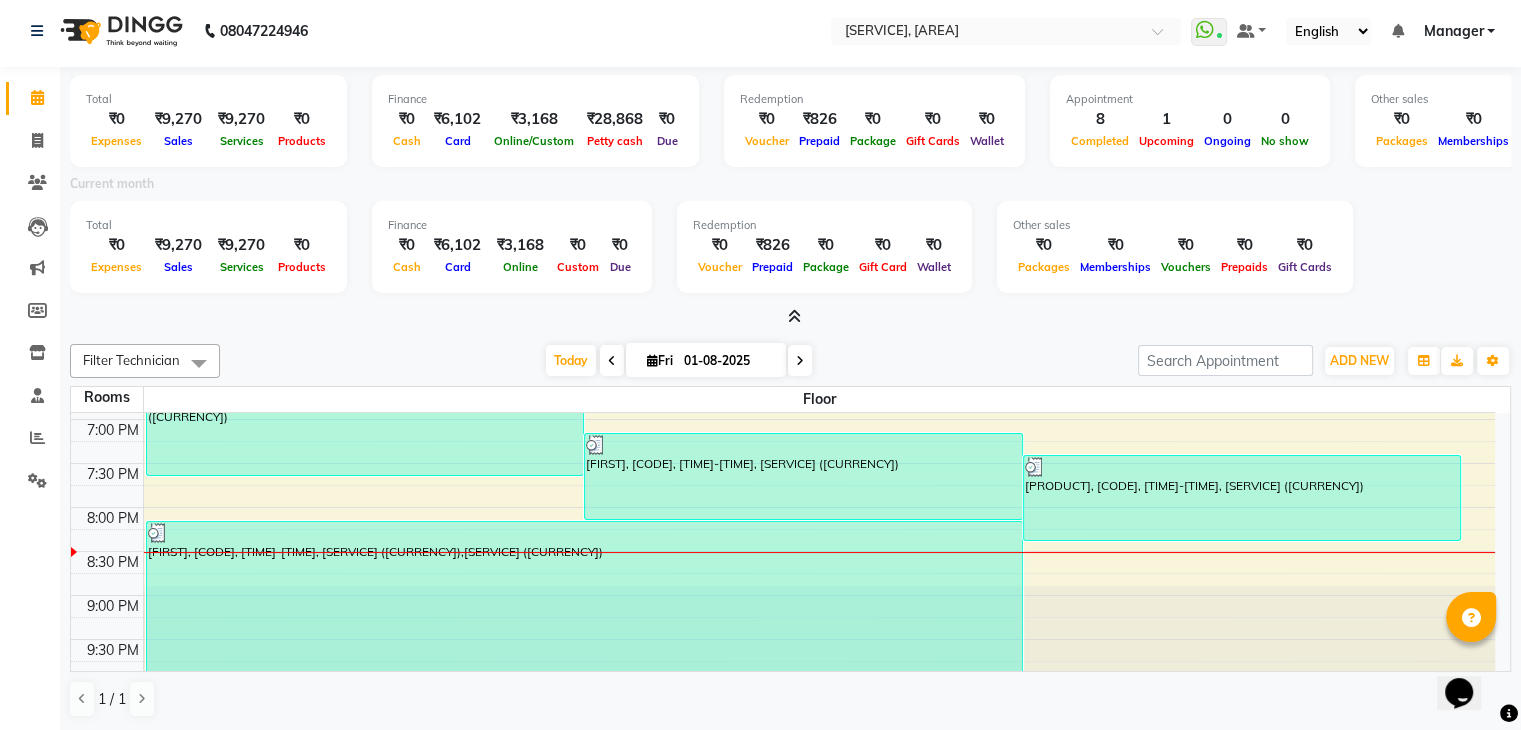 click at bounding box center [820, 629] 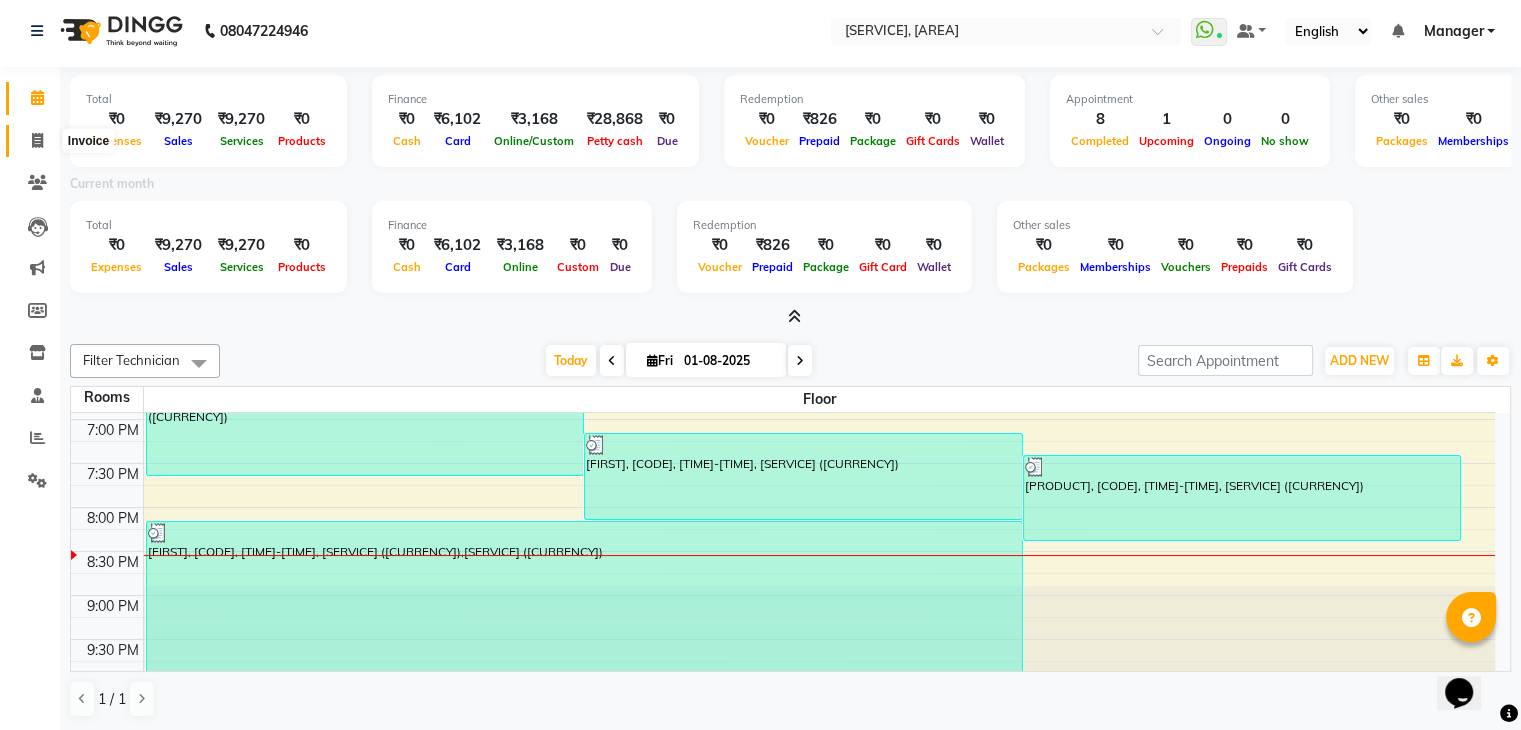click 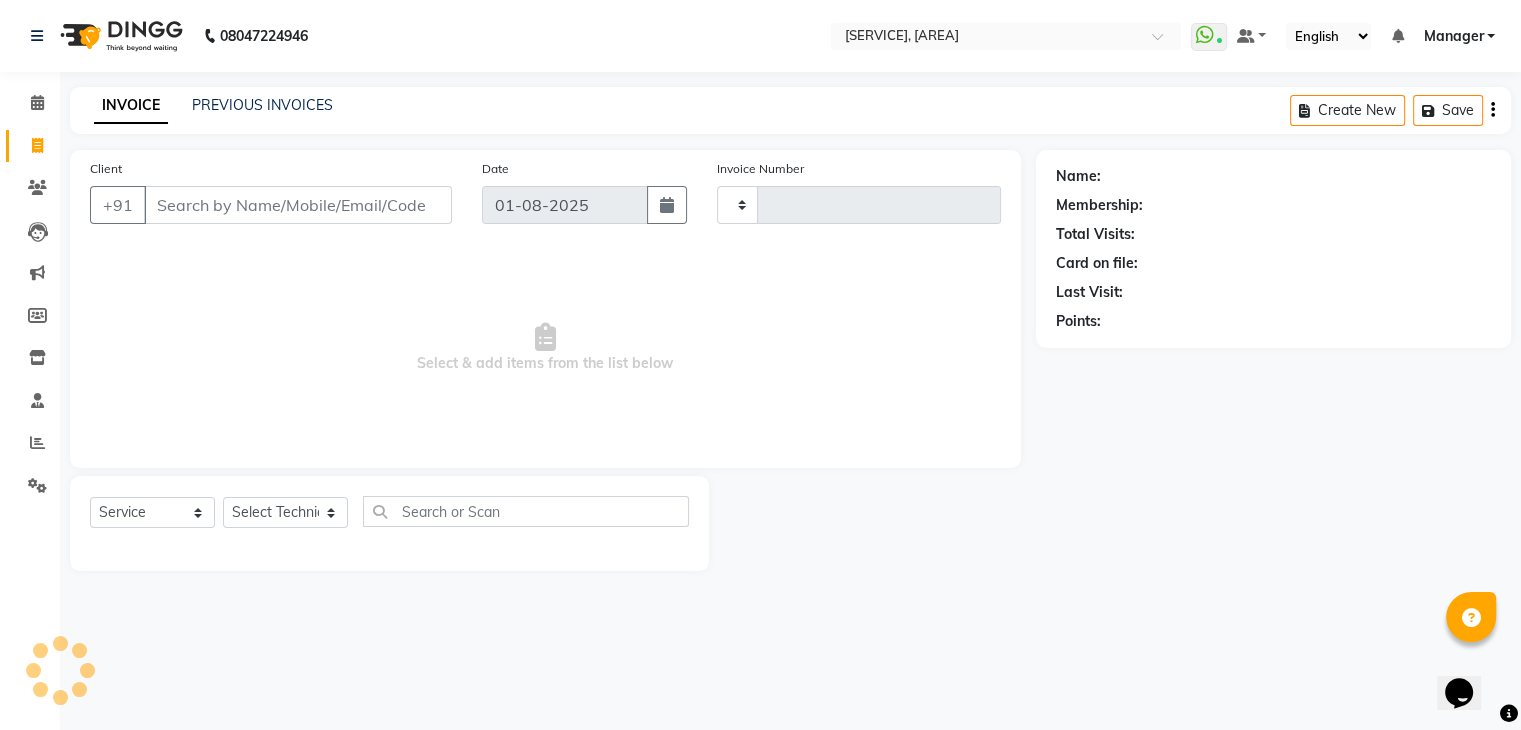type on "0695" 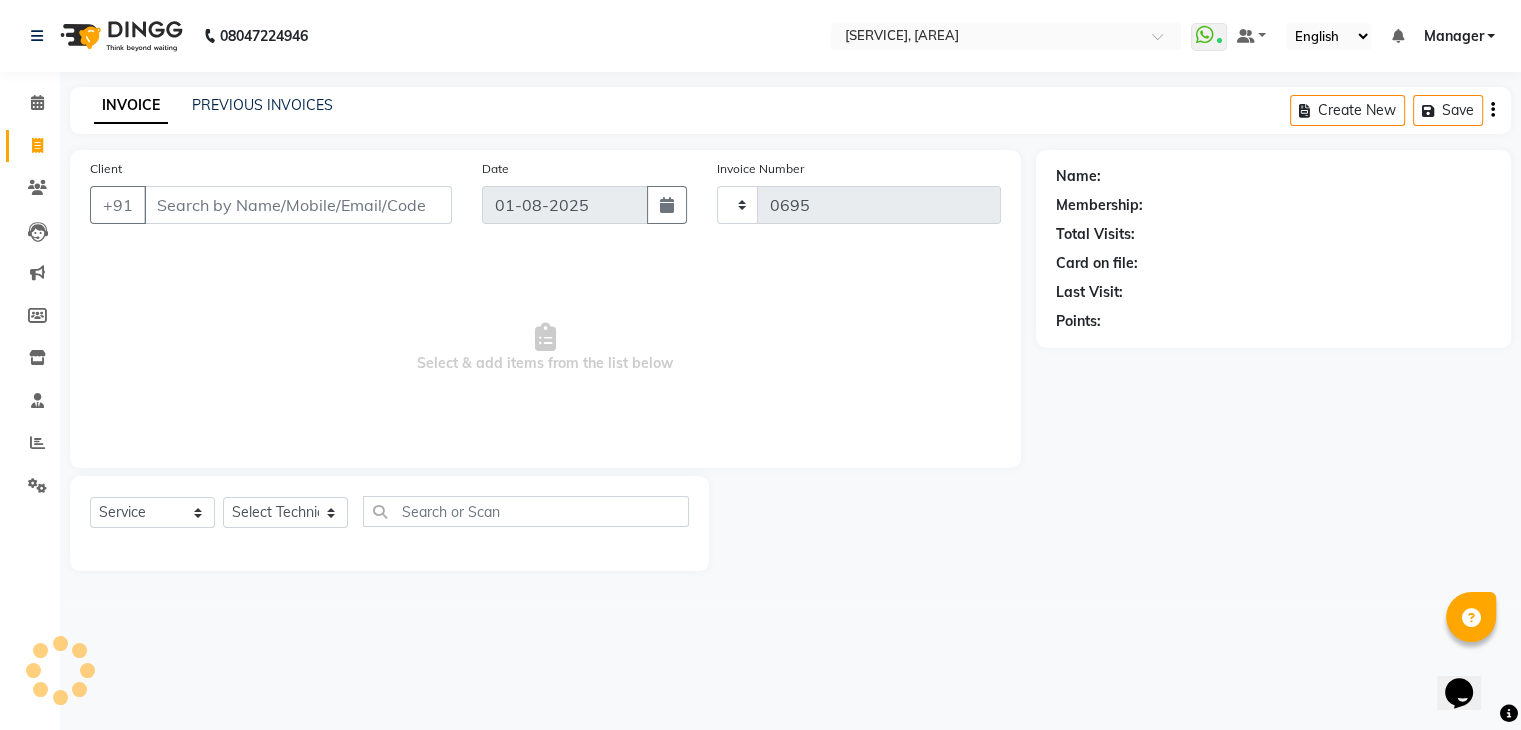 scroll, scrollTop: 0, scrollLeft: 0, axis: both 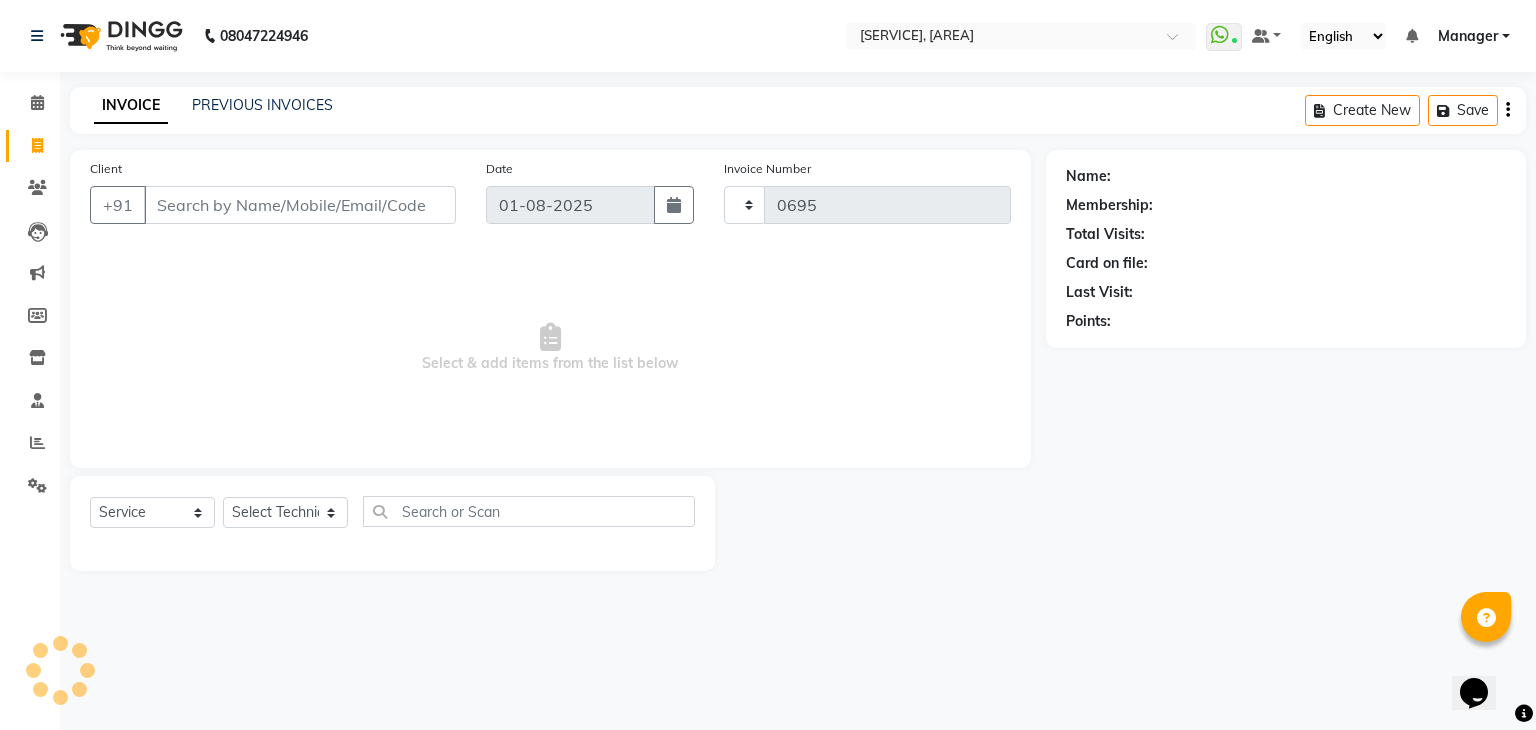 select on "6318" 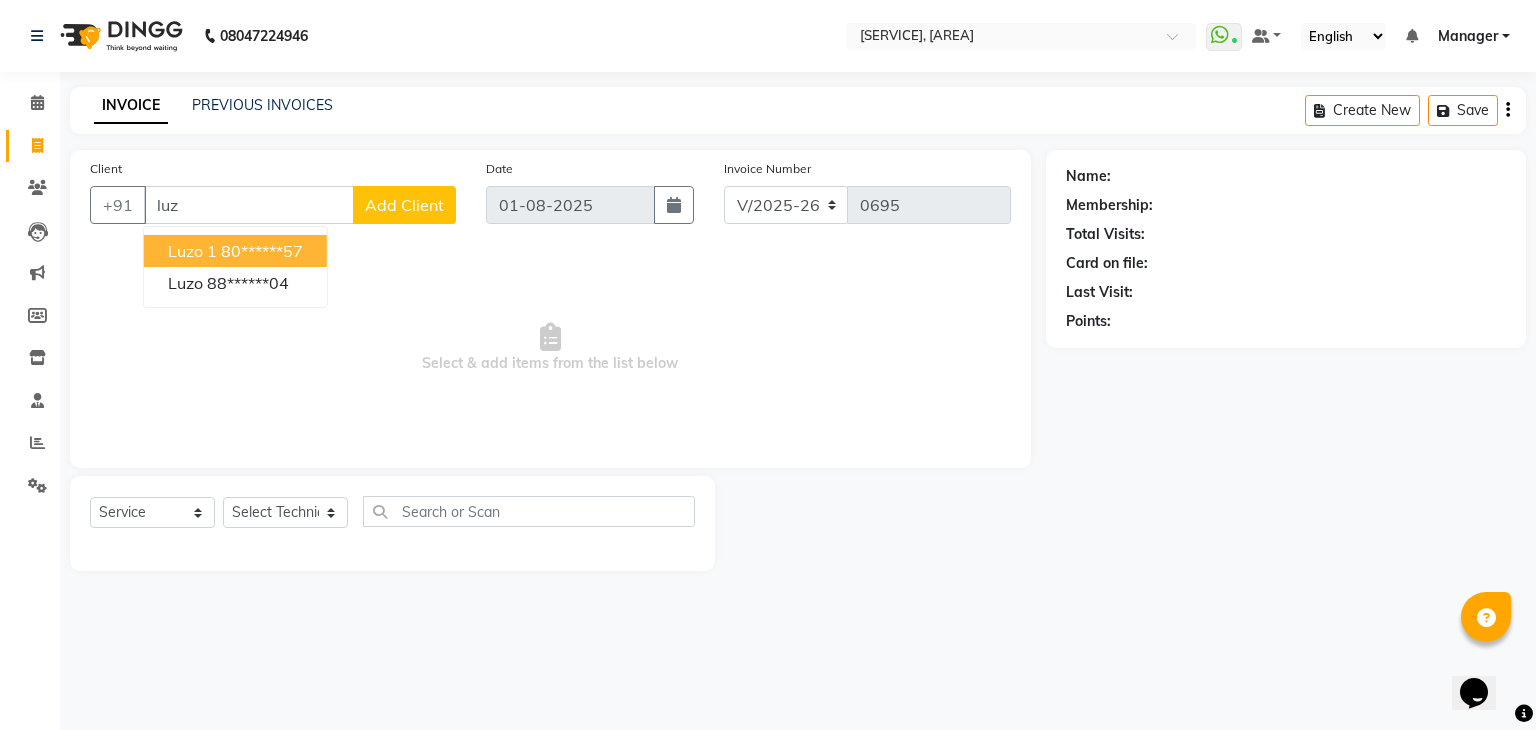 click on "Luzo 1" at bounding box center [192, 251] 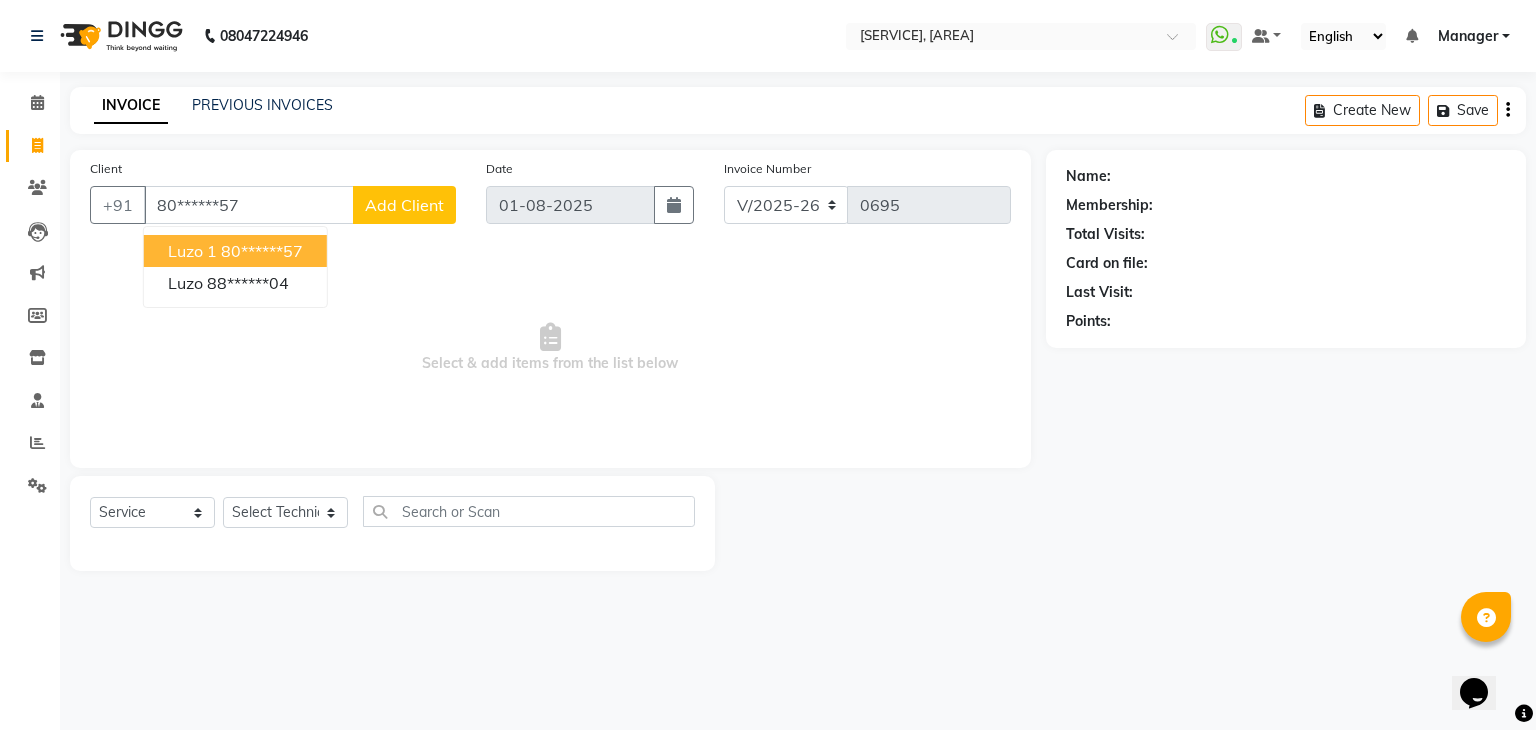 type on "80******57" 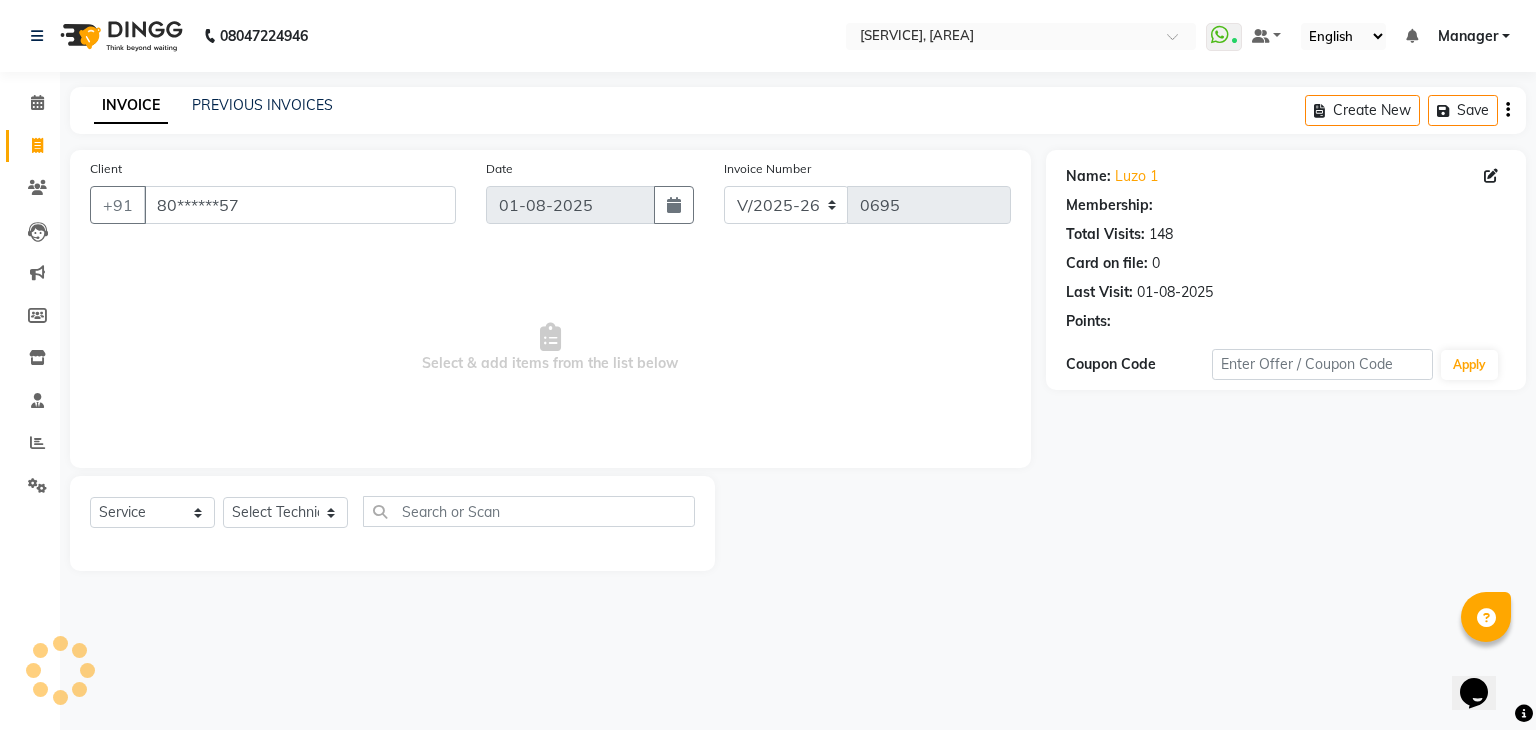 select on "1: Object" 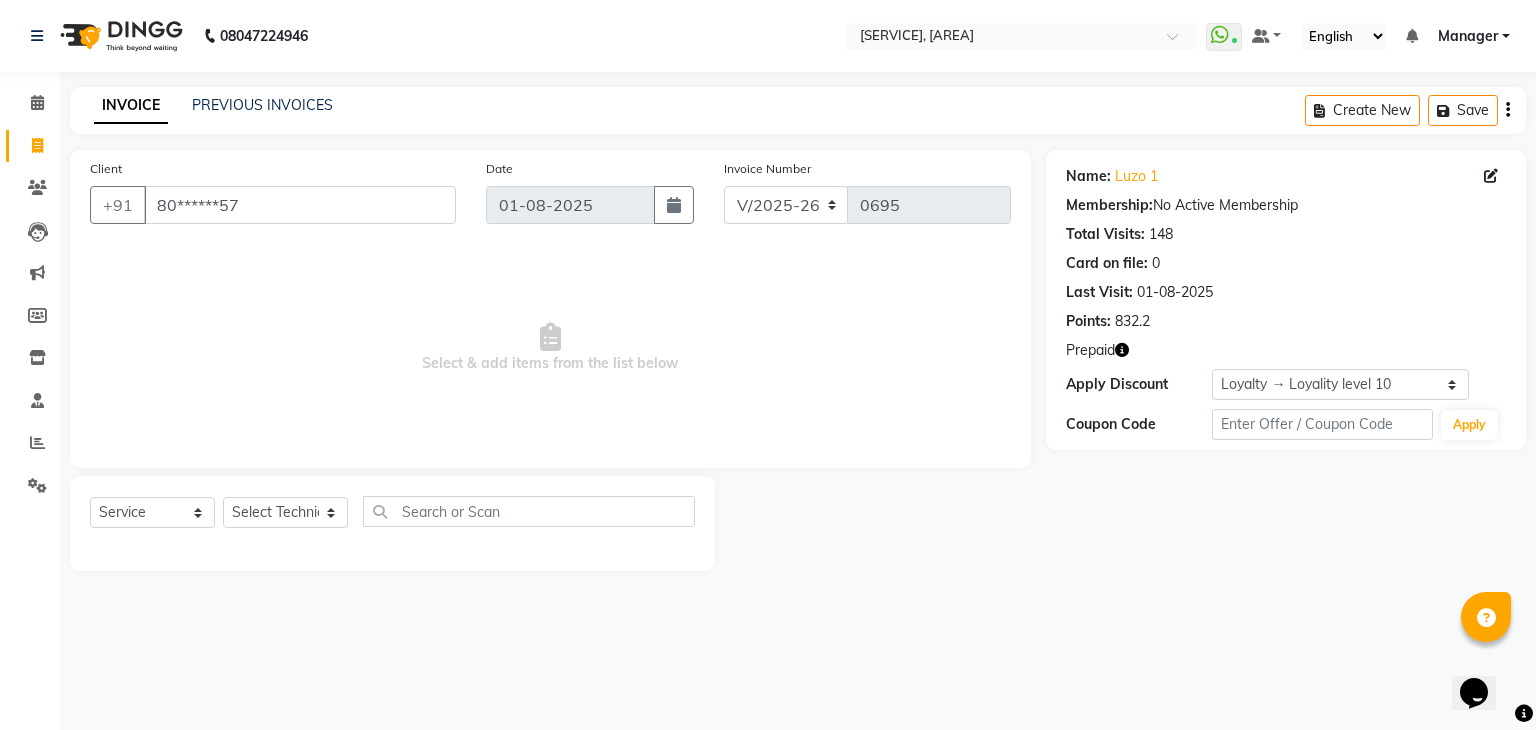 click 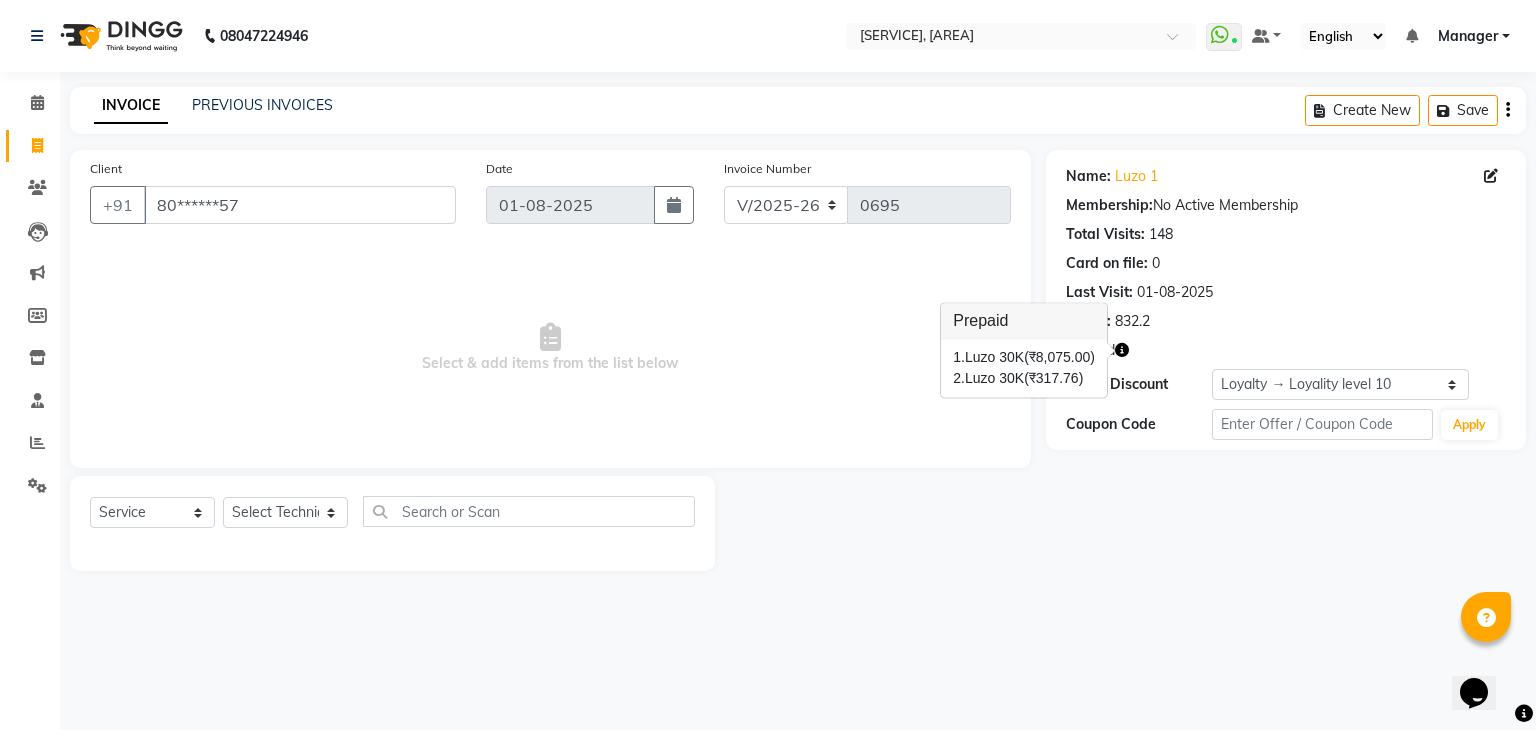 type 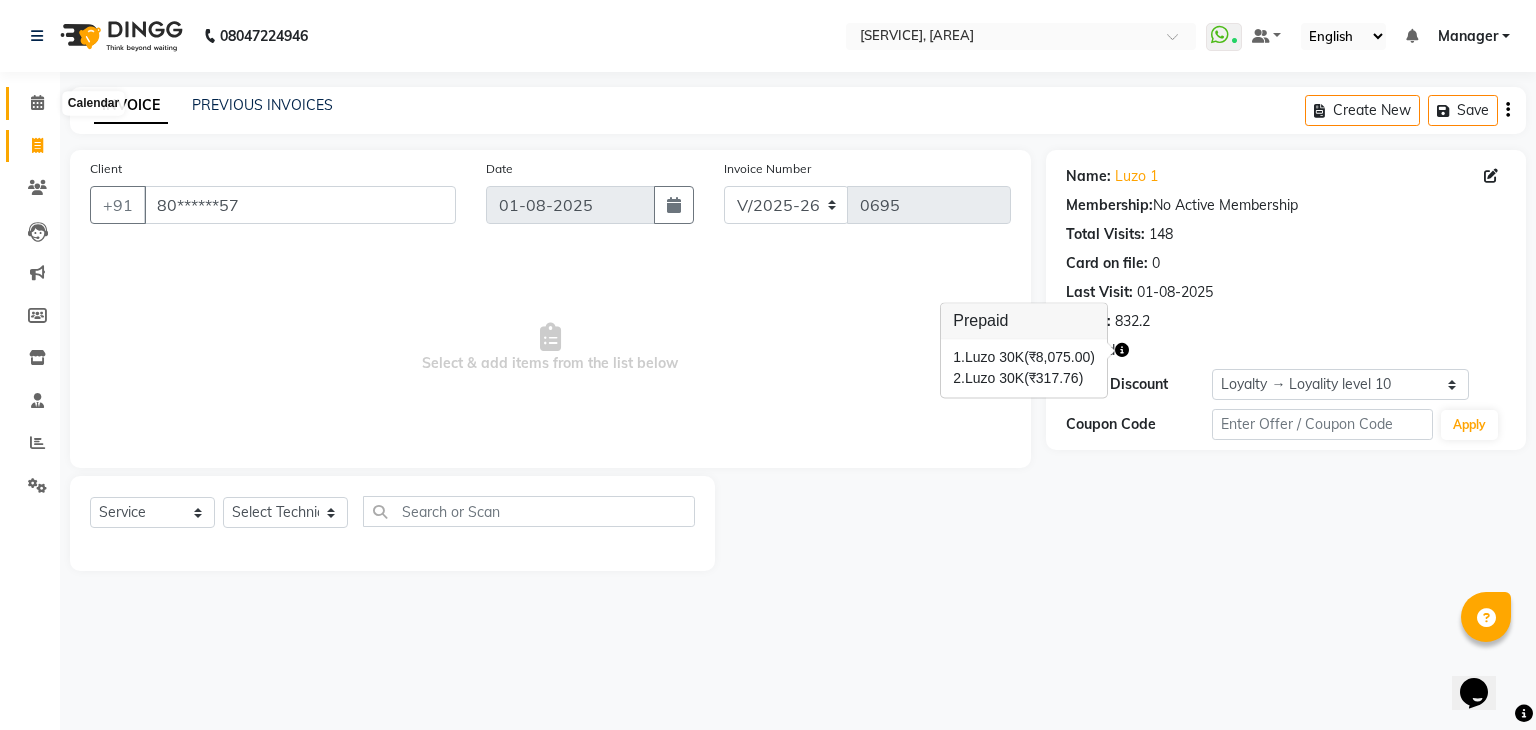 click 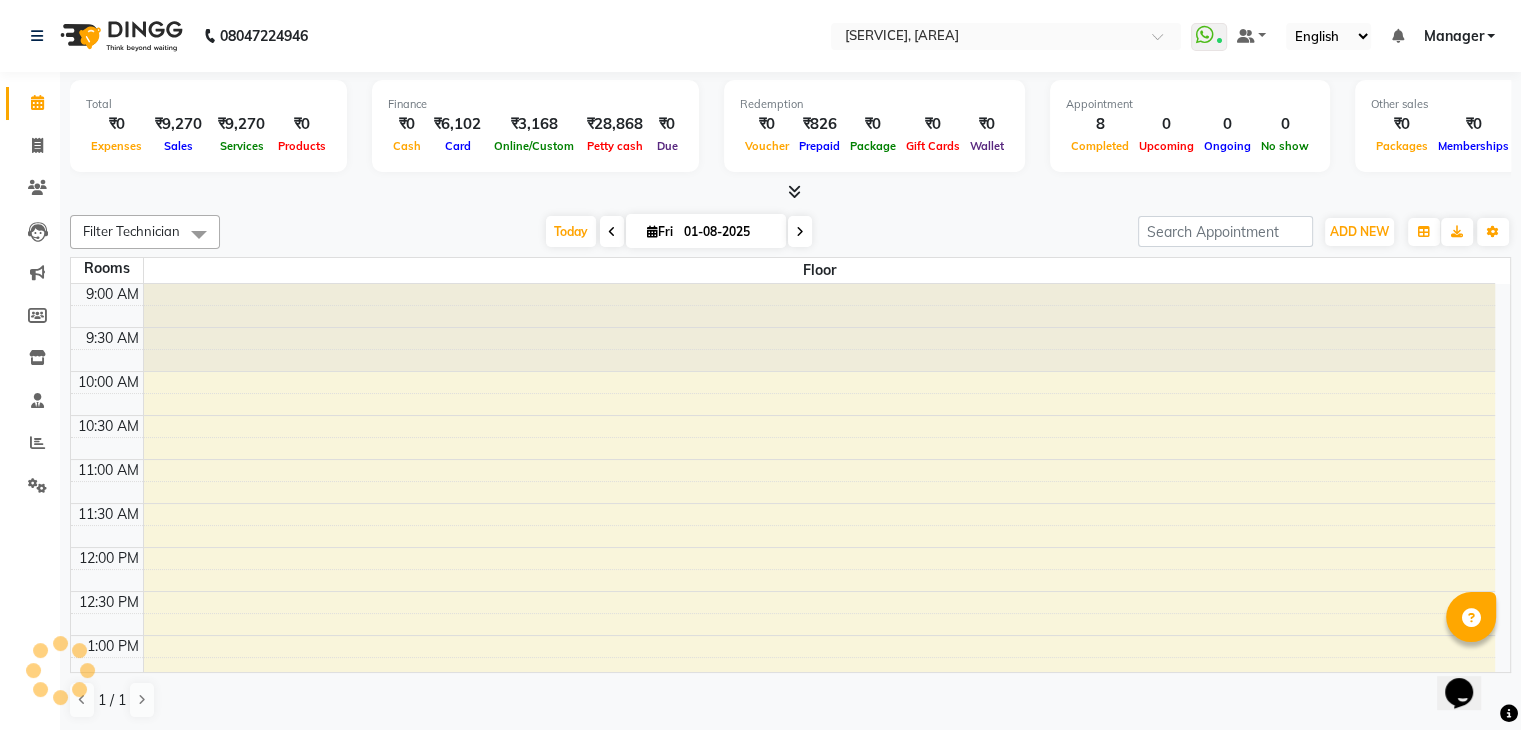 scroll, scrollTop: 0, scrollLeft: 0, axis: both 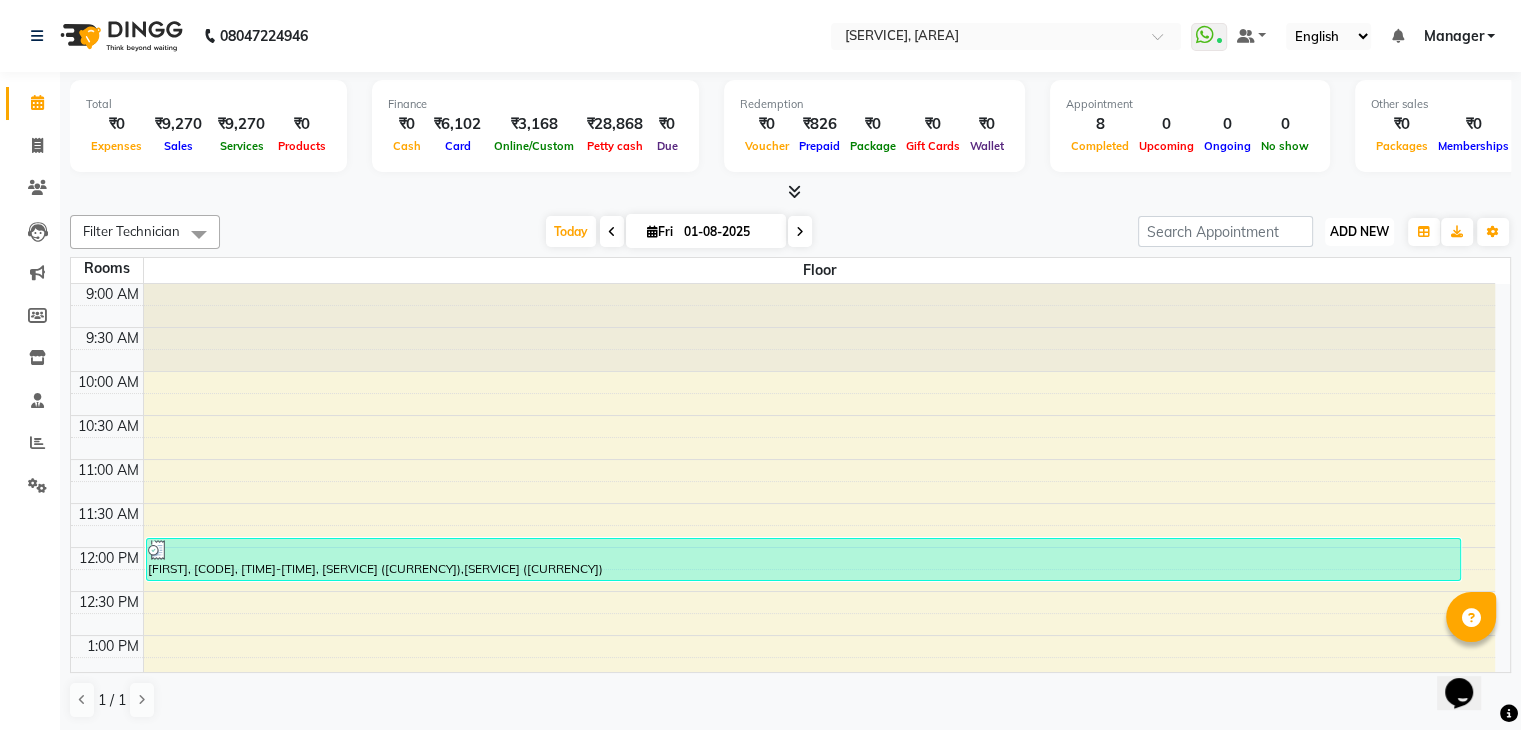 click on "ADD NEW" at bounding box center (1359, 231) 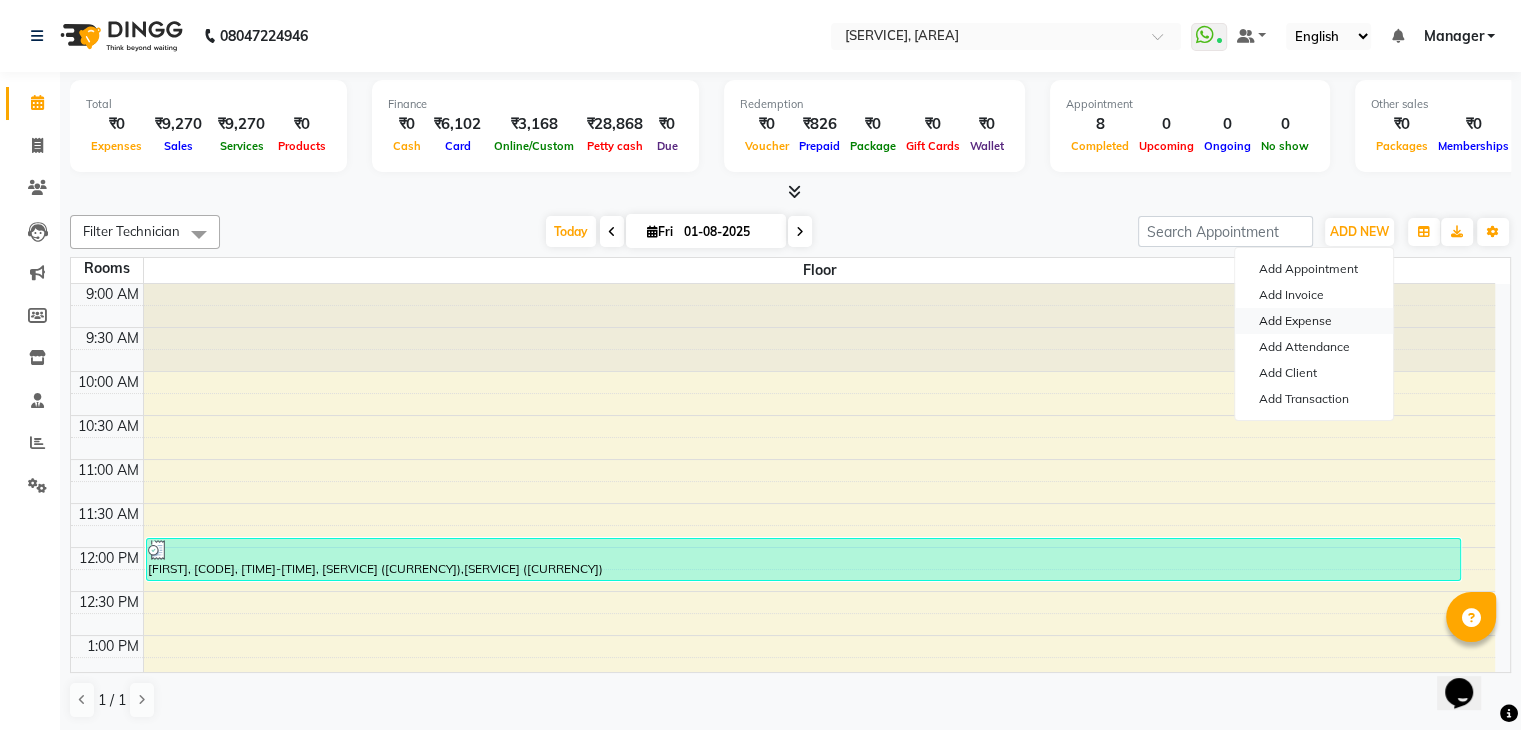 click on "Add Expense" at bounding box center [1314, 321] 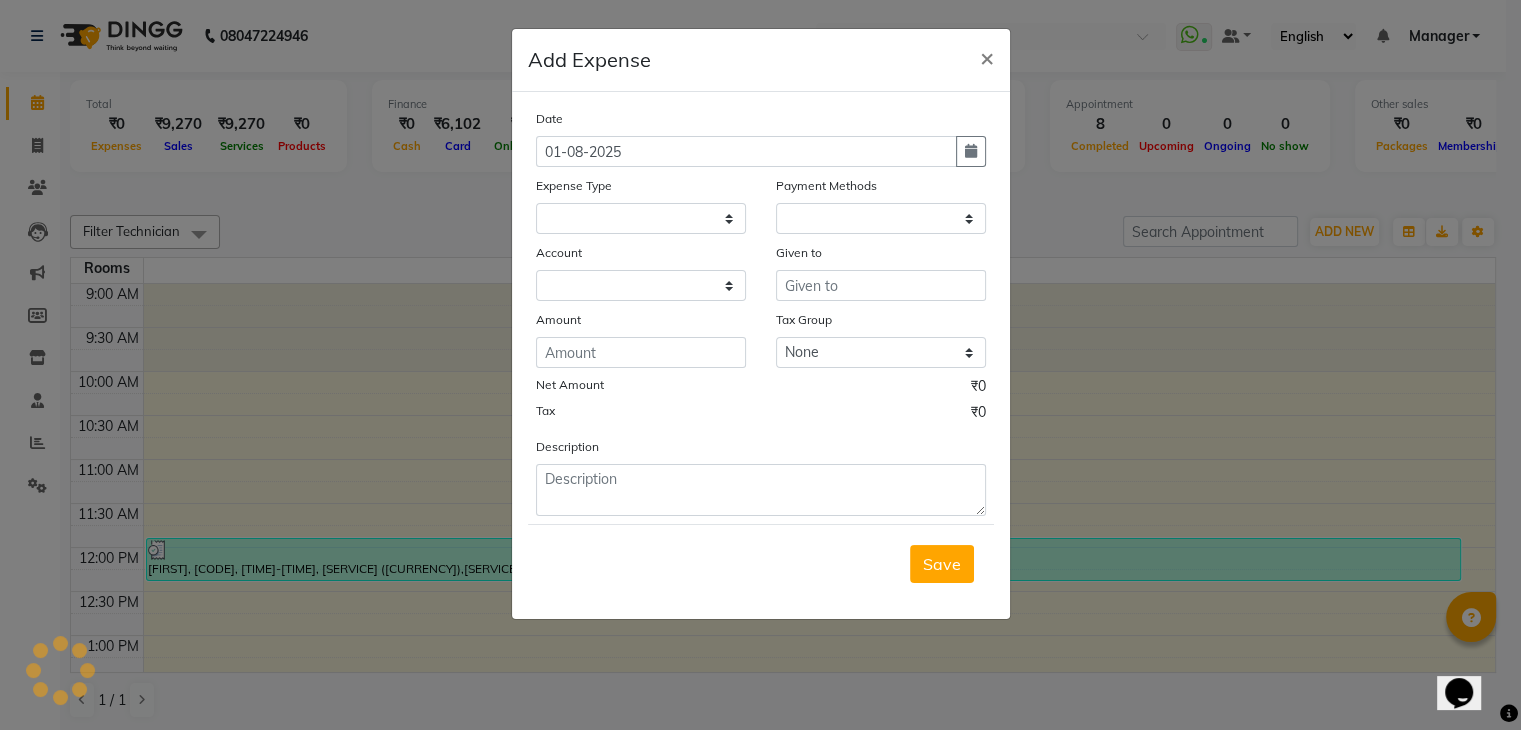 select 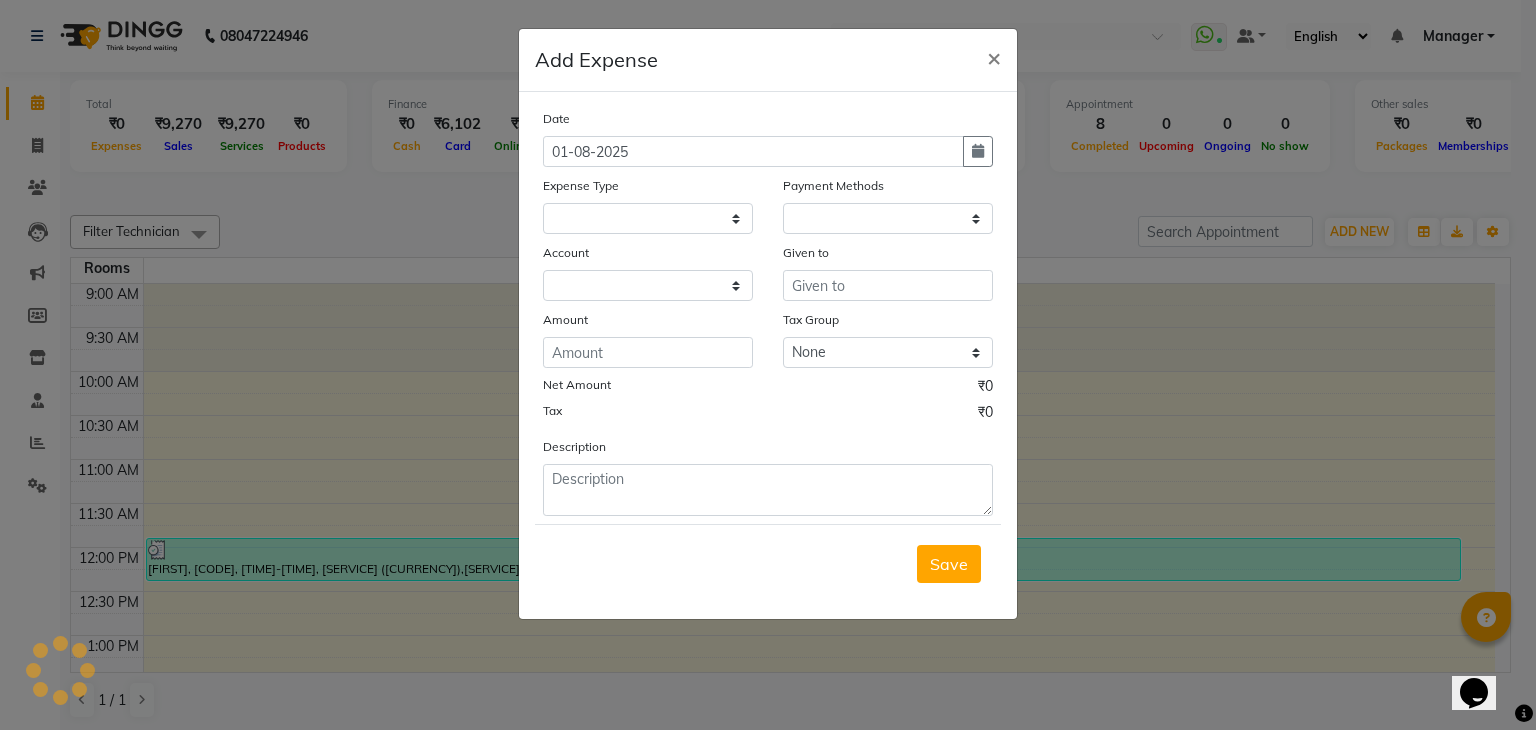 select on "1" 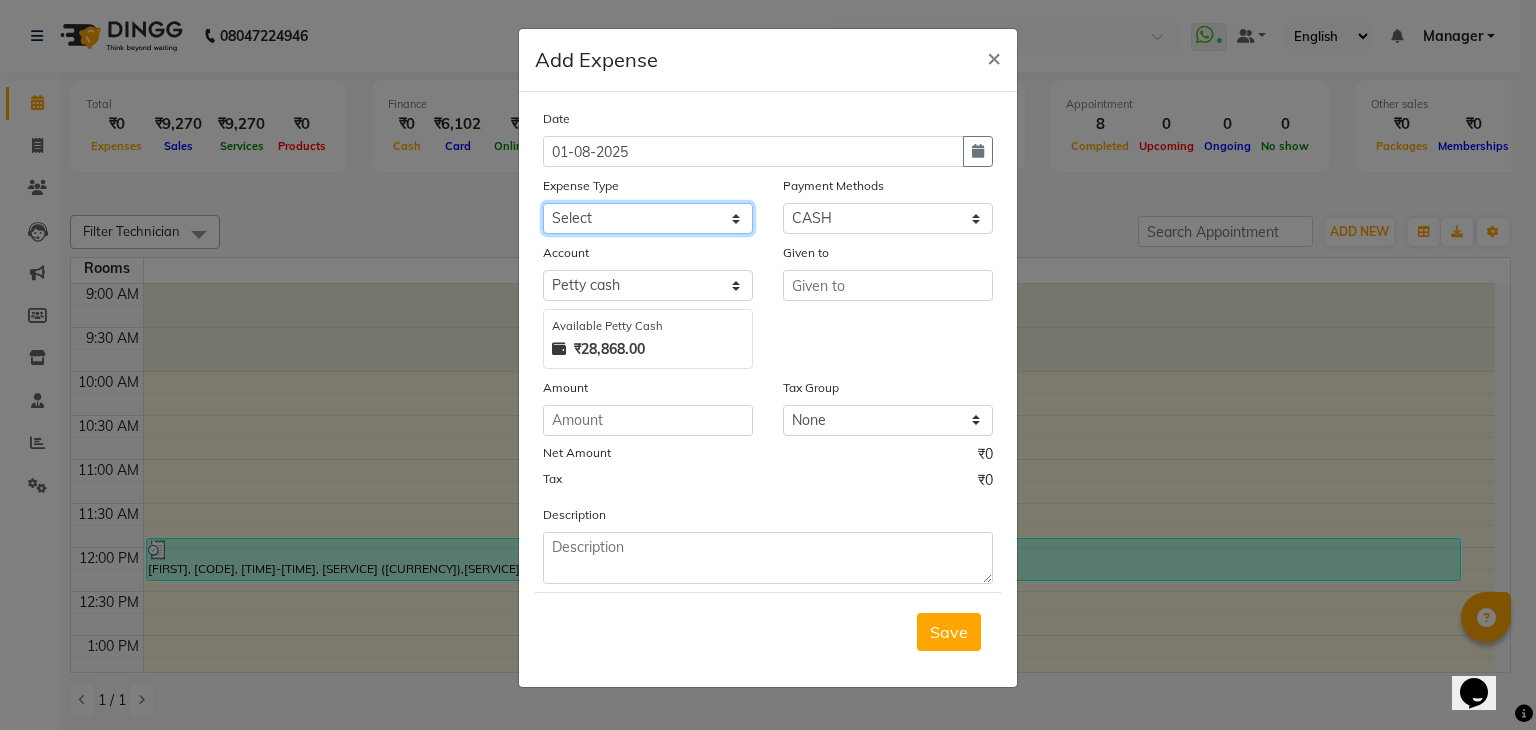 click on "Select acetone Advance Salary bank deposite BBMP Beauty products Bed charges BIRTHDAY CAKE Bonus Carpenter CASH EXPENSE VOUCHER Cash handover chocolate for store cleaning things Client Refreshment coconut water for clients COFFEE coffee cup coffee powder Commission Conveyance Cotton Courier decoration Diesel for generator Donation Drinking Water Electricity Eyelashes return Face mask floor cleaner flowers daily garbage generator diesel green tea GST handover HANDWASH House Keeping Material House keeping Salary Incentive Internet Bill juice LAUNDRY Maintainance Marketing Medical Membership Milk Milk miscelleneous Naturals salon NEWSPAPER O T Other Pantry PETROL Phone Bill Plants plumber pooja items Porter priest Product Purchase product return Product sale puja items RAPIDO Refund Rent Shop Rent Staff Accommodation Royalty Salary Staff cab charges Staff dinner Staff Flight Ticket Staff  Hiring from another Branch Staff Snacks Stationary STORE OPENING CHARGE sugar sweets TEAM DINNER TIPS Tissue Transgender" 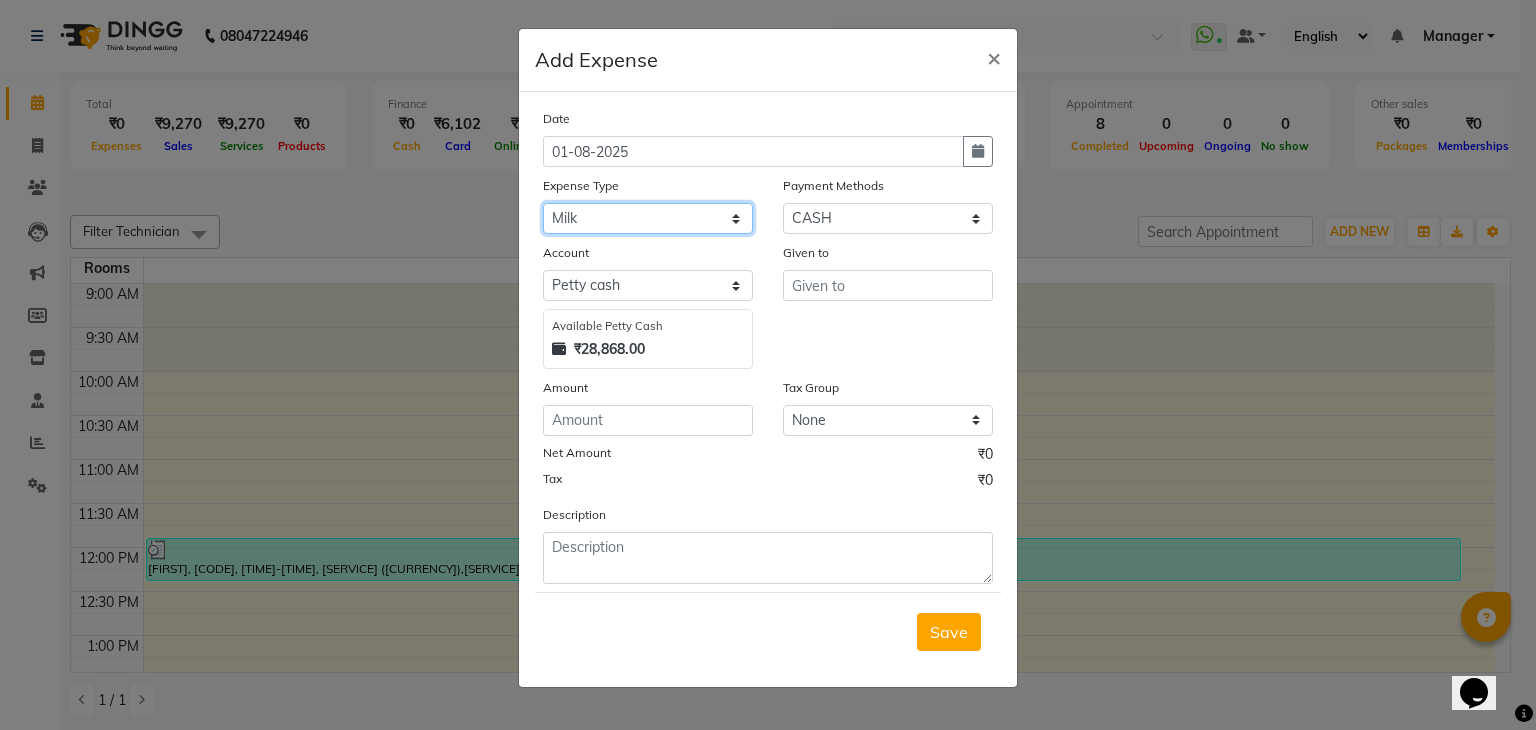 click on "Select acetone Advance Salary bank deposite BBMP Beauty products Bed charges BIRTHDAY CAKE Bonus Carpenter CASH EXPENSE VOUCHER Cash handover chocolate for store cleaning things Client Refreshment coconut water for clients COFFEE coffee cup coffee powder Commission Conveyance Cotton Courier decoration Diesel for generator Donation Drinking Water Electricity Eyelashes return Face mask floor cleaner flowers daily garbage generator diesel green tea GST handover HANDWASH House Keeping Material House keeping Salary Incentive Internet Bill juice LAUNDRY Maintainance Marketing Medical Membership Milk Milk miscelleneous Naturals salon NEWSPAPER O T Other Pantry PETROL Phone Bill Plants plumber pooja items Porter priest Product Purchase product return Product sale puja items RAPIDO Refund Rent Shop Rent Staff Accommodation Royalty Salary Staff cab charges Staff dinner Staff Flight Ticket Staff  Hiring from another Branch Staff Snacks Stationary STORE OPENING CHARGE sugar sweets TEAM DINNER TIPS Tissue Transgender" 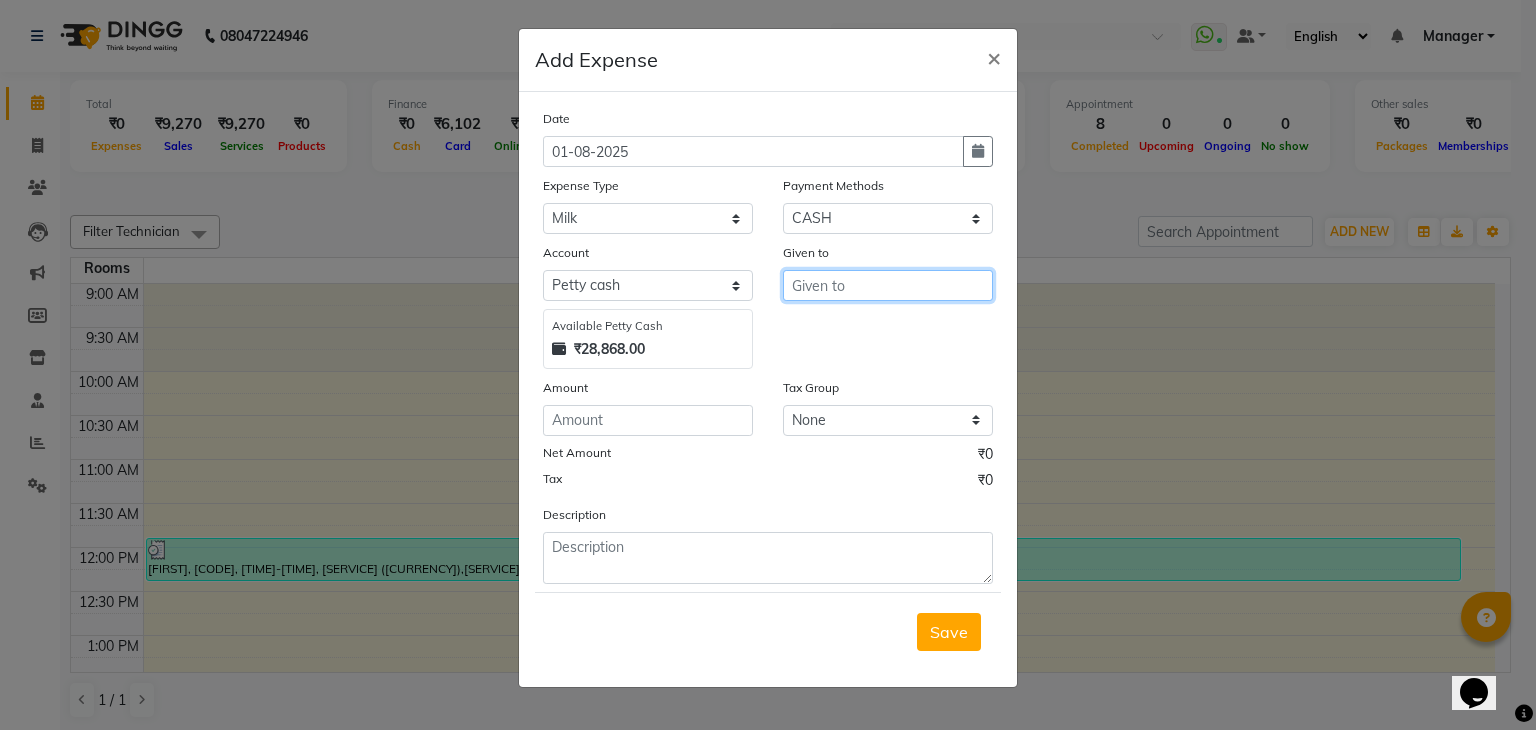click at bounding box center [888, 285] 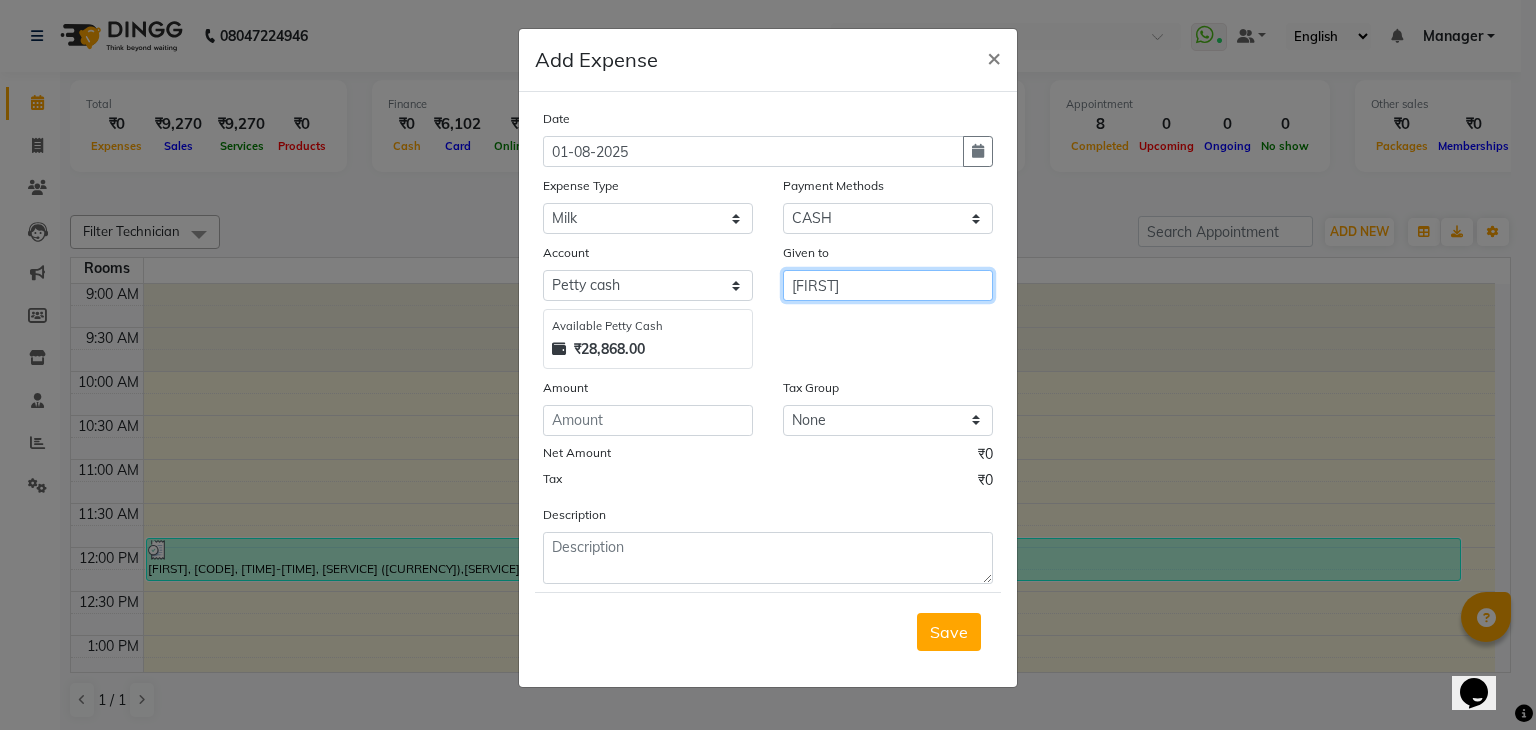 type on "laxmi" 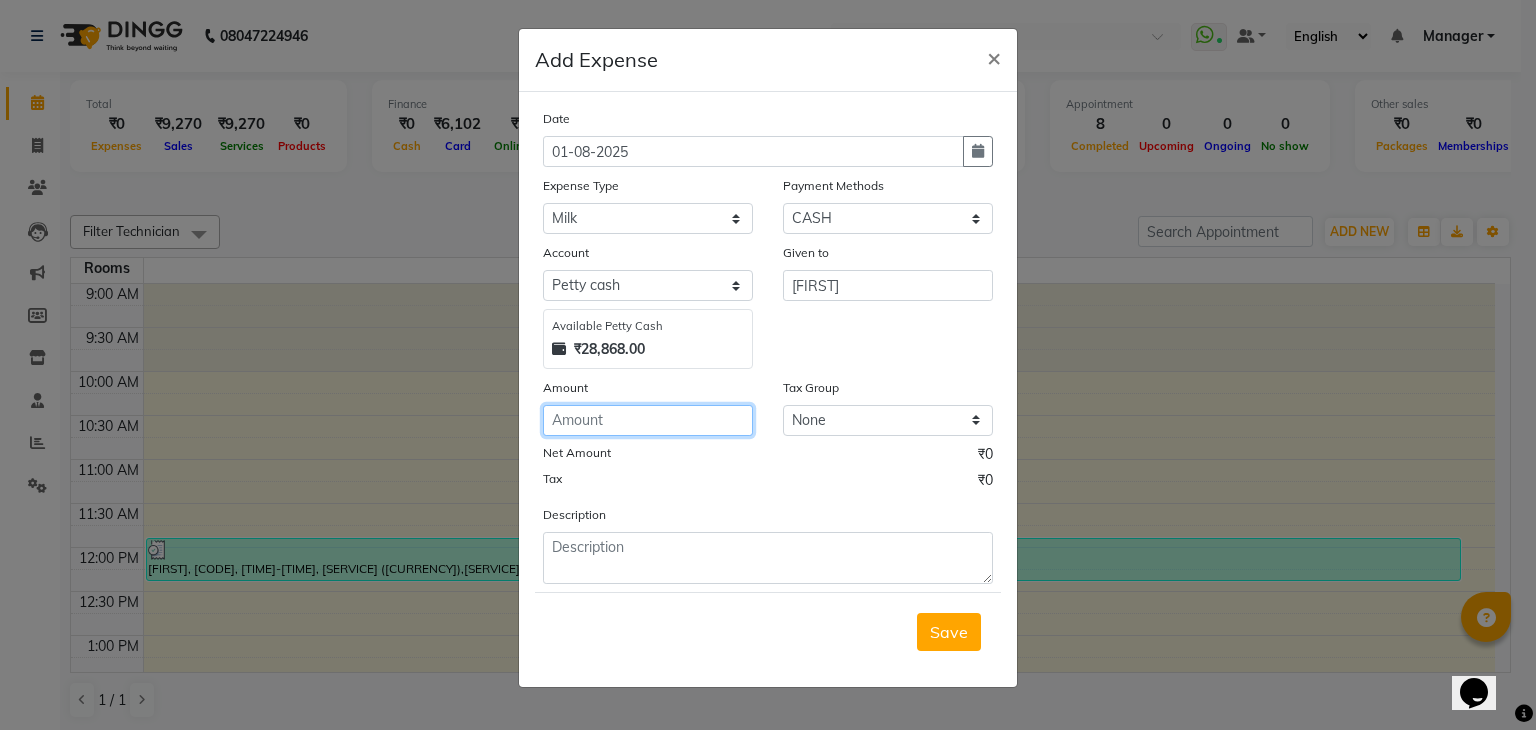 click 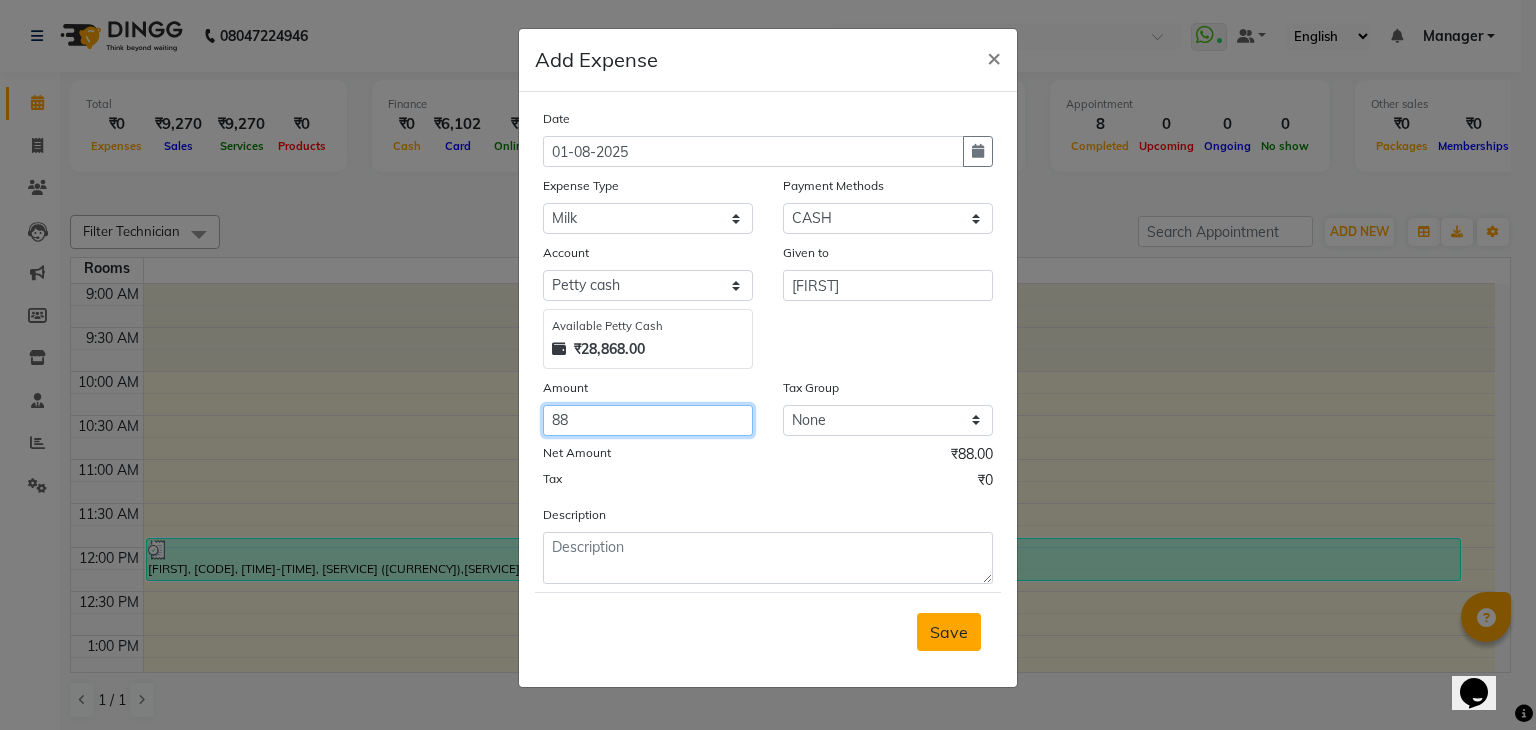 type on "88" 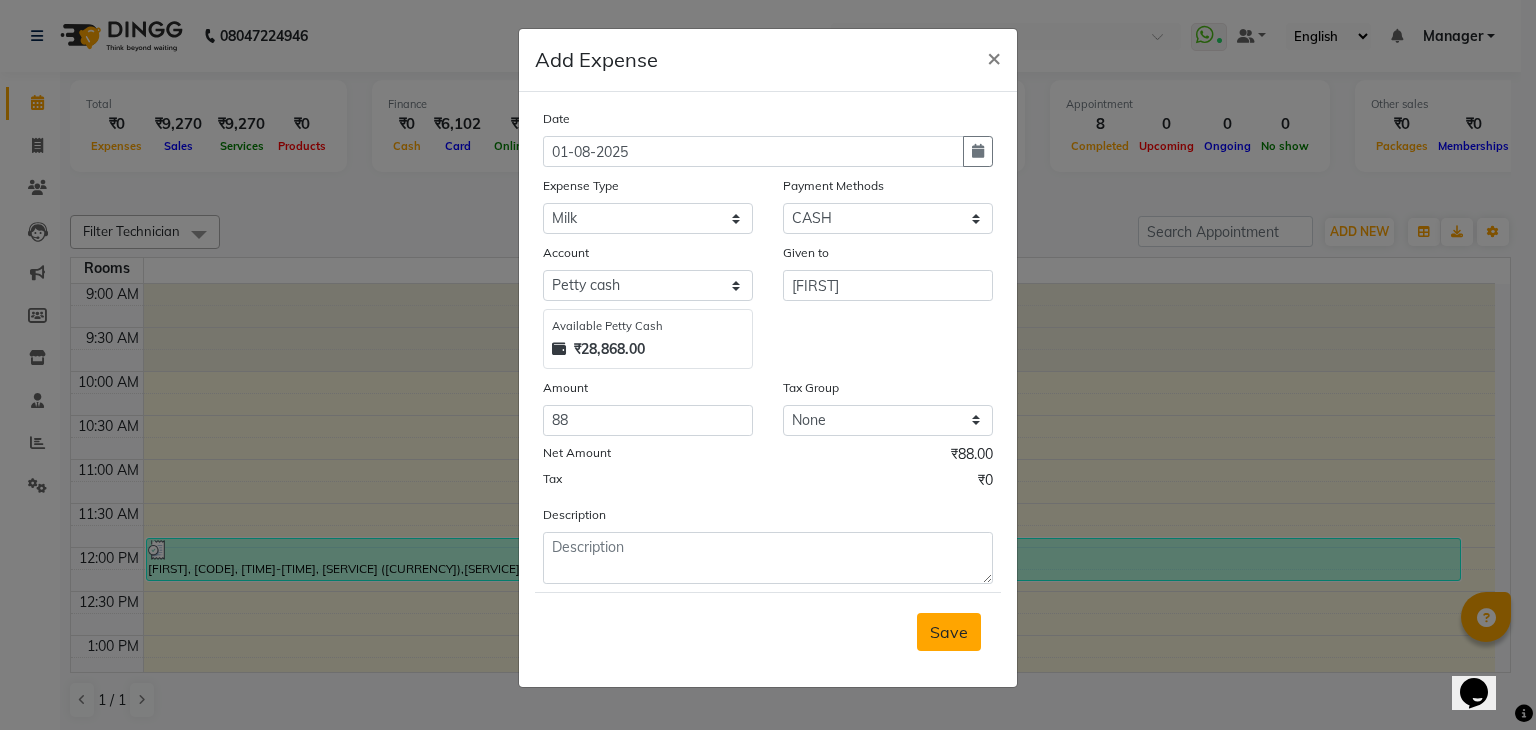 click on "Save" at bounding box center (949, 632) 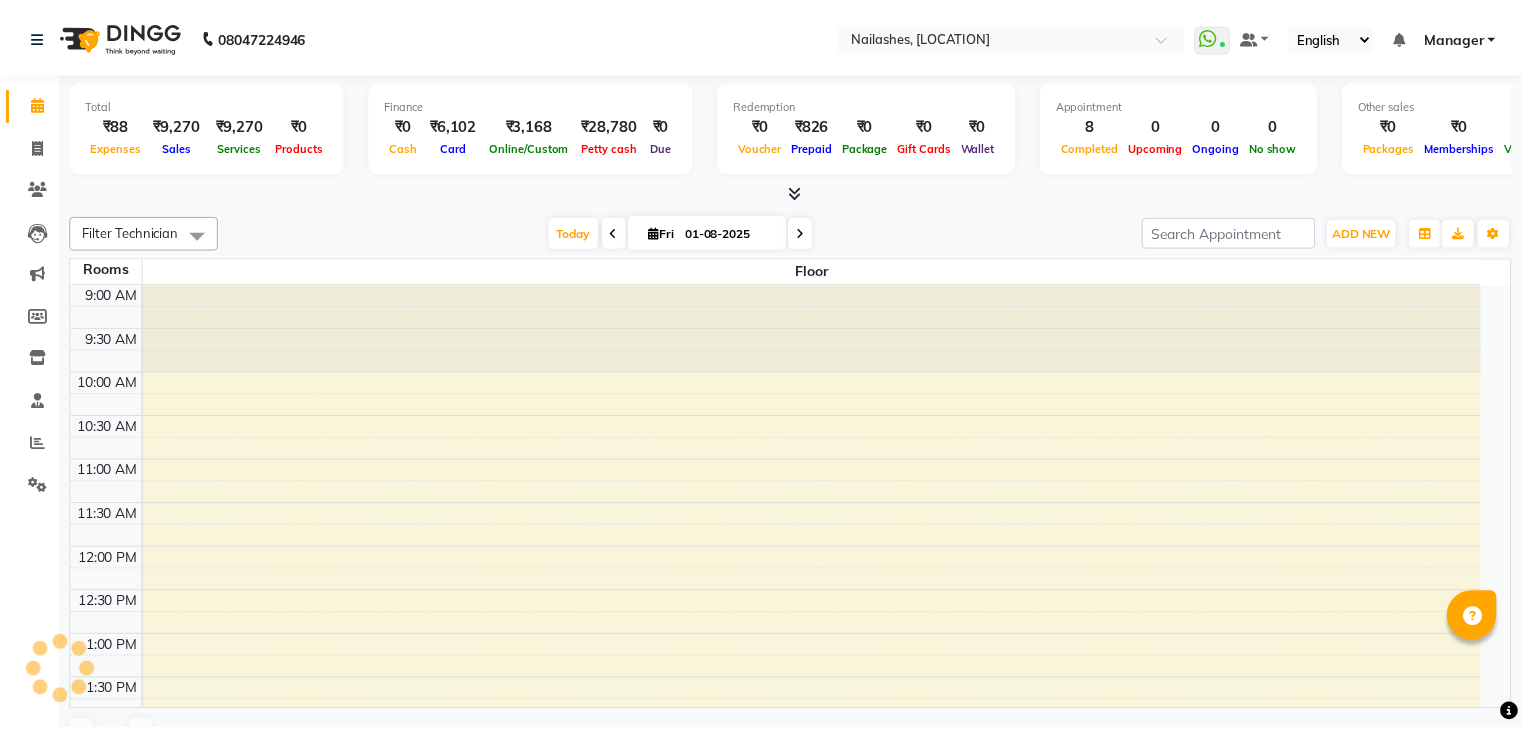 scroll, scrollTop: 0, scrollLeft: 0, axis: both 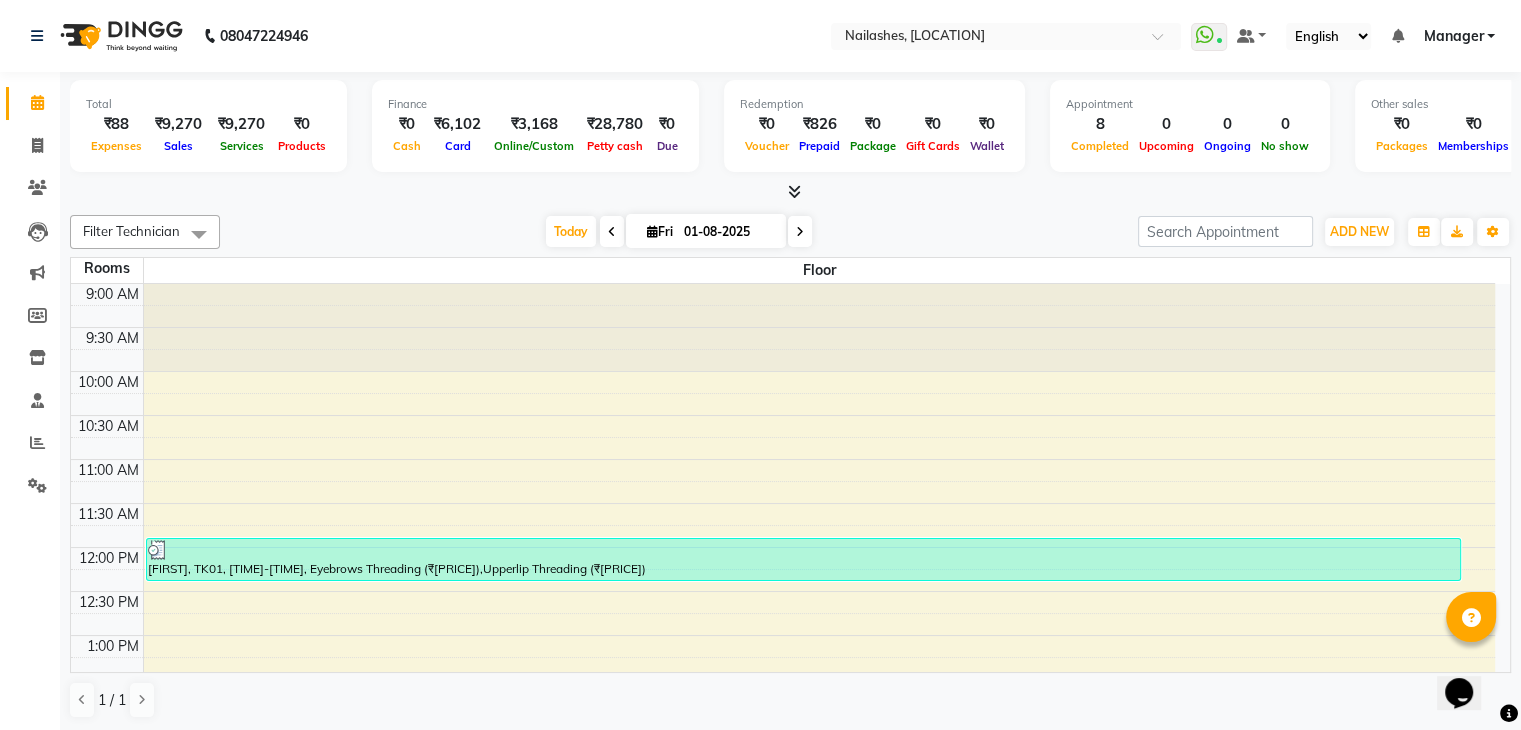 click at bounding box center [794, 191] 